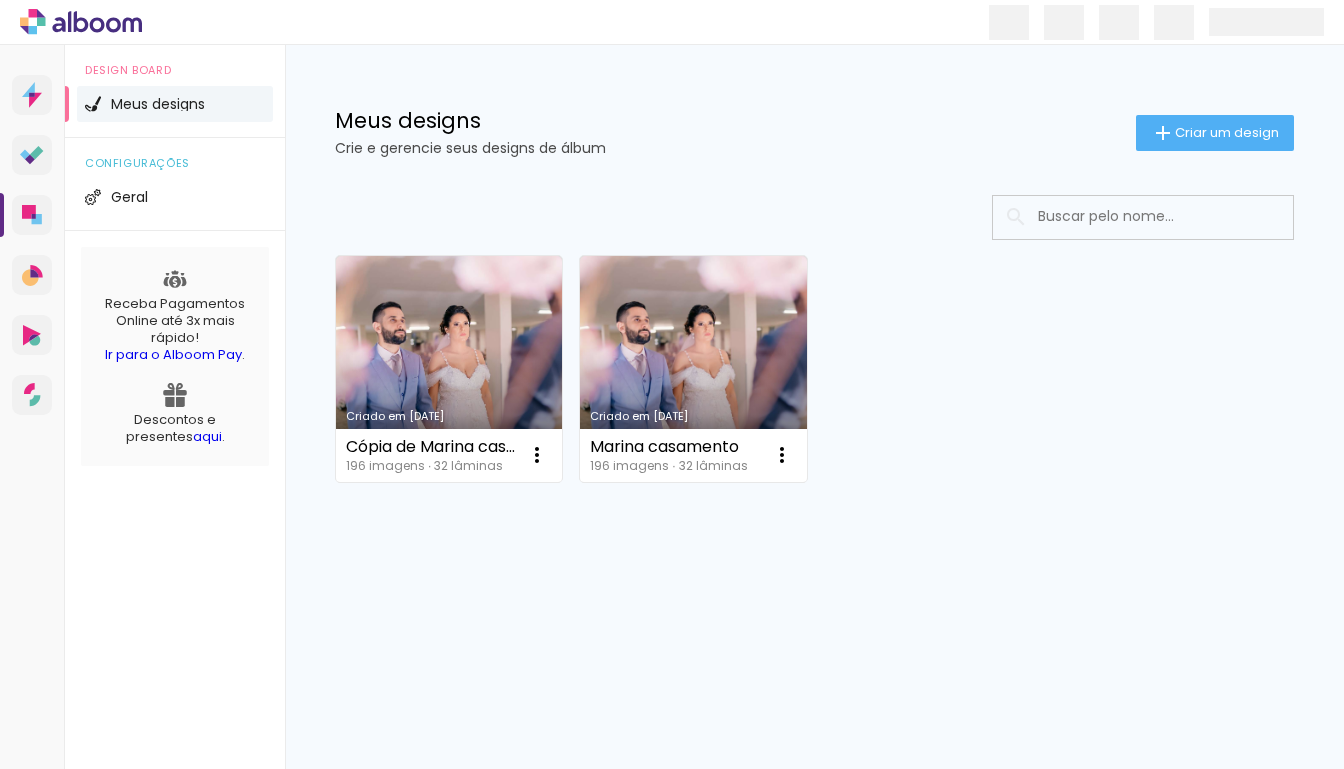 scroll, scrollTop: 0, scrollLeft: 0, axis: both 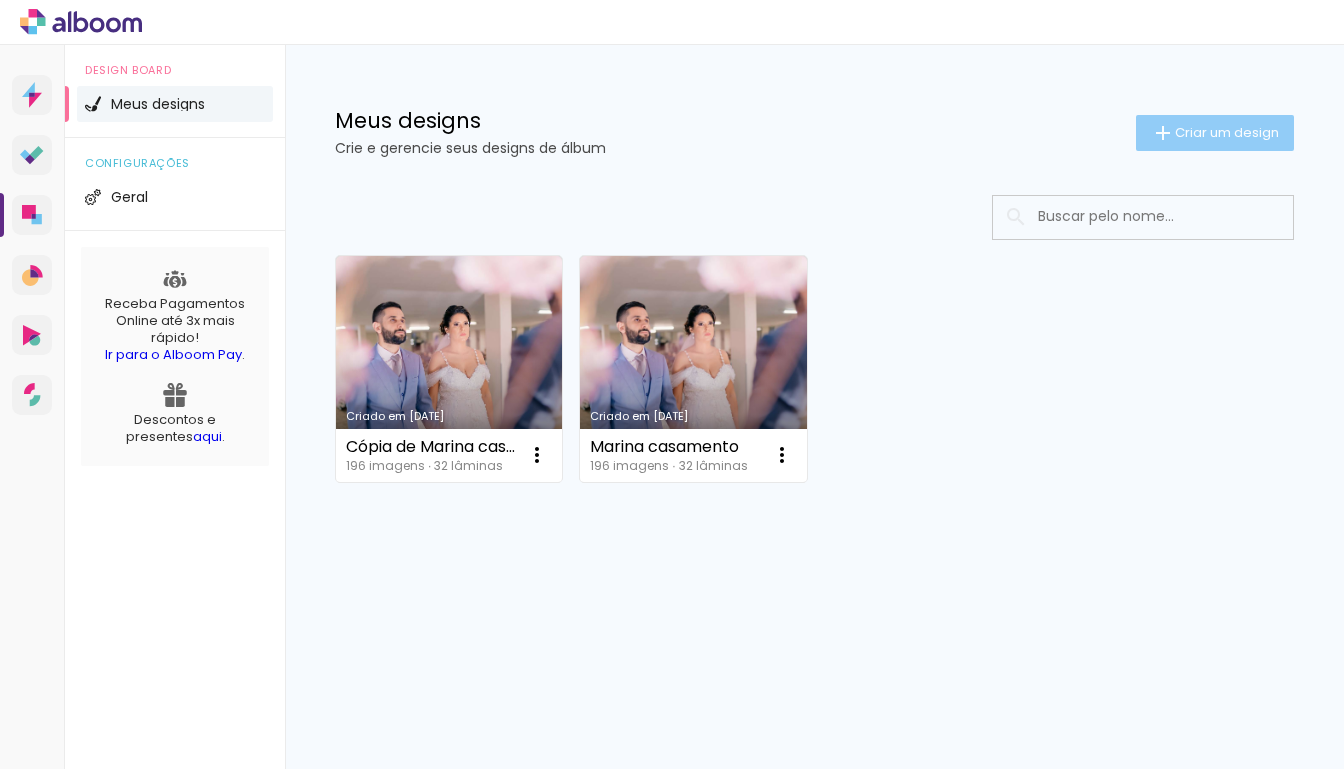 click on "Criar um design" 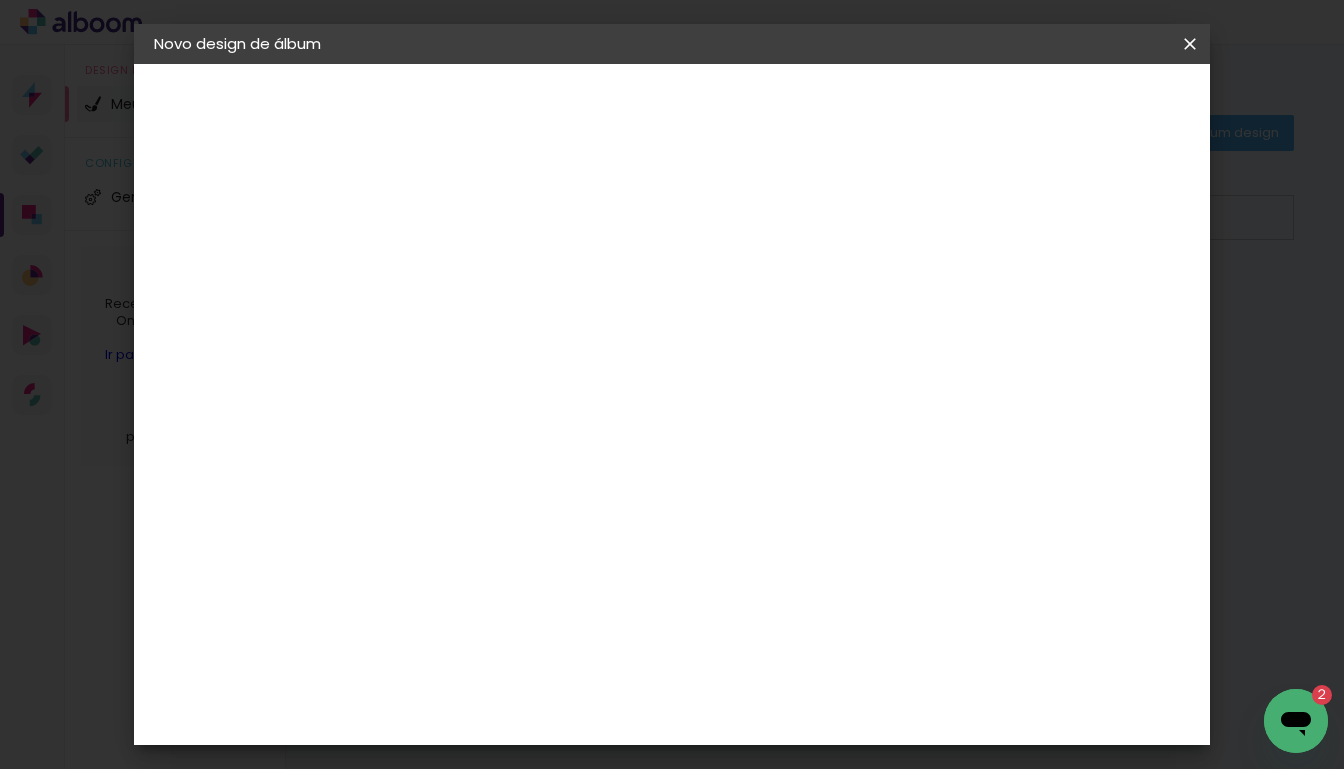 scroll, scrollTop: 0, scrollLeft: 0, axis: both 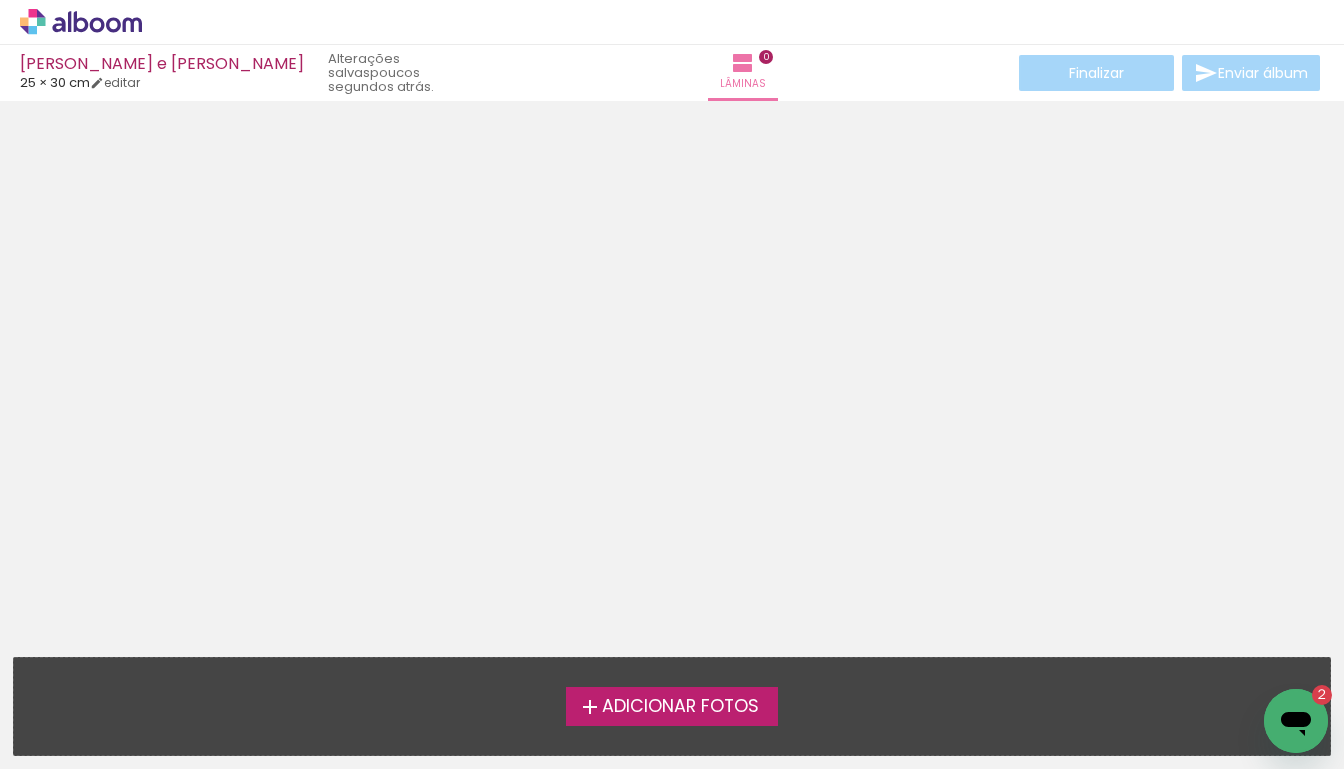 click on "Adicionar Fotos" at bounding box center [680, 707] 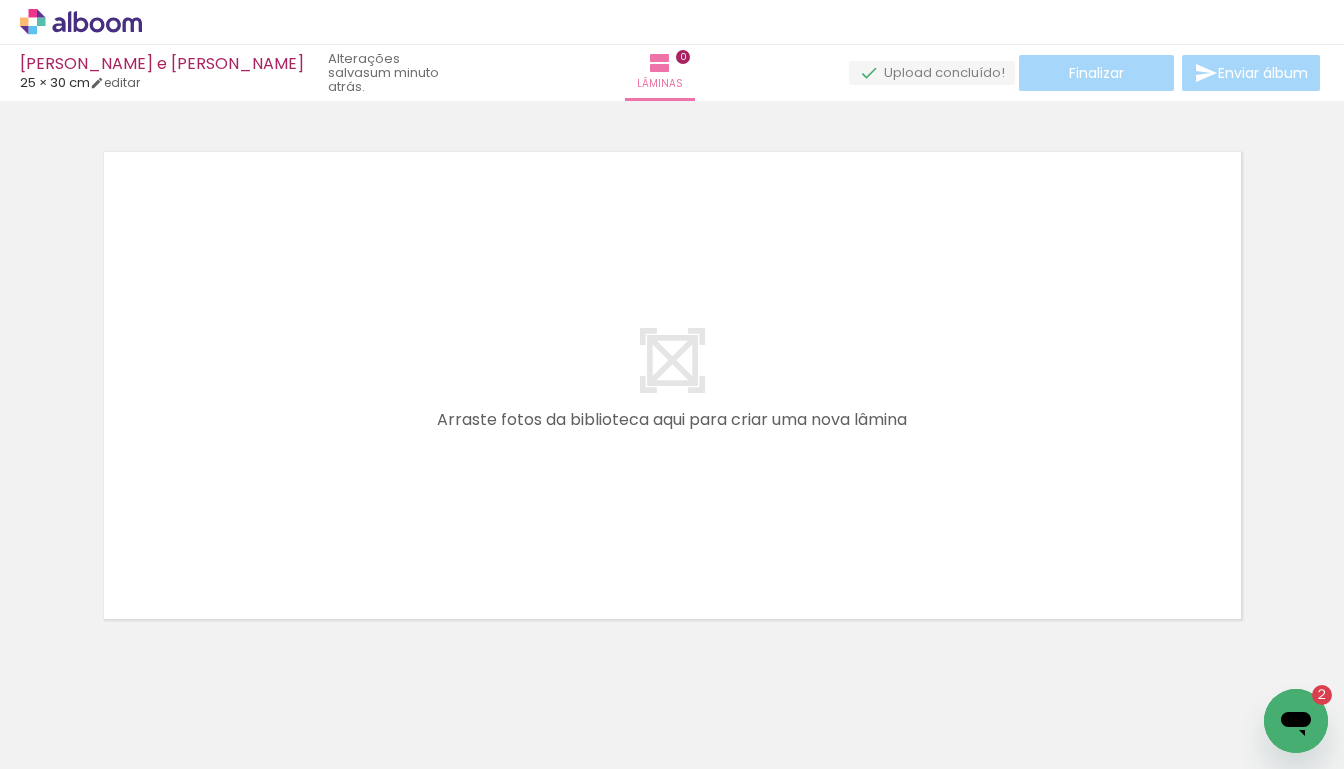 scroll, scrollTop: 25, scrollLeft: 0, axis: vertical 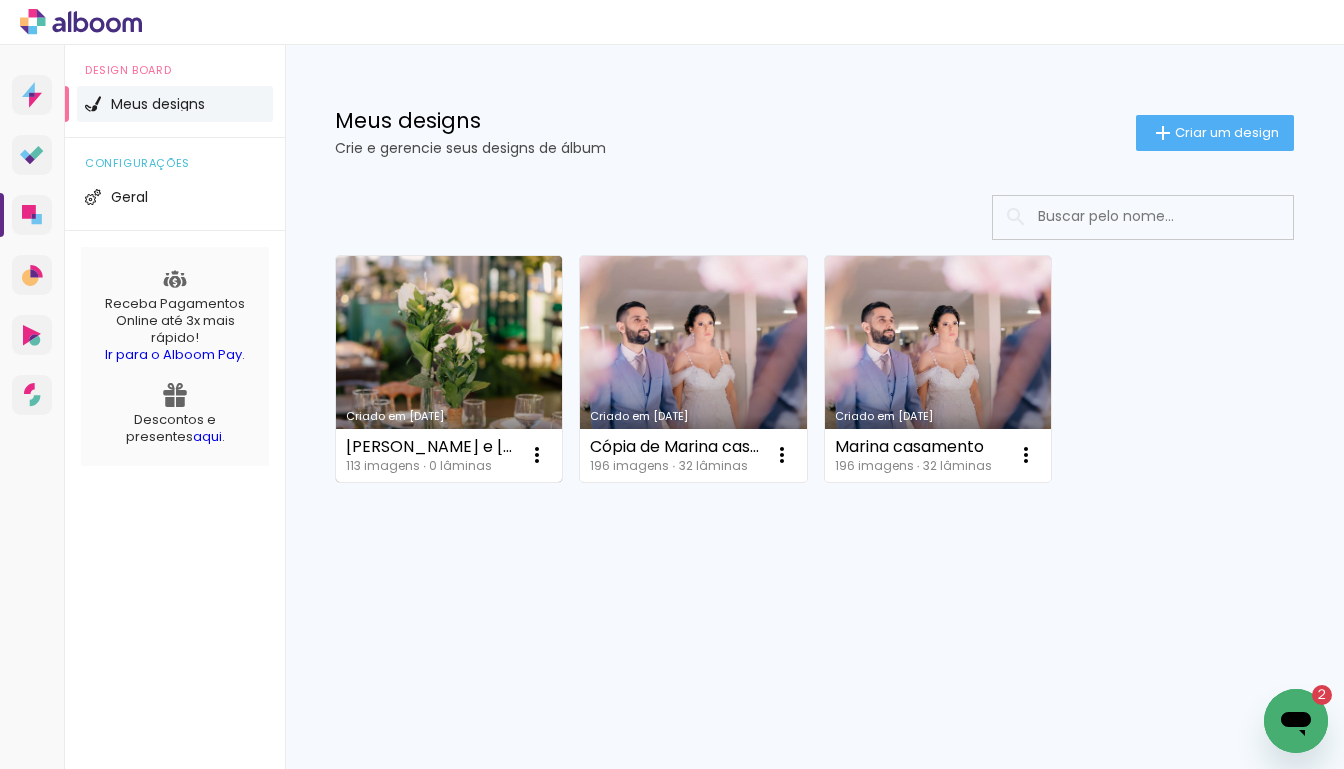 click on "Criado em [DATE]" at bounding box center (449, 369) 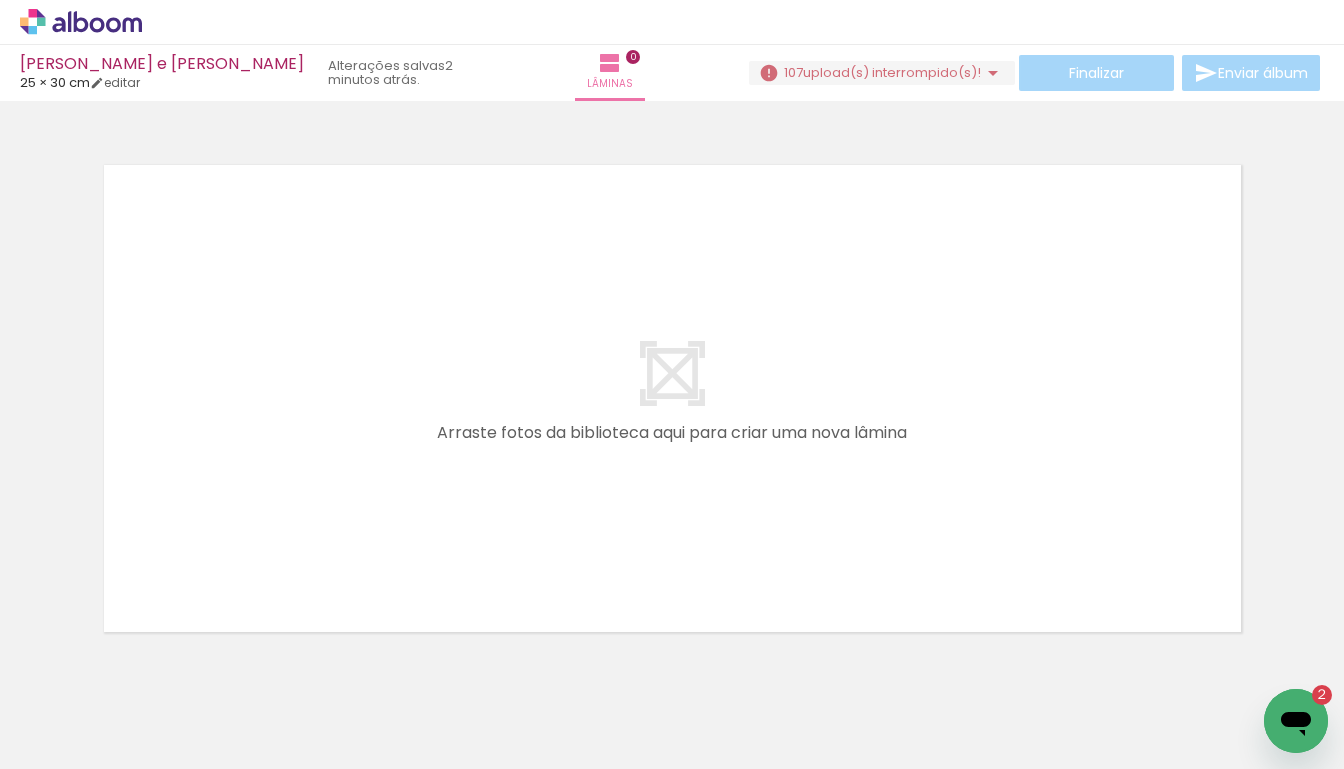 scroll, scrollTop: 63, scrollLeft: 0, axis: vertical 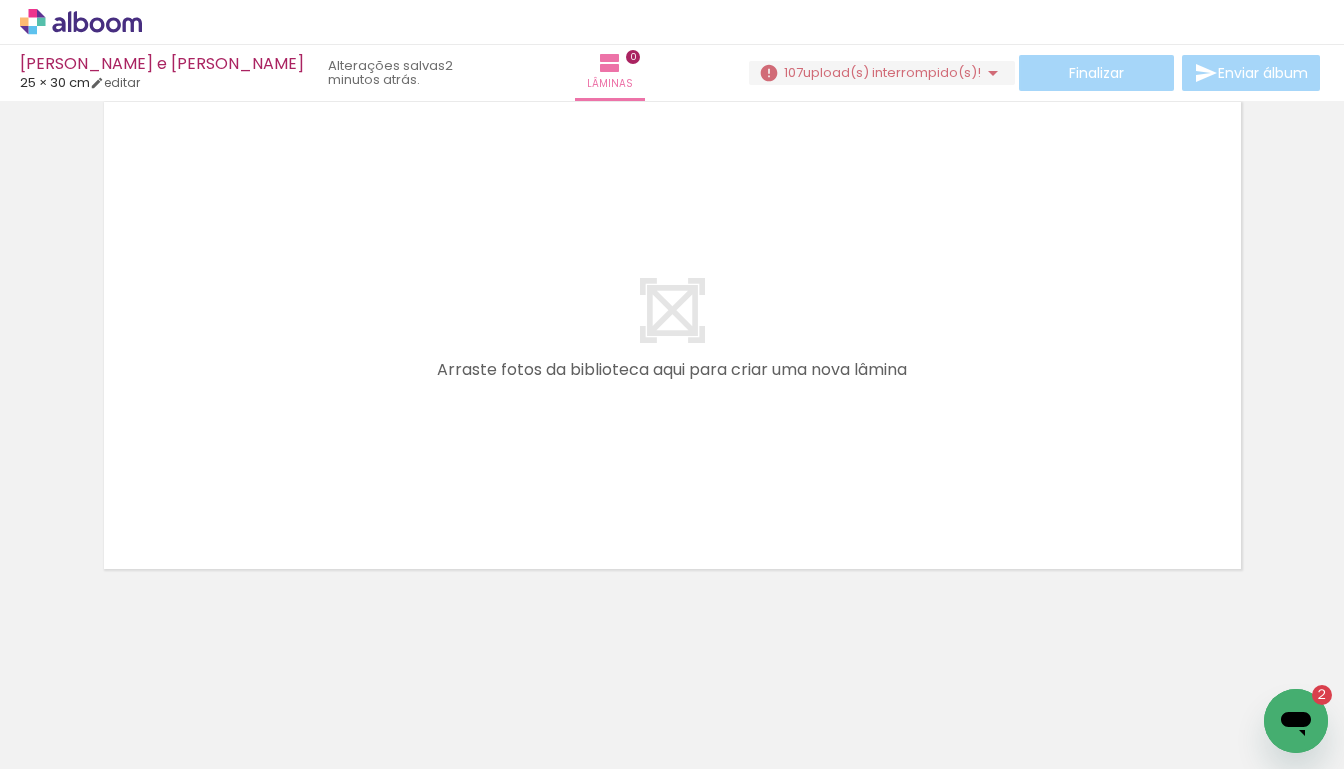 click on "upload(s) interrompido(s)!" at bounding box center (892, 72) 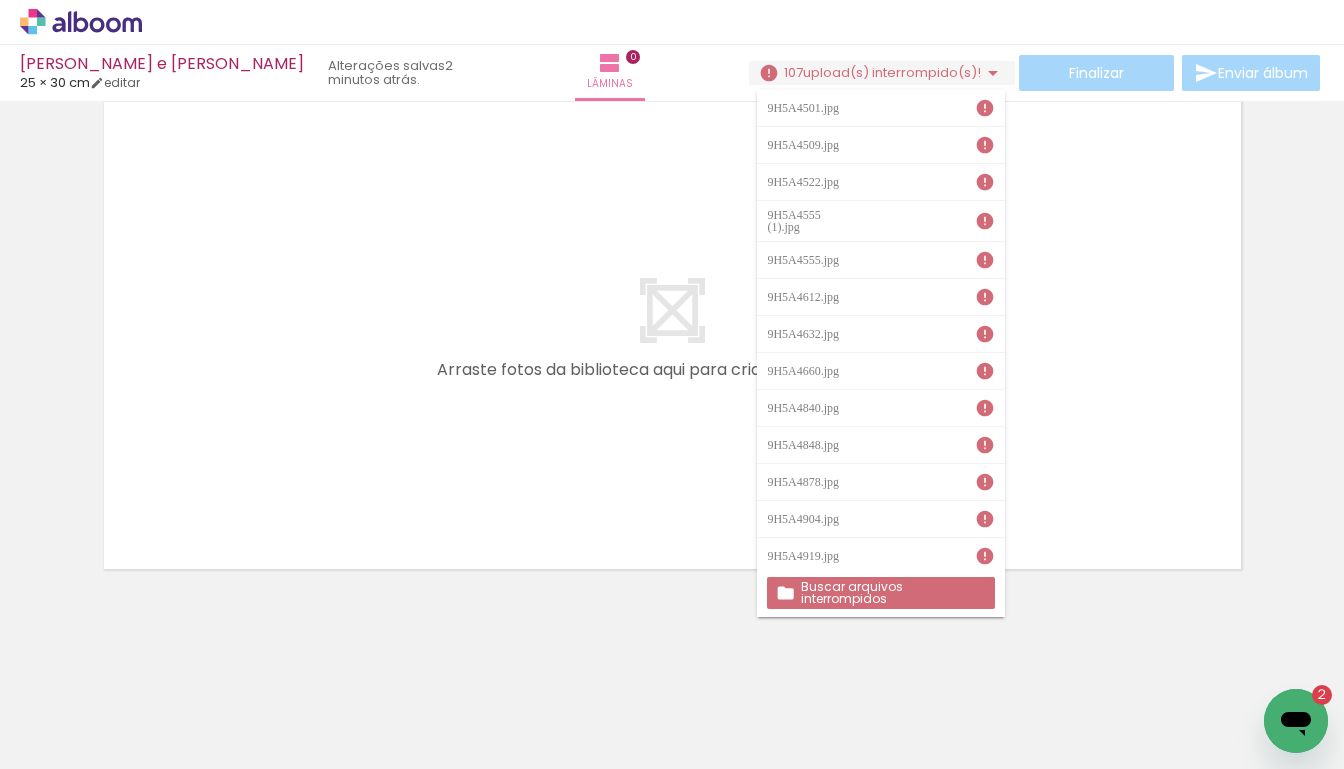click on "Buscar arquivos interrompidos" at bounding box center [0, 0] 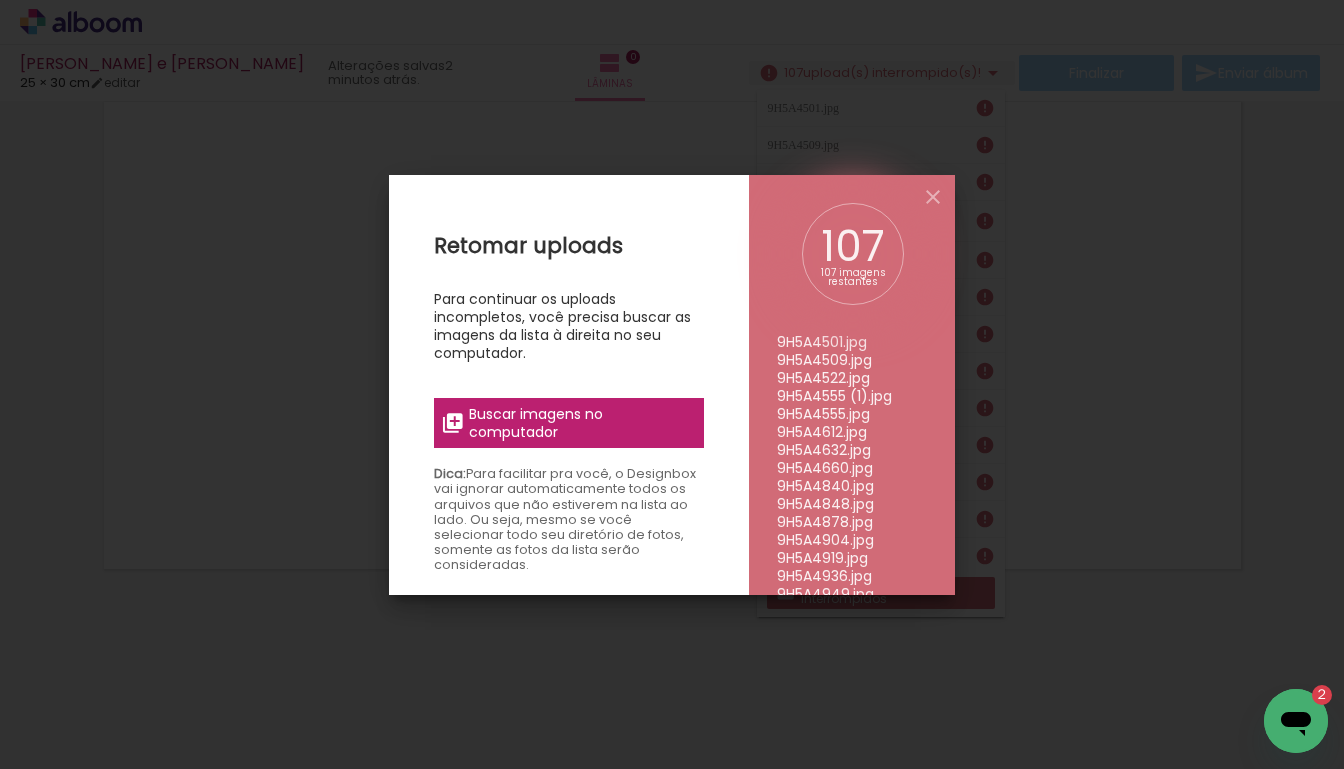 click on "Buscar imagens no computador" at bounding box center (580, 423) 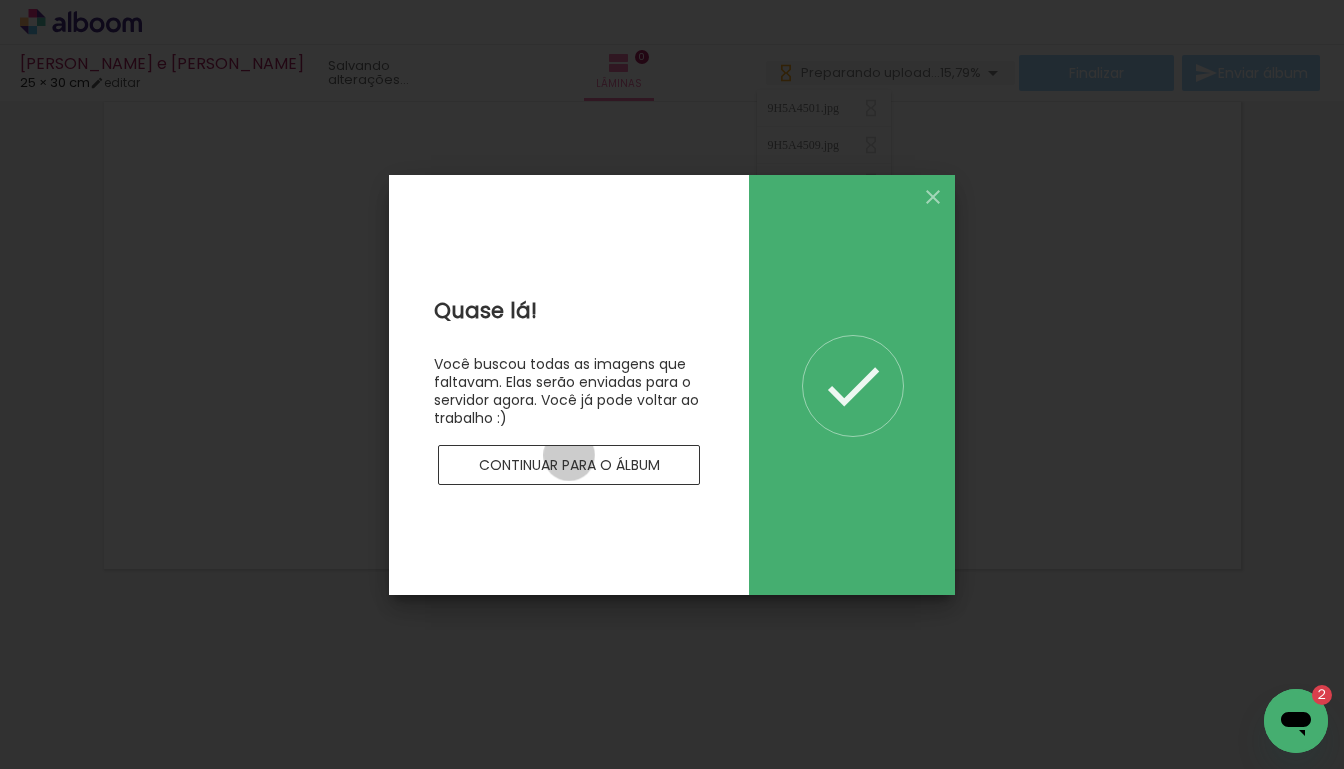 click on "Continuar para o álbum" at bounding box center [0, 0] 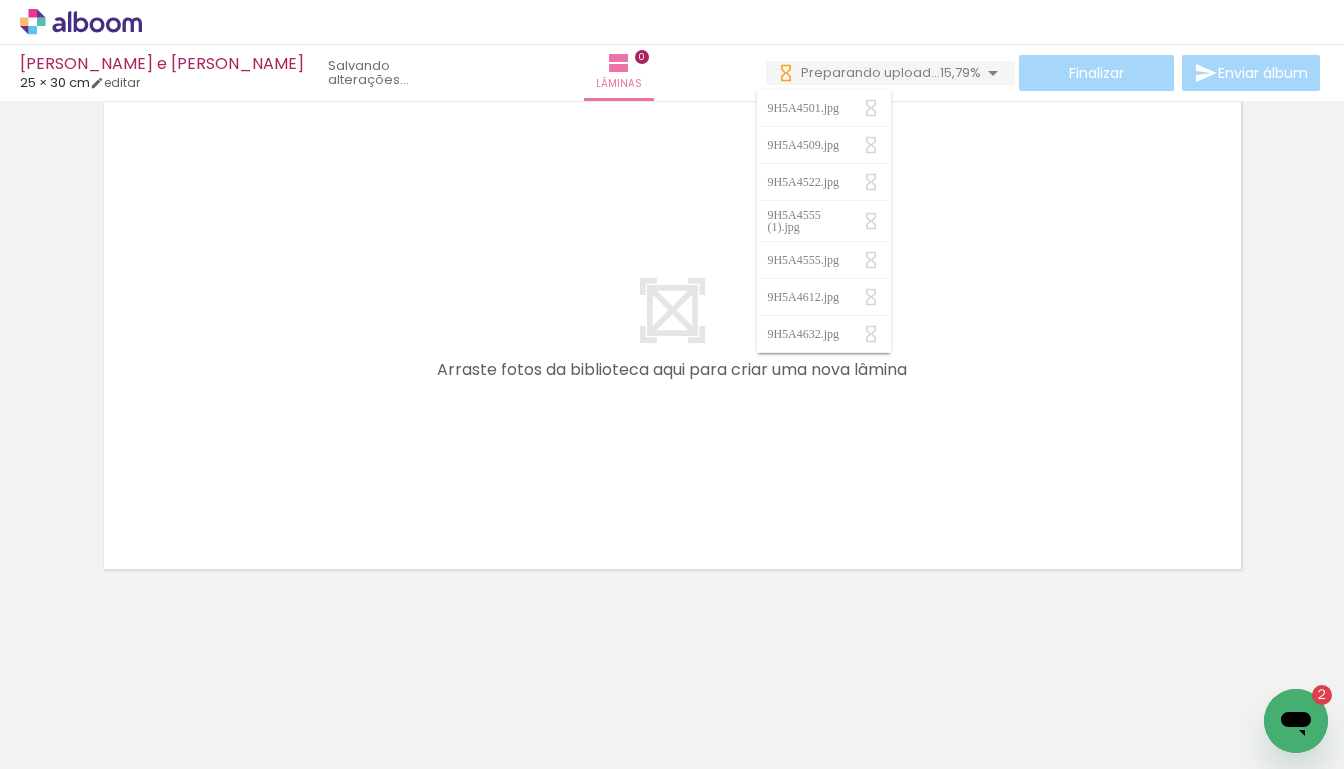 scroll, scrollTop: 0, scrollLeft: 0, axis: both 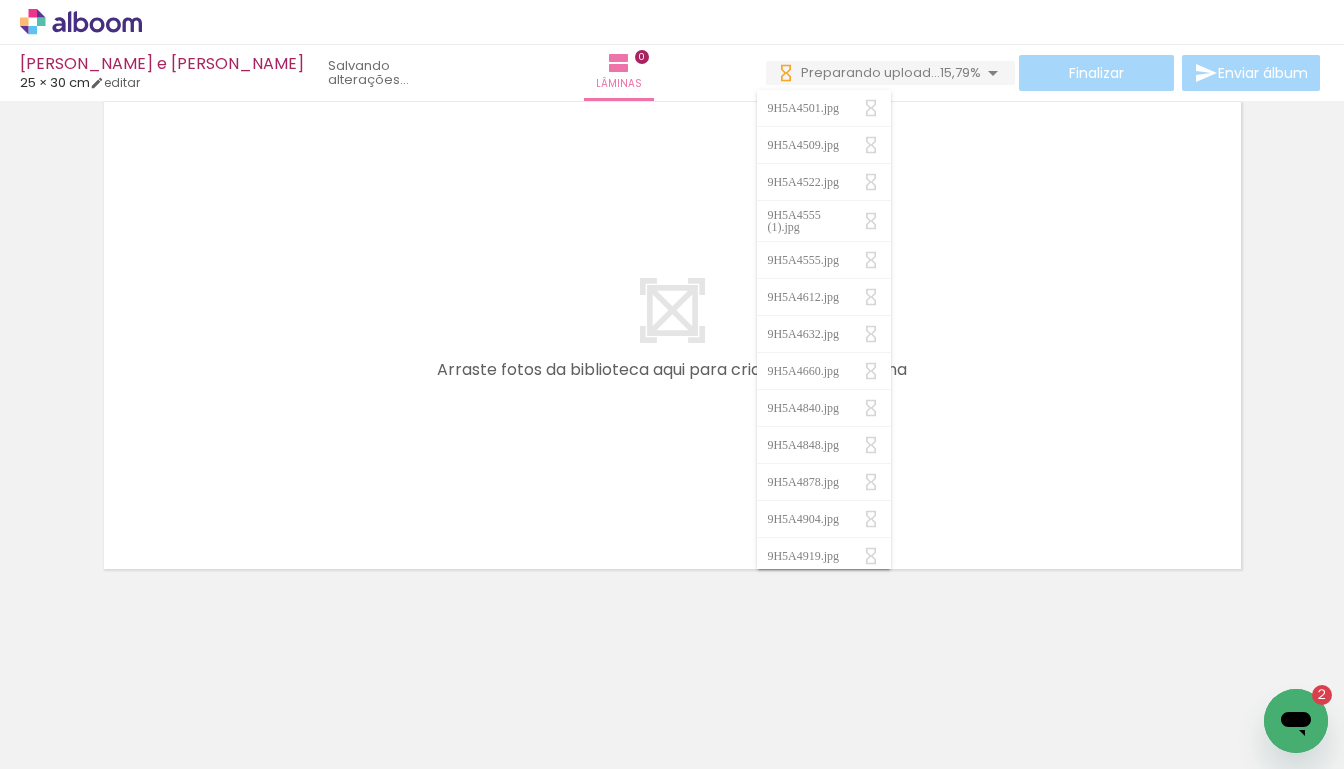click at bounding box center [871, 221] 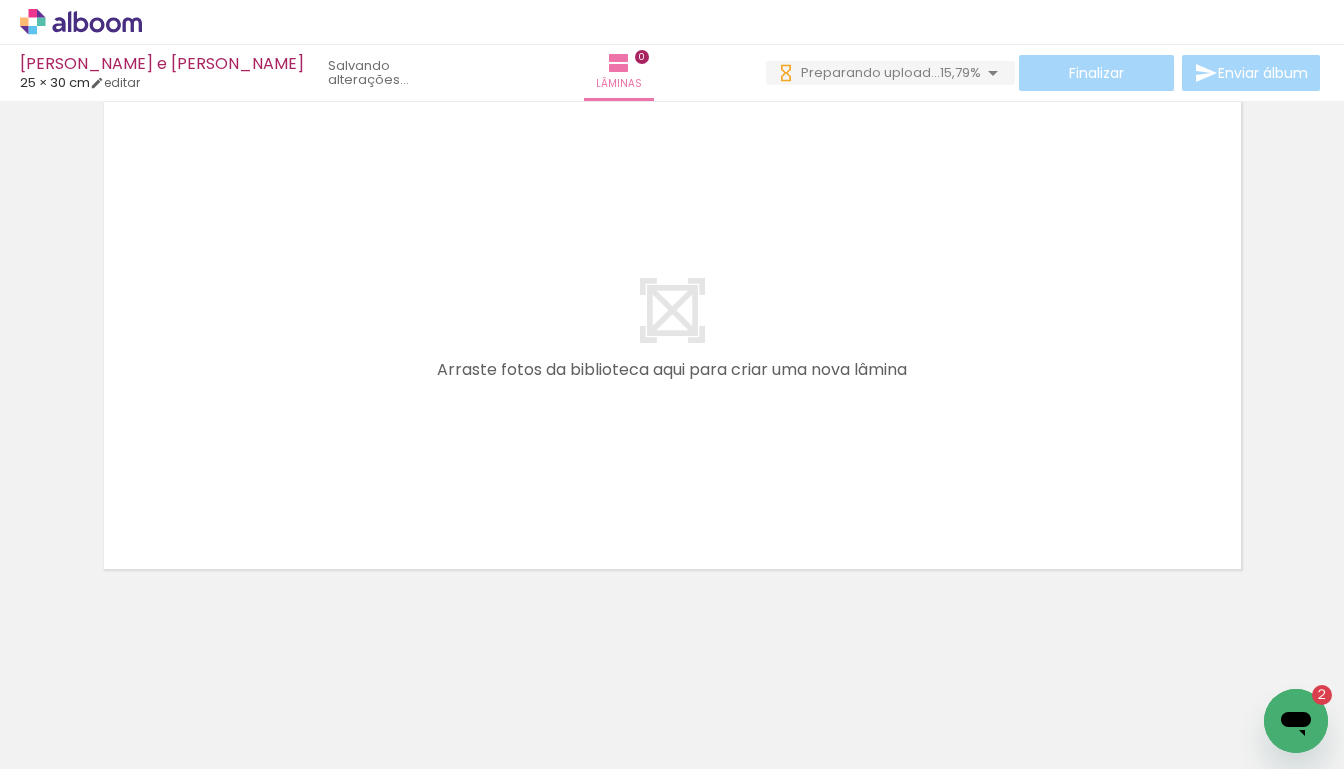 scroll, scrollTop: 0, scrollLeft: 0, axis: both 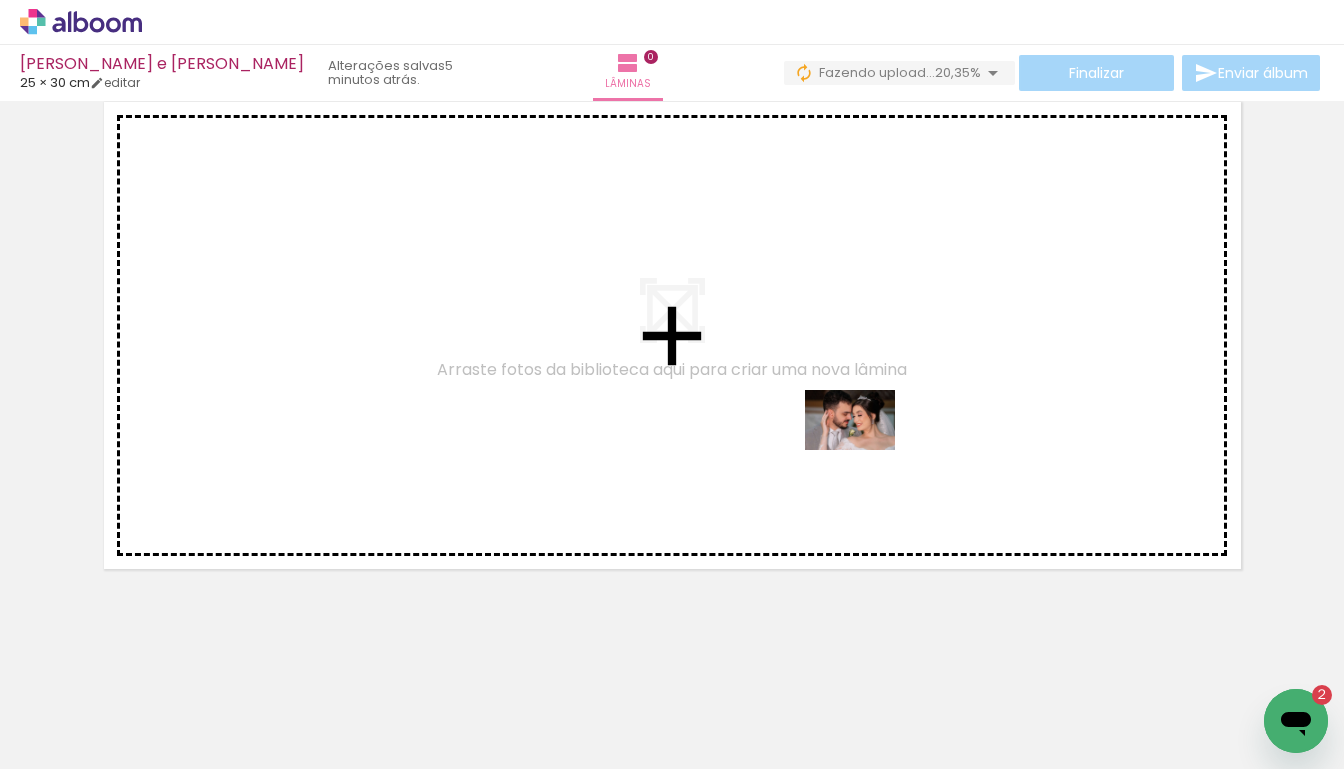 drag, startPoint x: 676, startPoint y: 699, endPoint x: 865, endPoint y: 450, distance: 312.6052 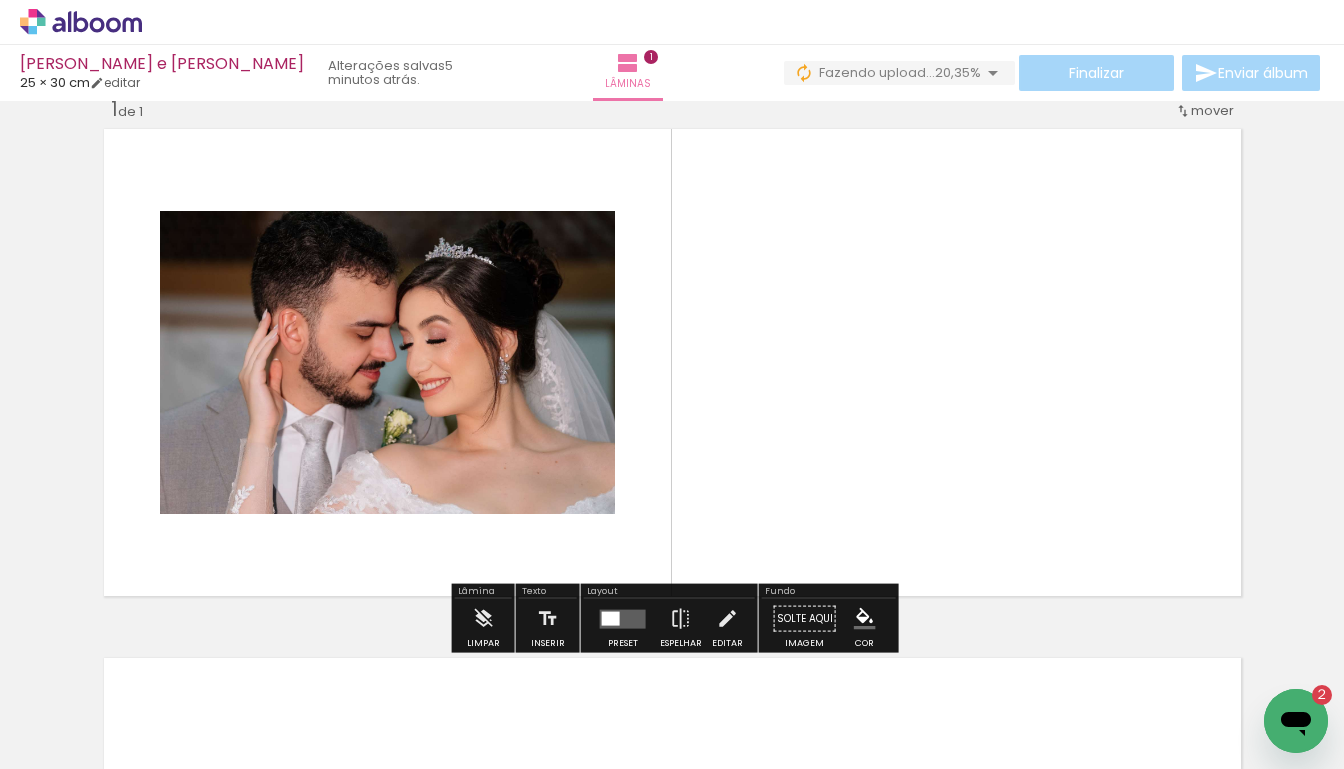 scroll, scrollTop: 25, scrollLeft: 0, axis: vertical 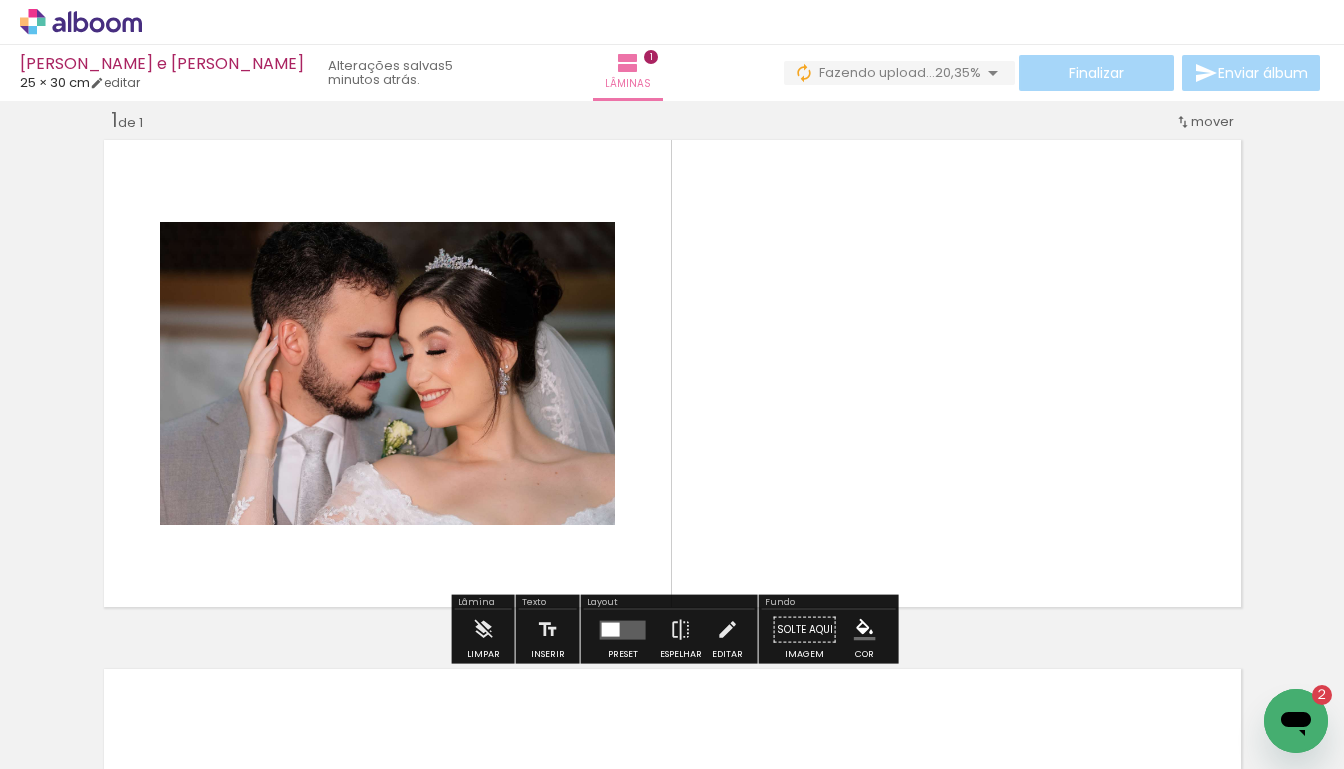 click at bounding box center (623, 629) 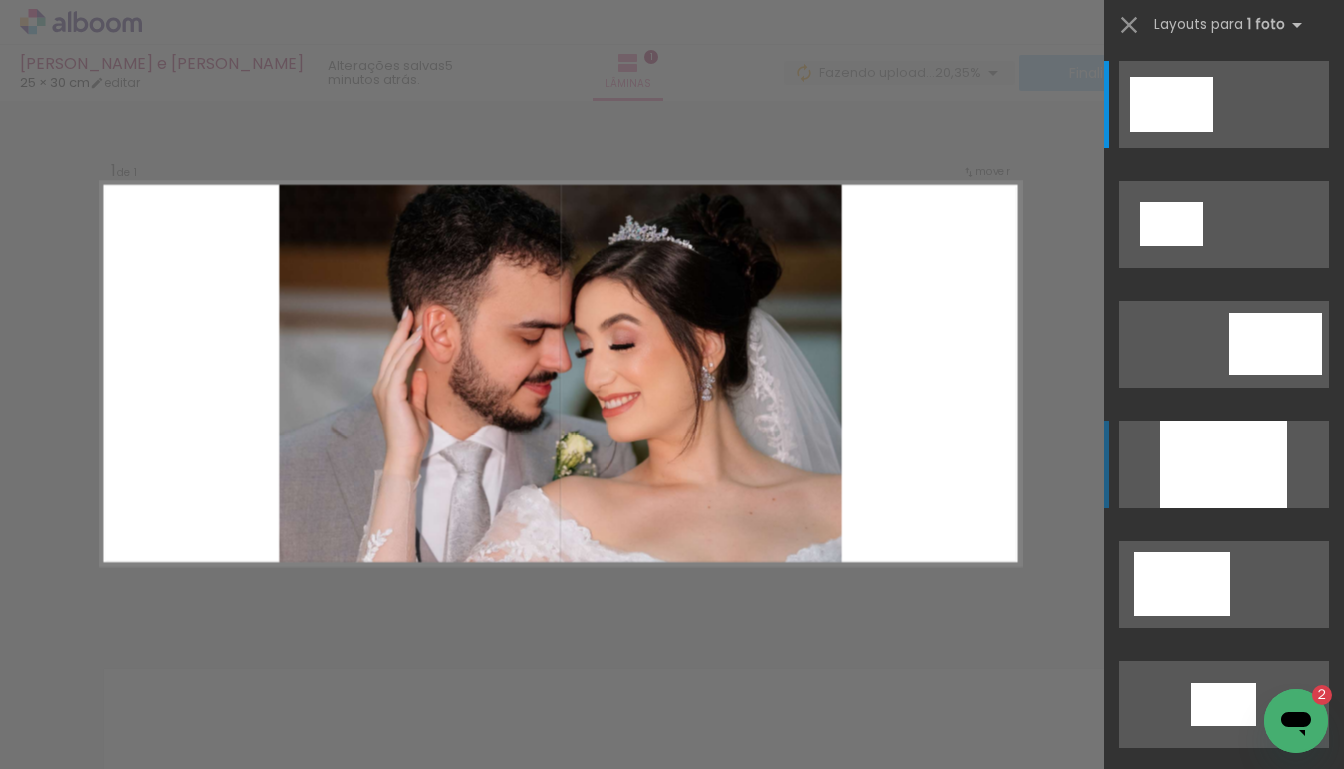 click at bounding box center (1223, 464) 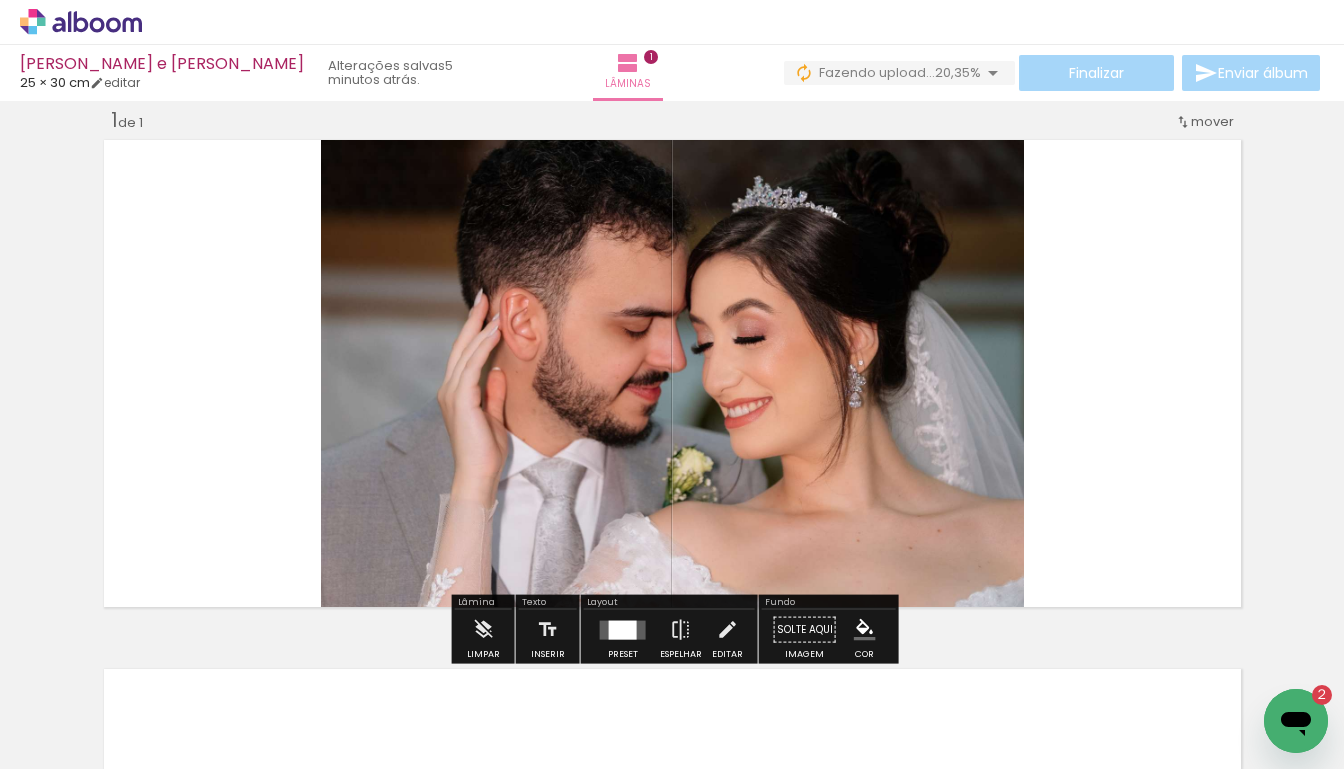click 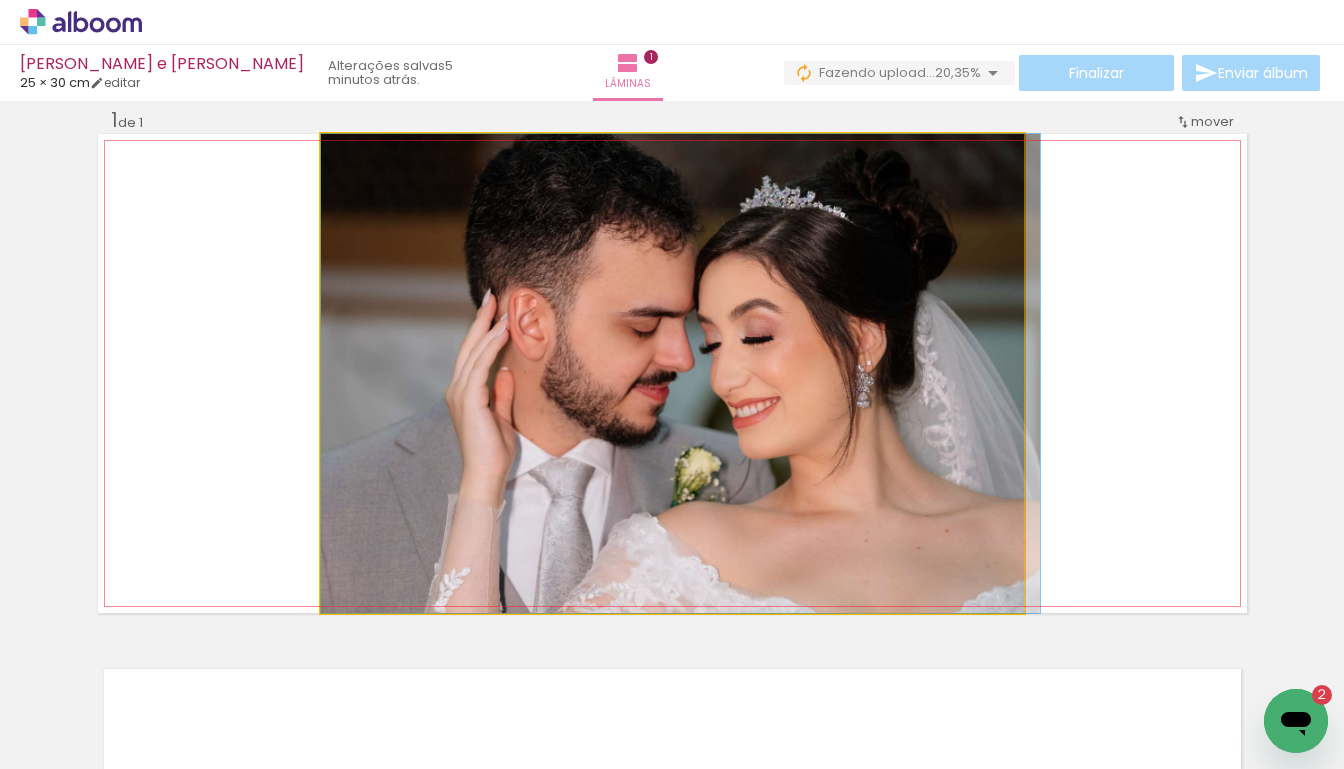 drag, startPoint x: 838, startPoint y: 406, endPoint x: 941, endPoint y: 409, distance: 103.04368 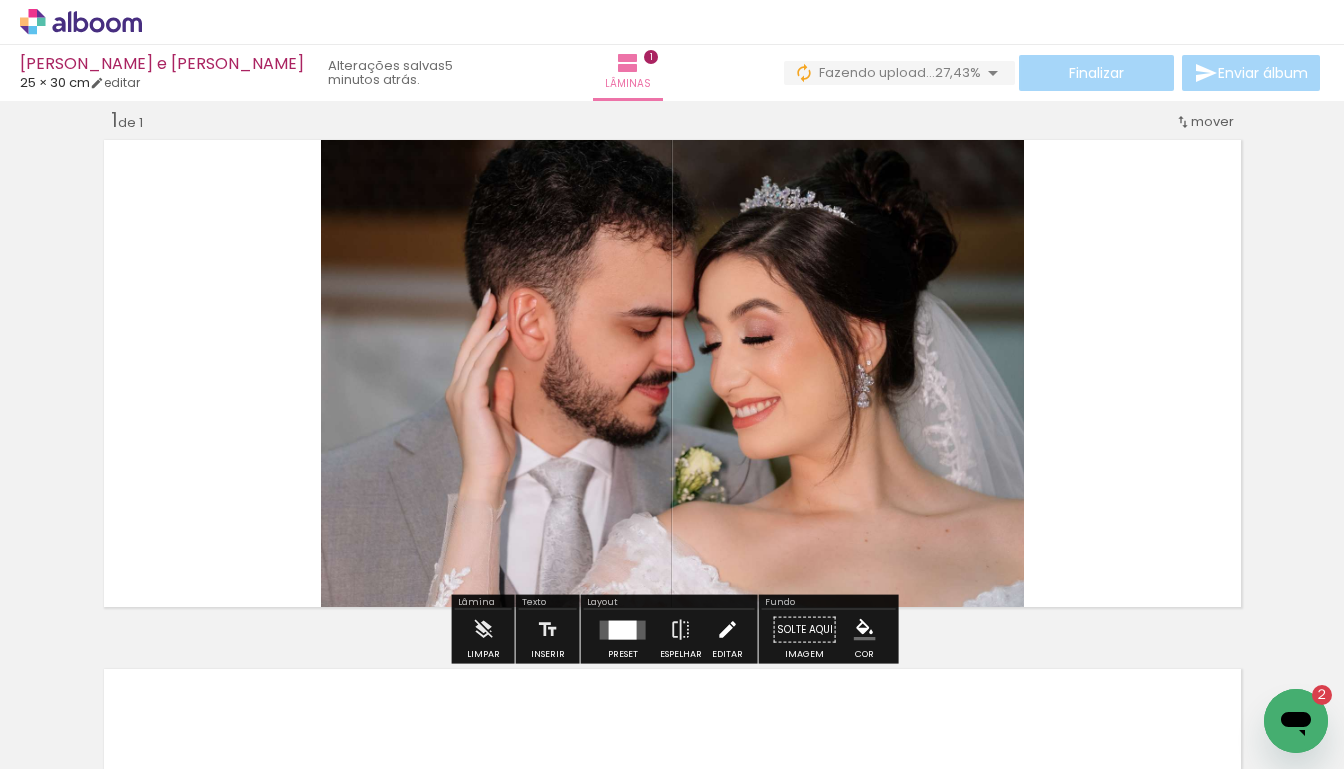 click at bounding box center [727, 630] 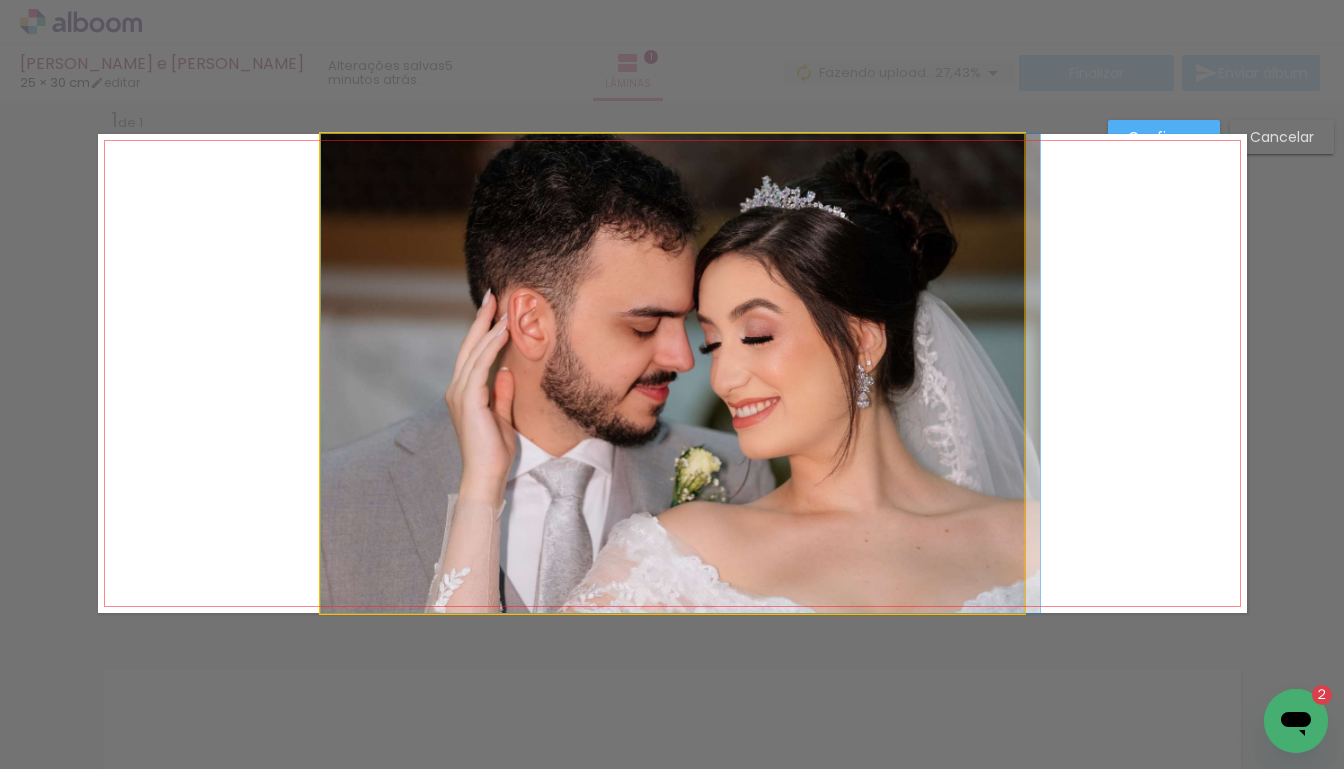 drag, startPoint x: 905, startPoint y: 414, endPoint x: 966, endPoint y: 416, distance: 61.03278 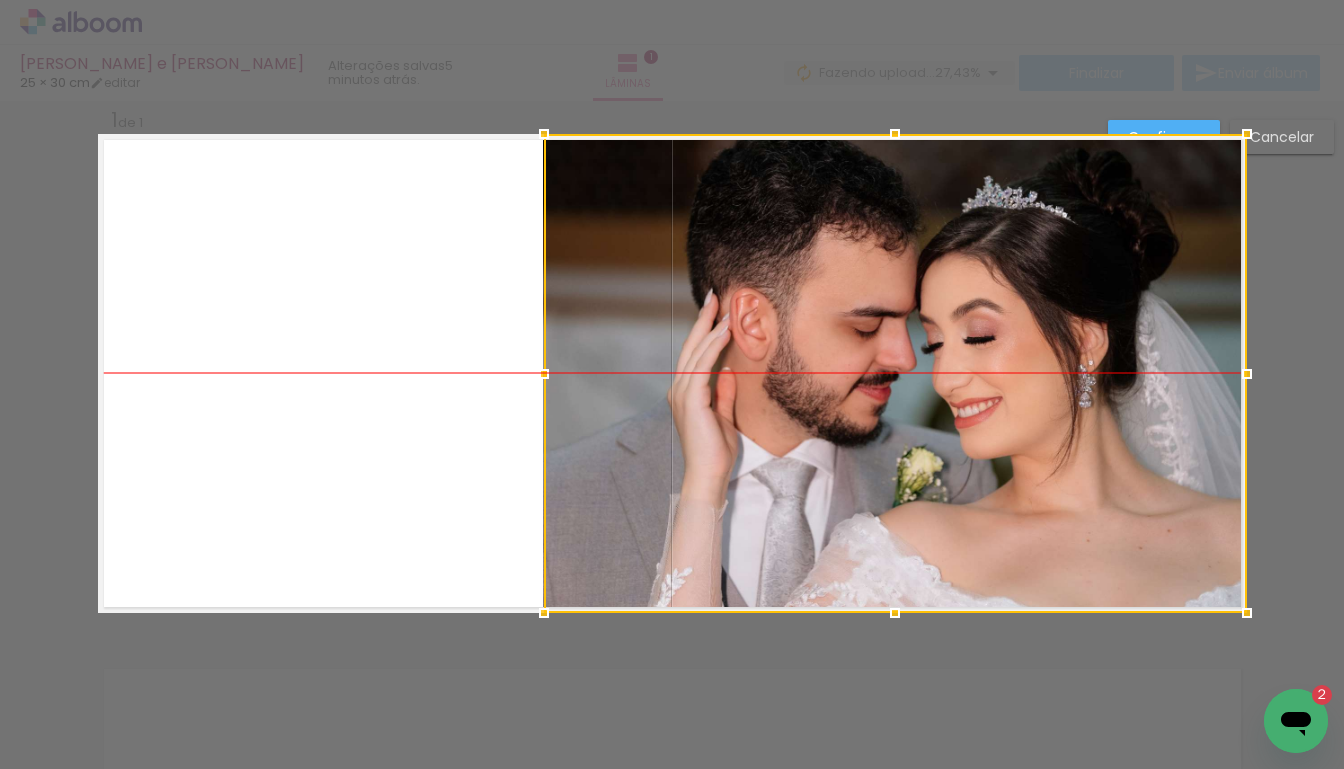 drag, startPoint x: 965, startPoint y: 415, endPoint x: 1188, endPoint y: 417, distance: 223.00897 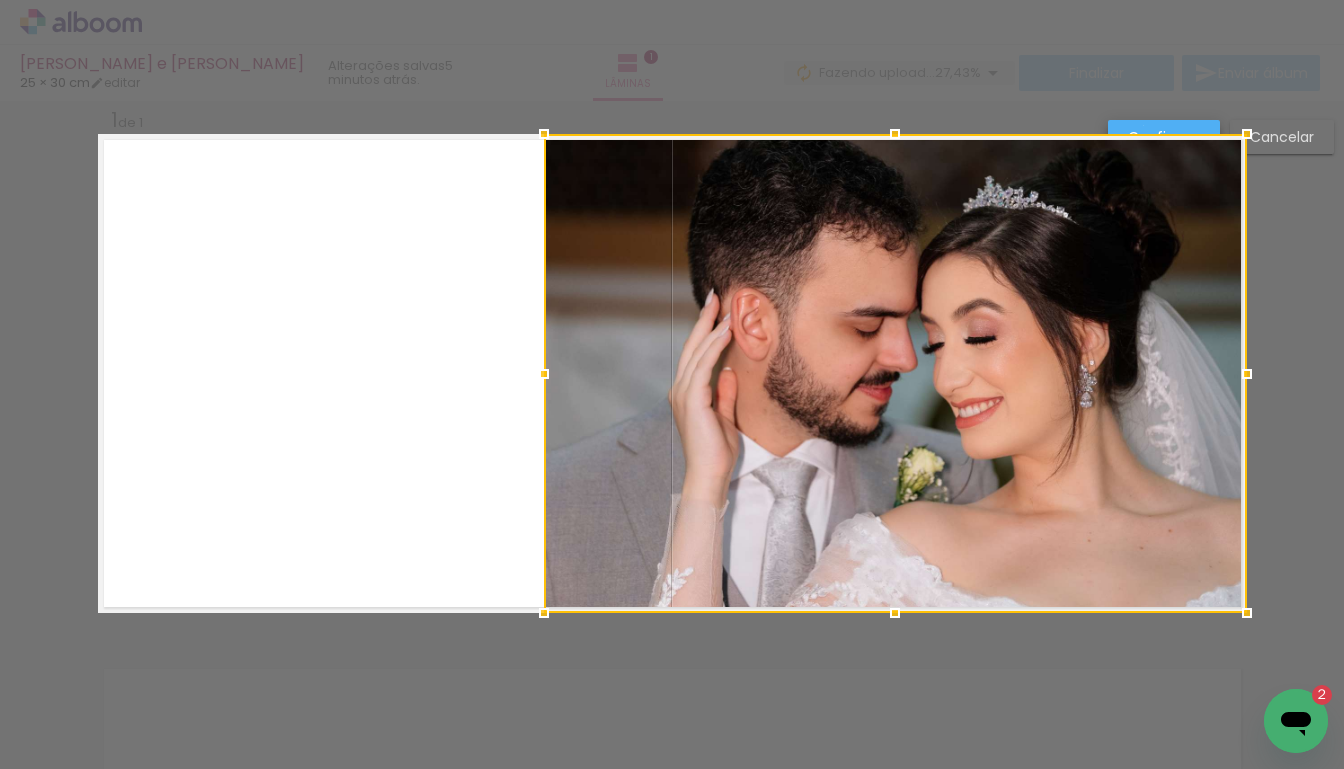 click on "Confirmar" at bounding box center [0, 0] 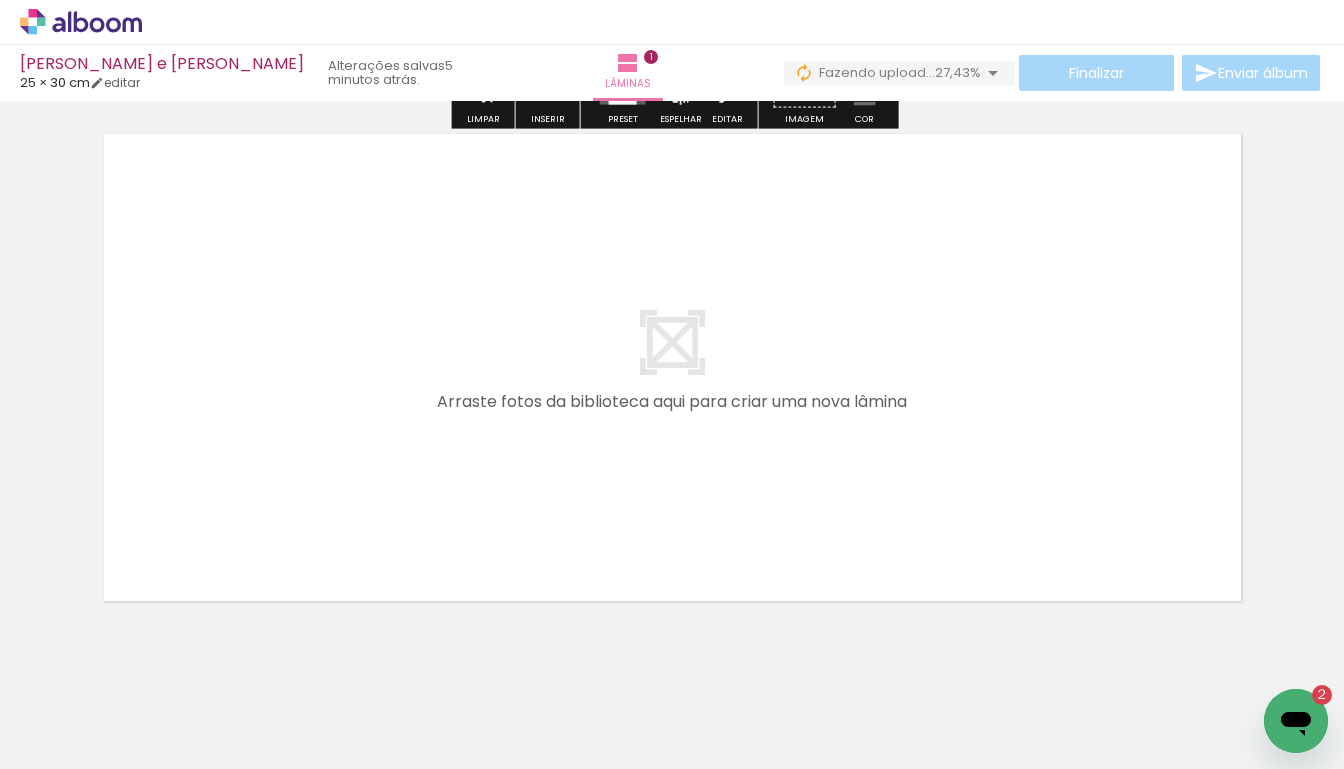 scroll, scrollTop: 576, scrollLeft: 0, axis: vertical 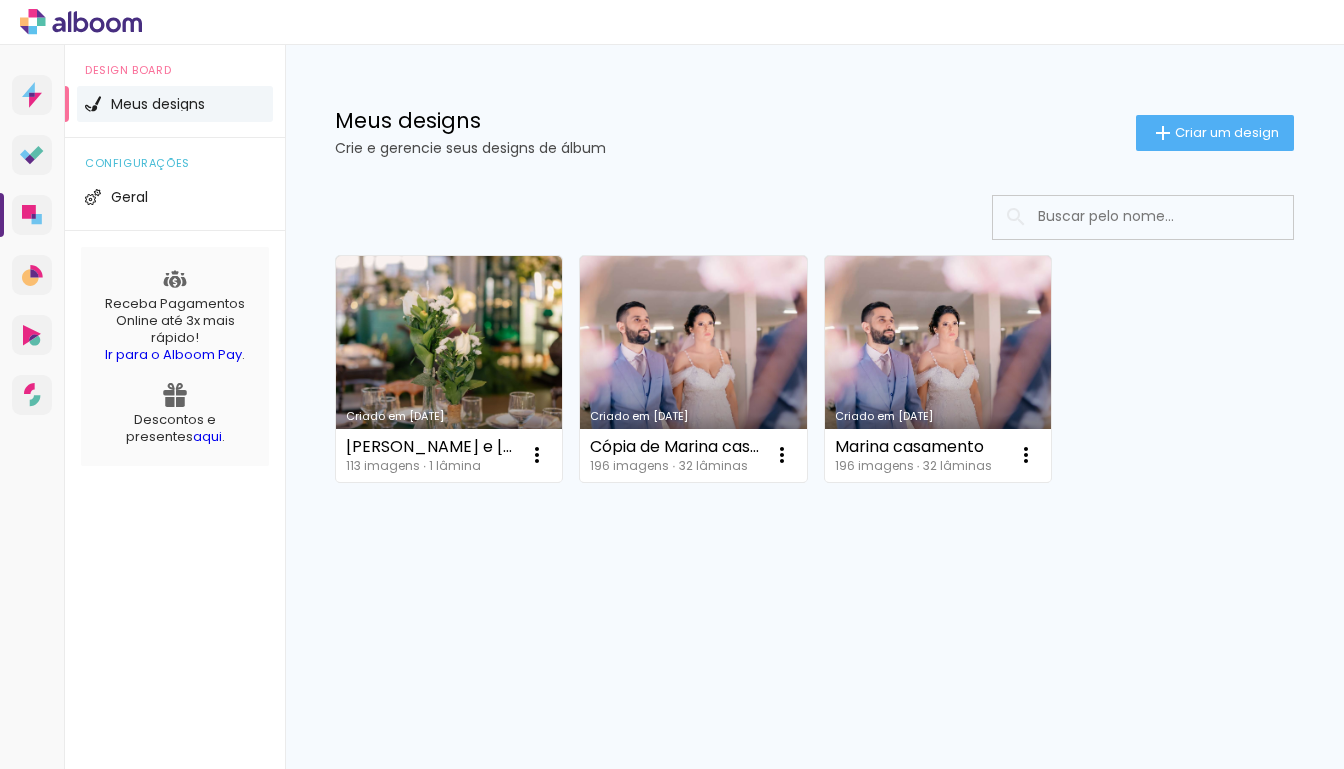click on "Criado em [DATE]" at bounding box center (449, 369) 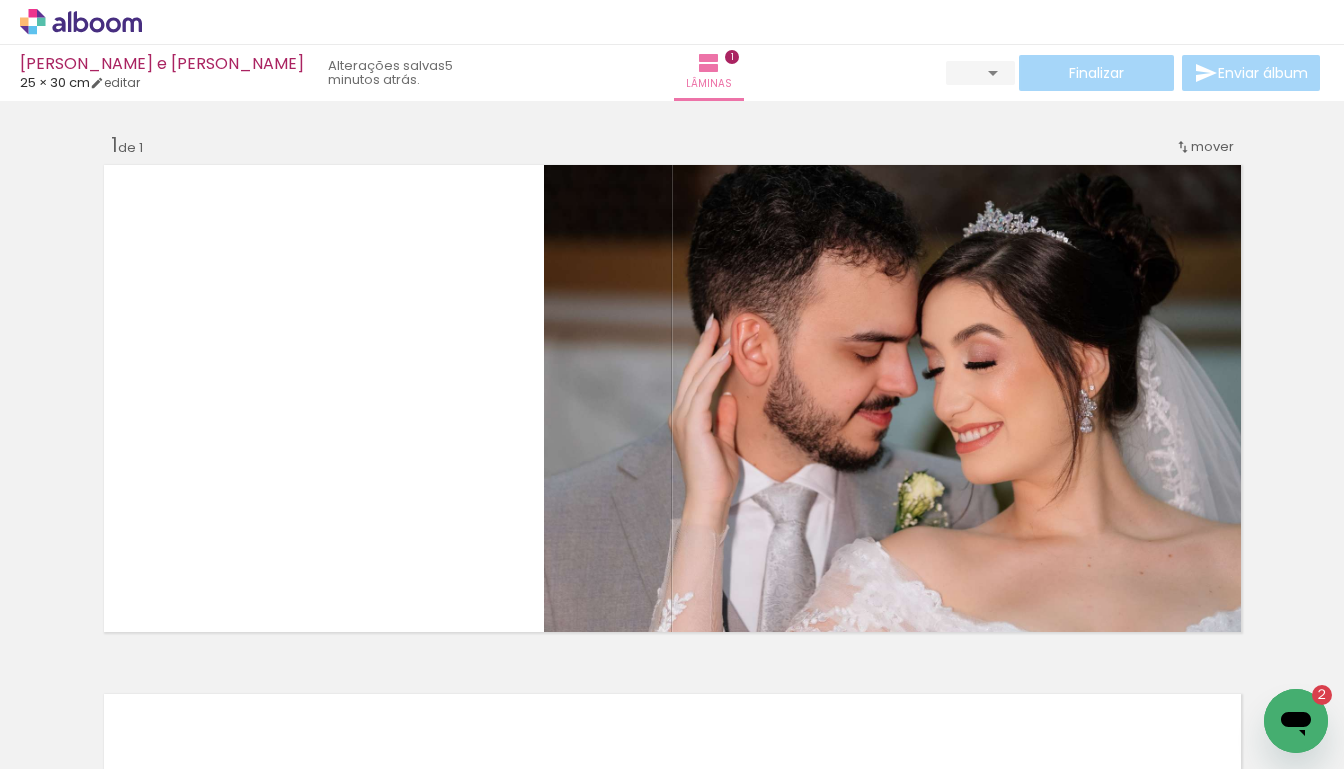 scroll, scrollTop: 0, scrollLeft: 0, axis: both 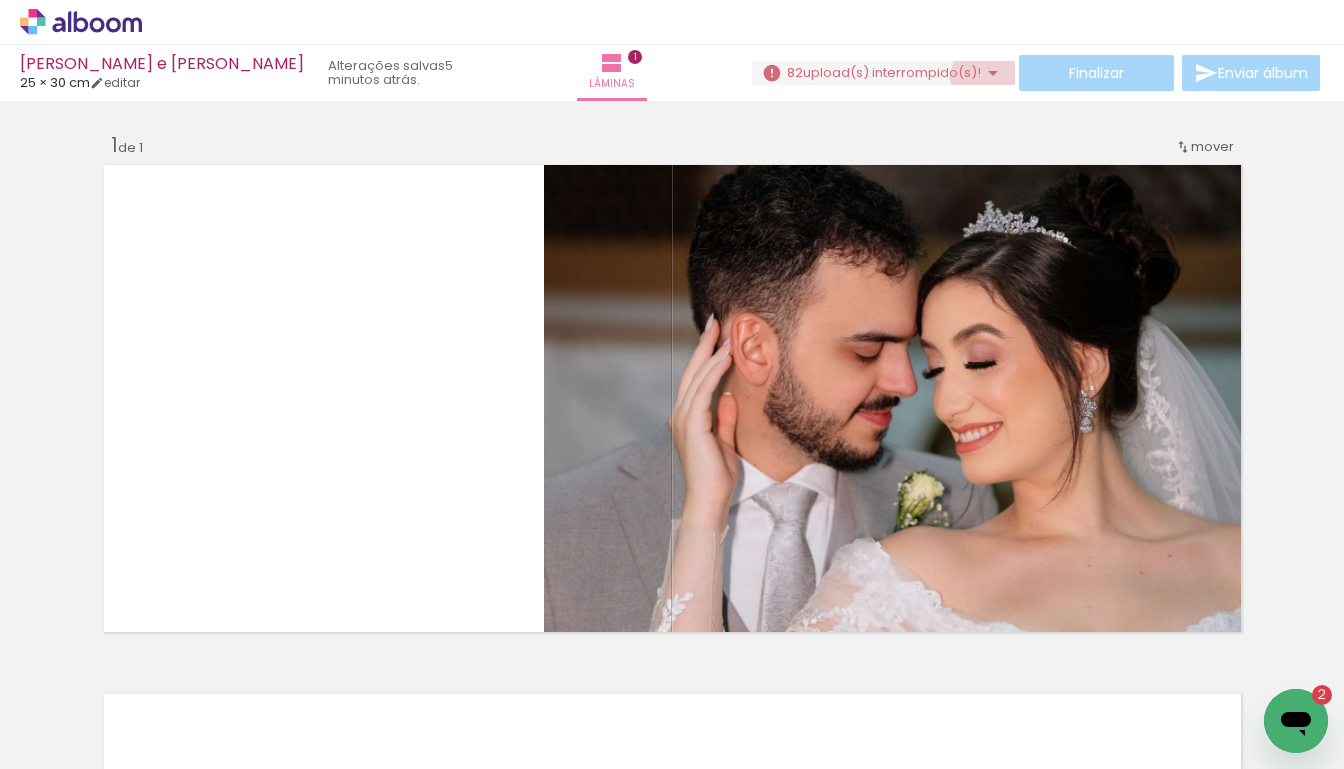 click at bounding box center [993, 73] 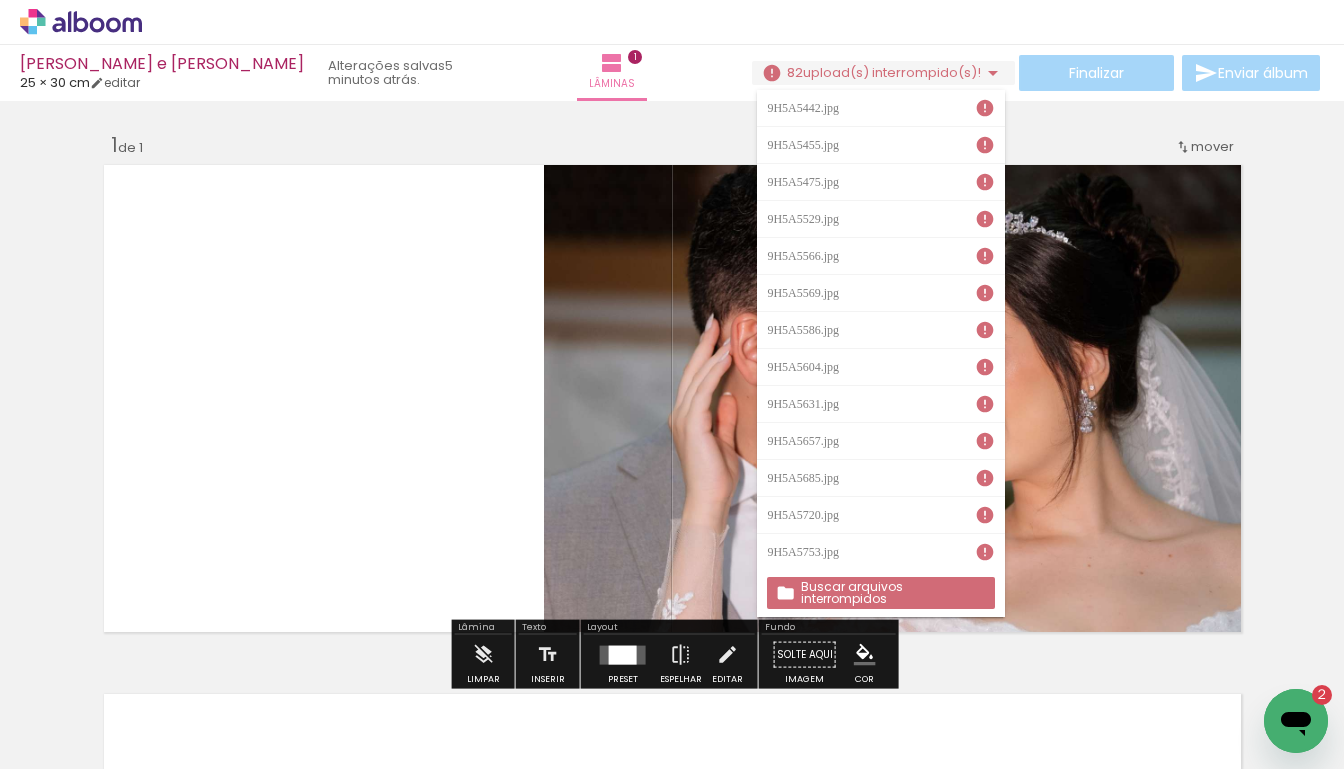 click on "Buscar arquivos interrompidos" at bounding box center (0, 0) 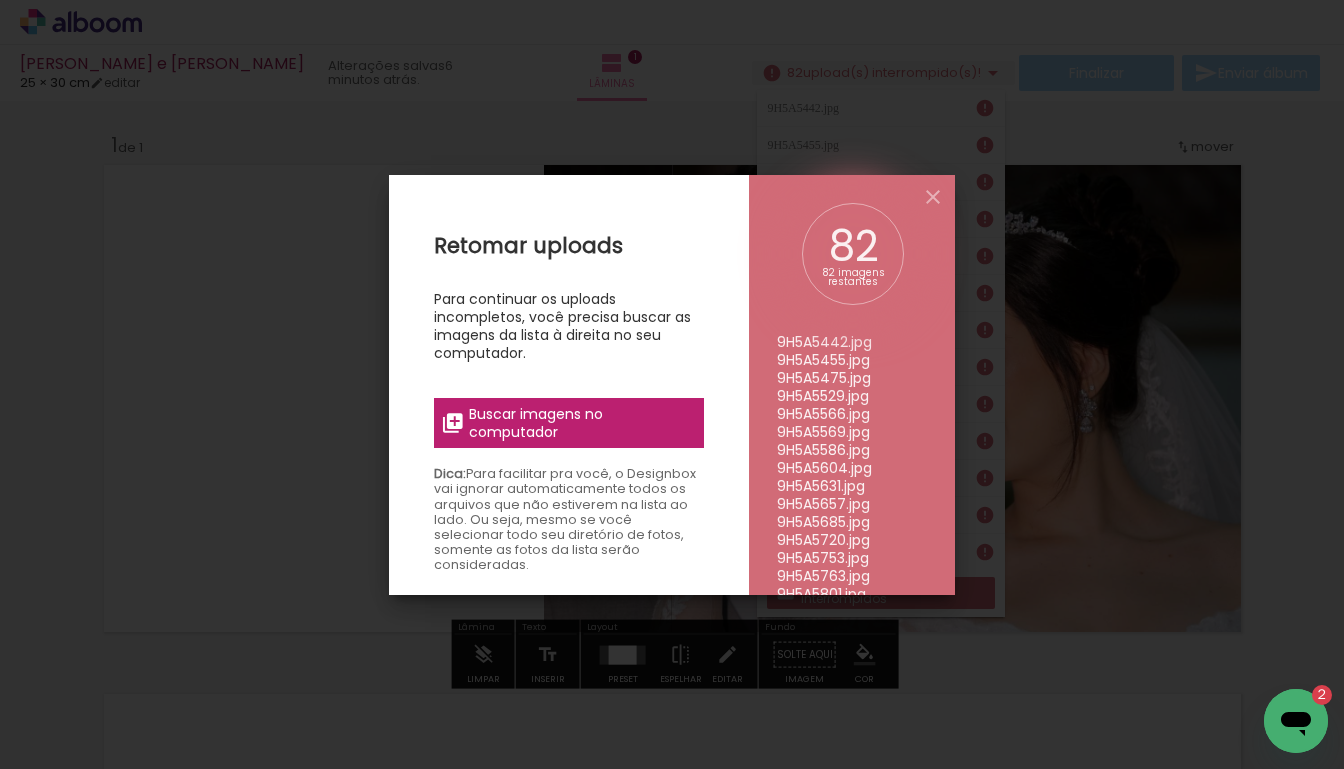 click on "Buscar imagens no computador" at bounding box center (580, 423) 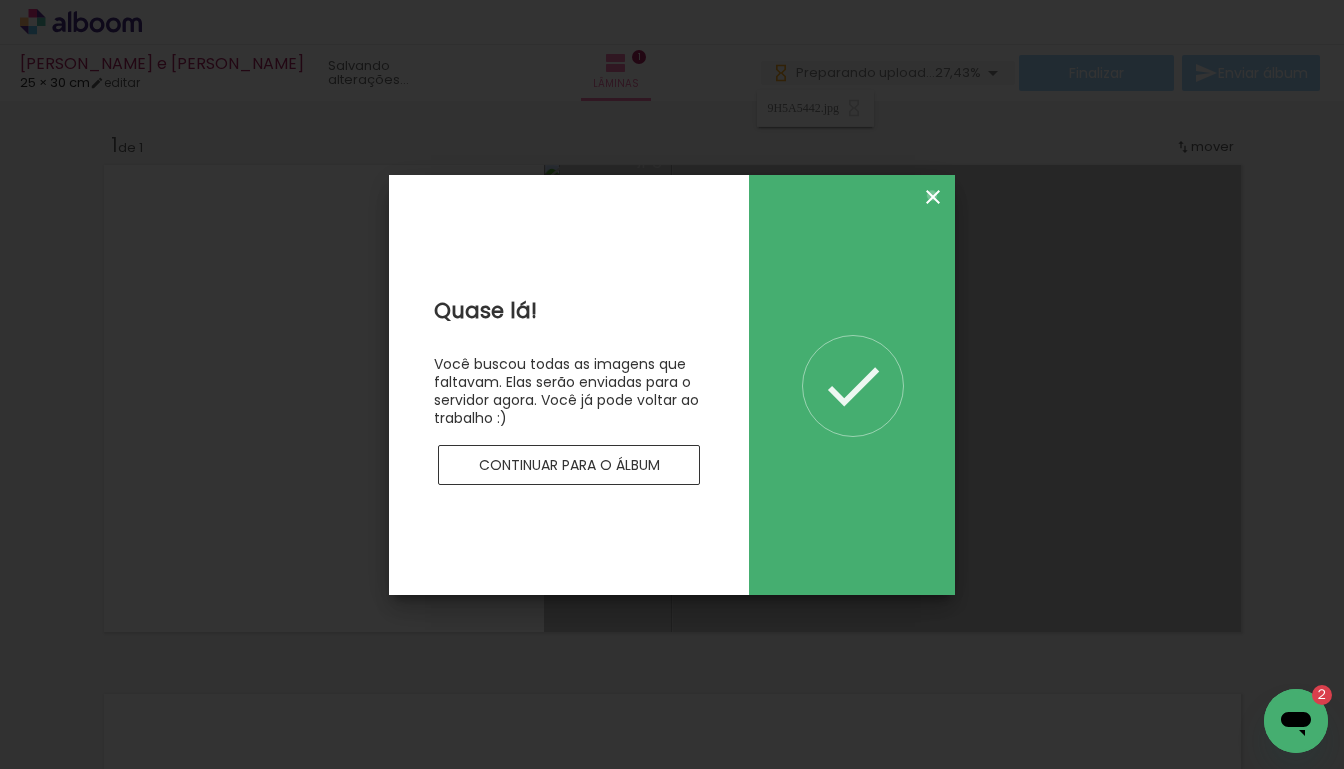 click at bounding box center [933, 197] 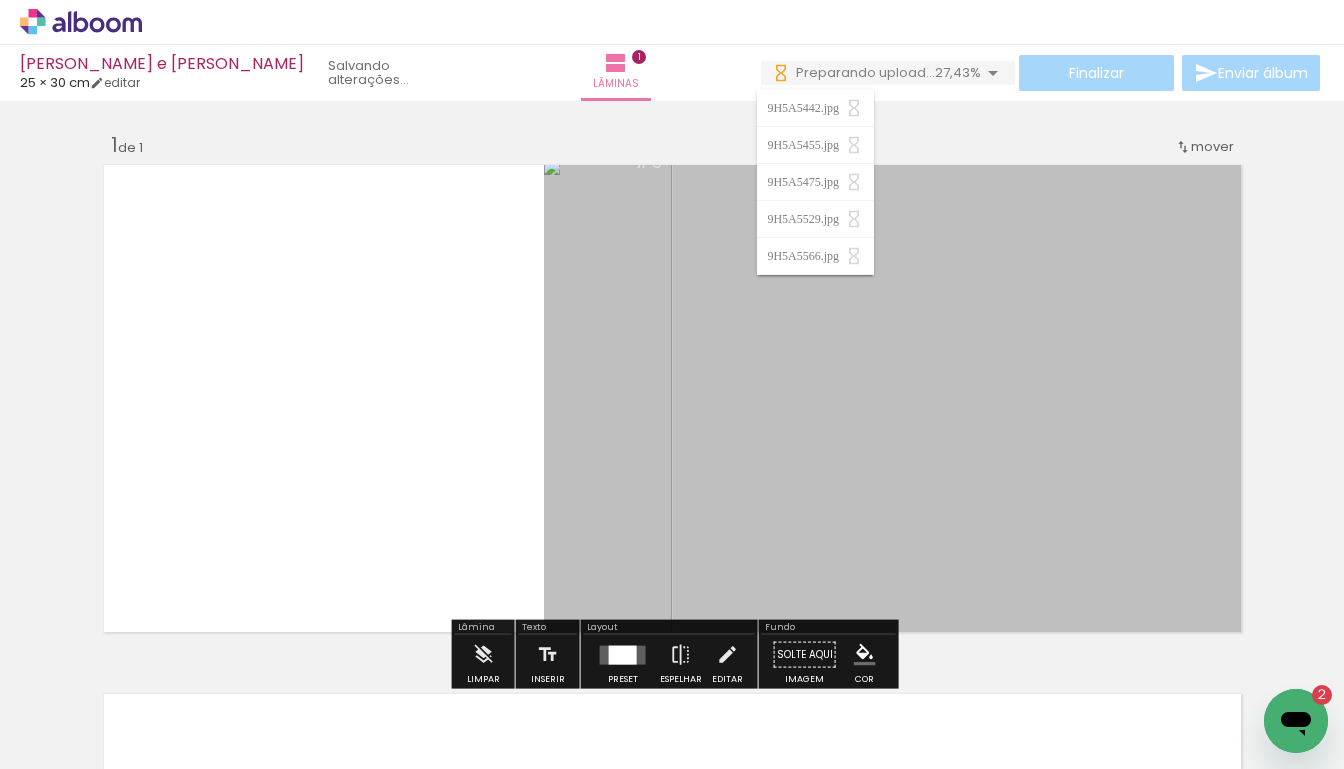 scroll, scrollTop: 0, scrollLeft: 0, axis: both 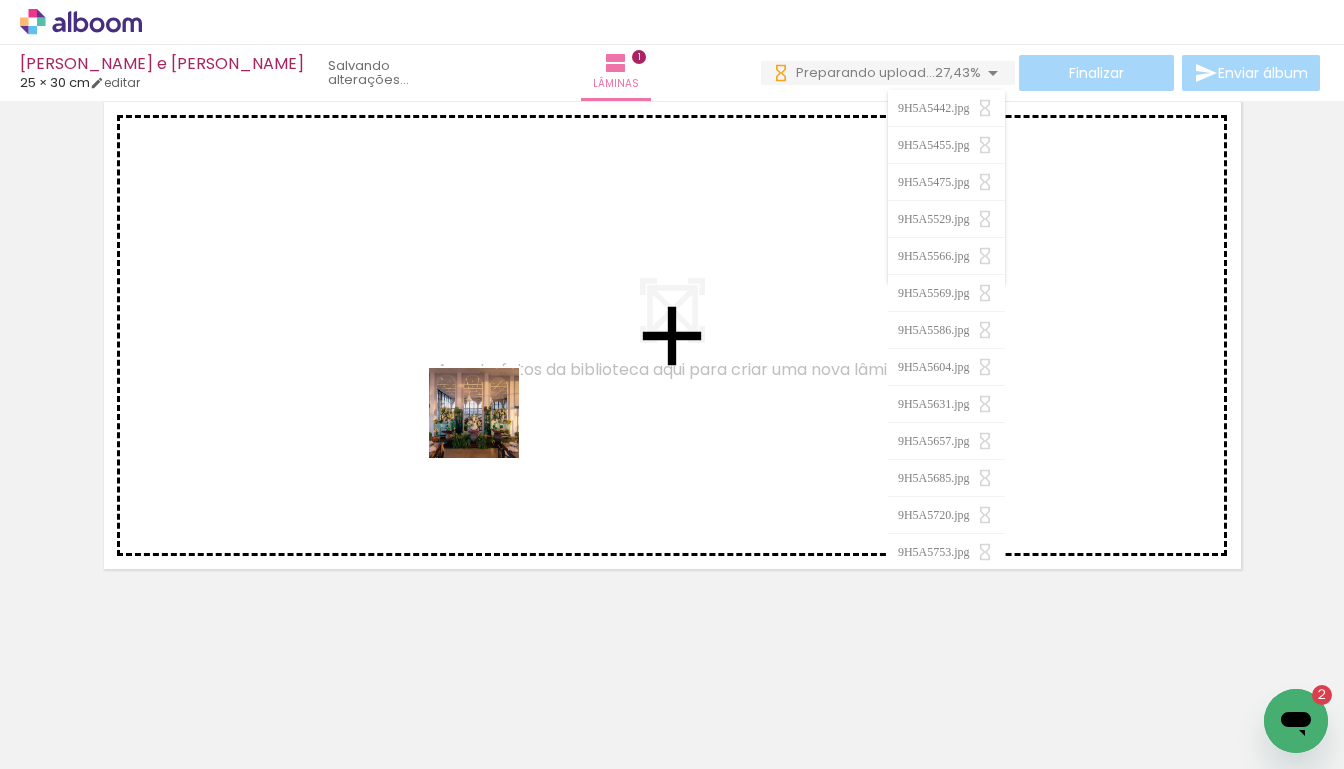 drag, startPoint x: 459, startPoint y: 698, endPoint x: 489, endPoint y: 426, distance: 273.6494 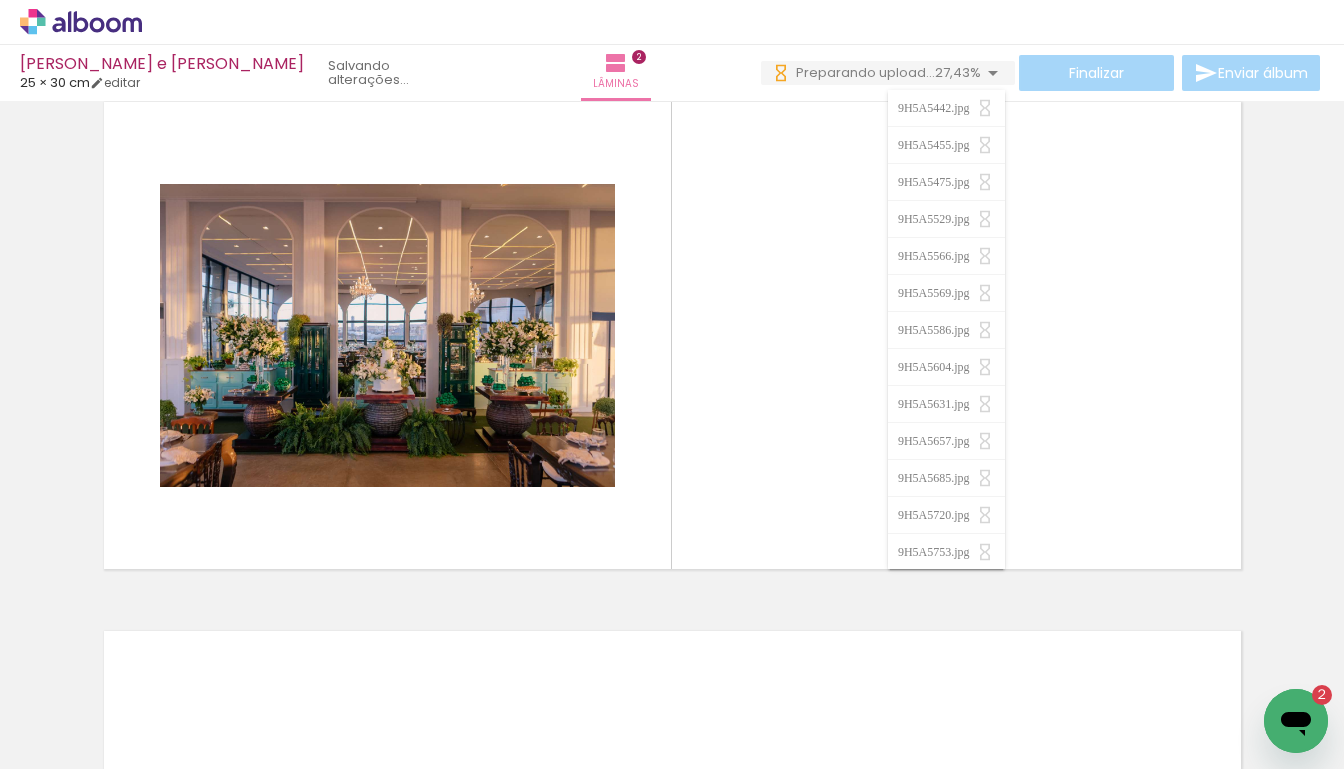 scroll, scrollTop: 576, scrollLeft: 0, axis: vertical 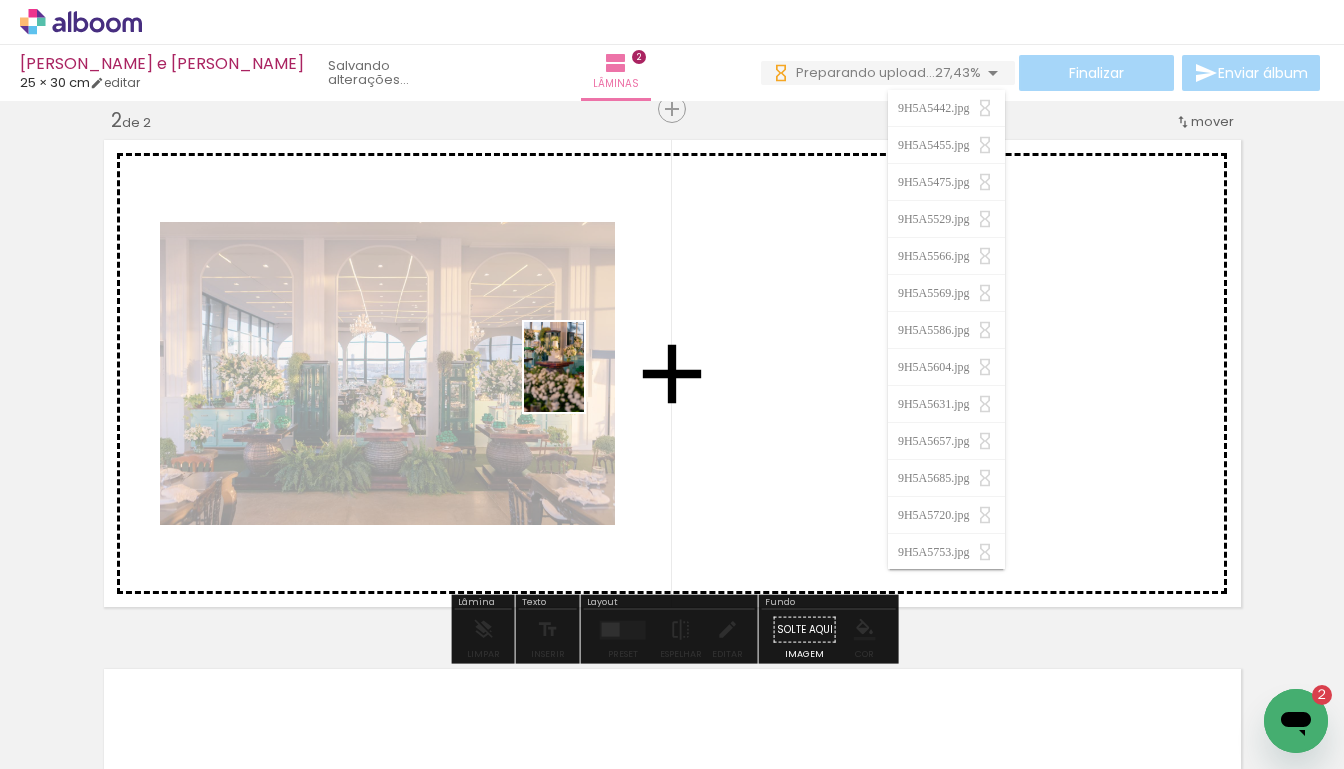 drag, startPoint x: 332, startPoint y: 714, endPoint x: 583, endPoint y: 382, distance: 416.20306 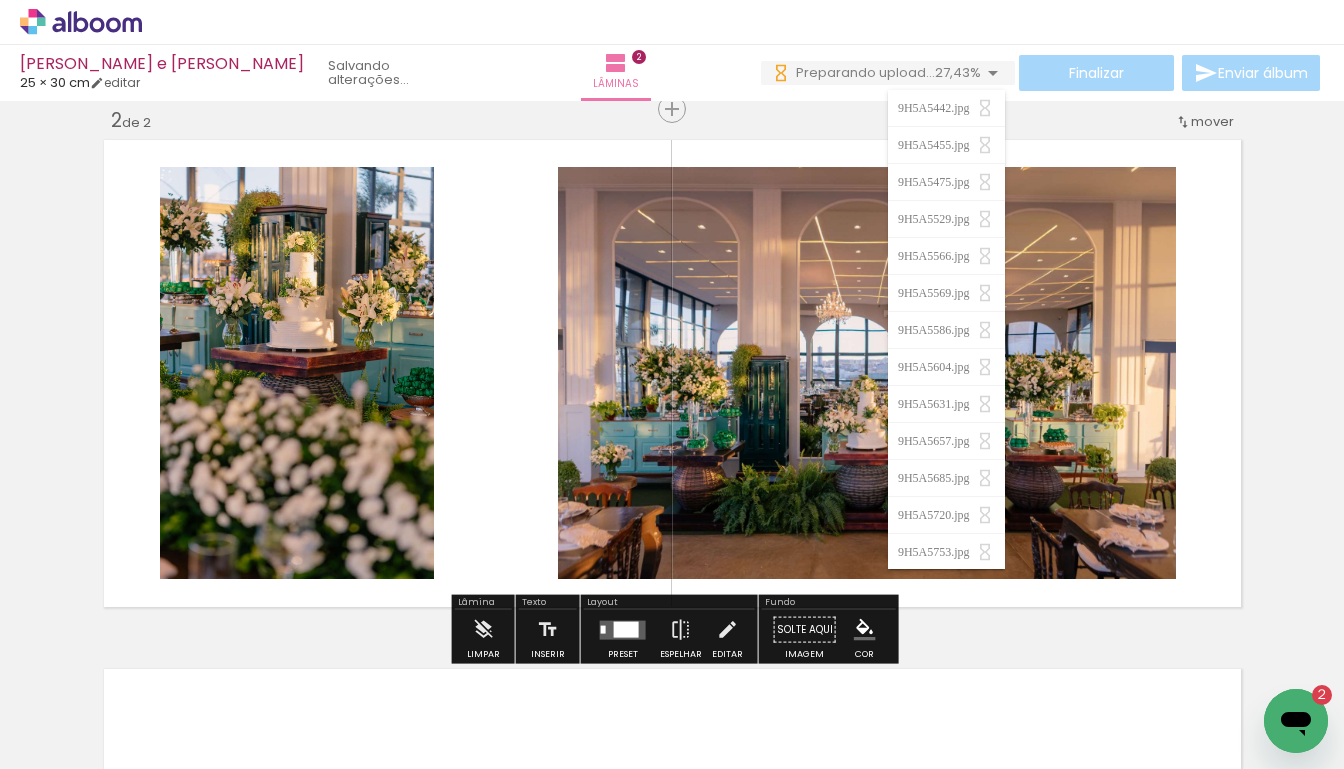 scroll, scrollTop: 0, scrollLeft: 0, axis: both 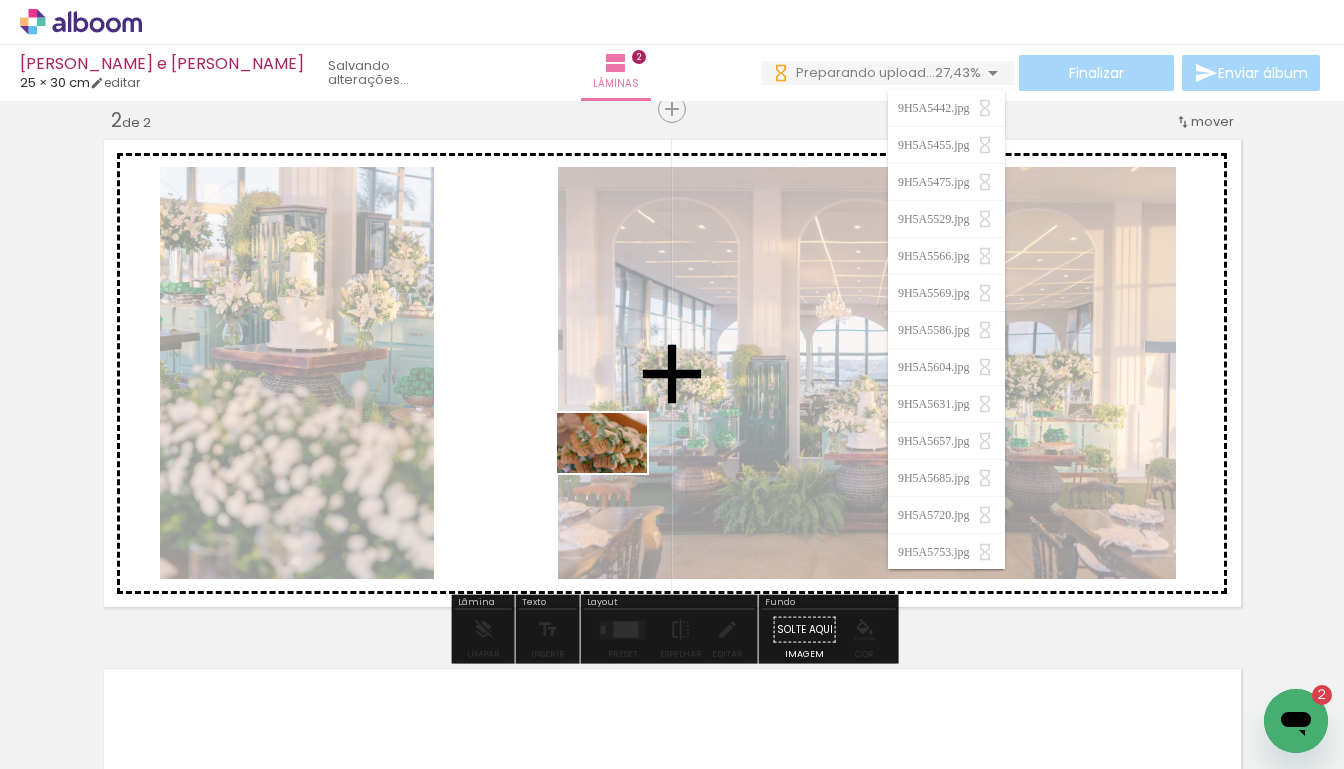 drag, startPoint x: 517, startPoint y: 718, endPoint x: 615, endPoint y: 471, distance: 265.73108 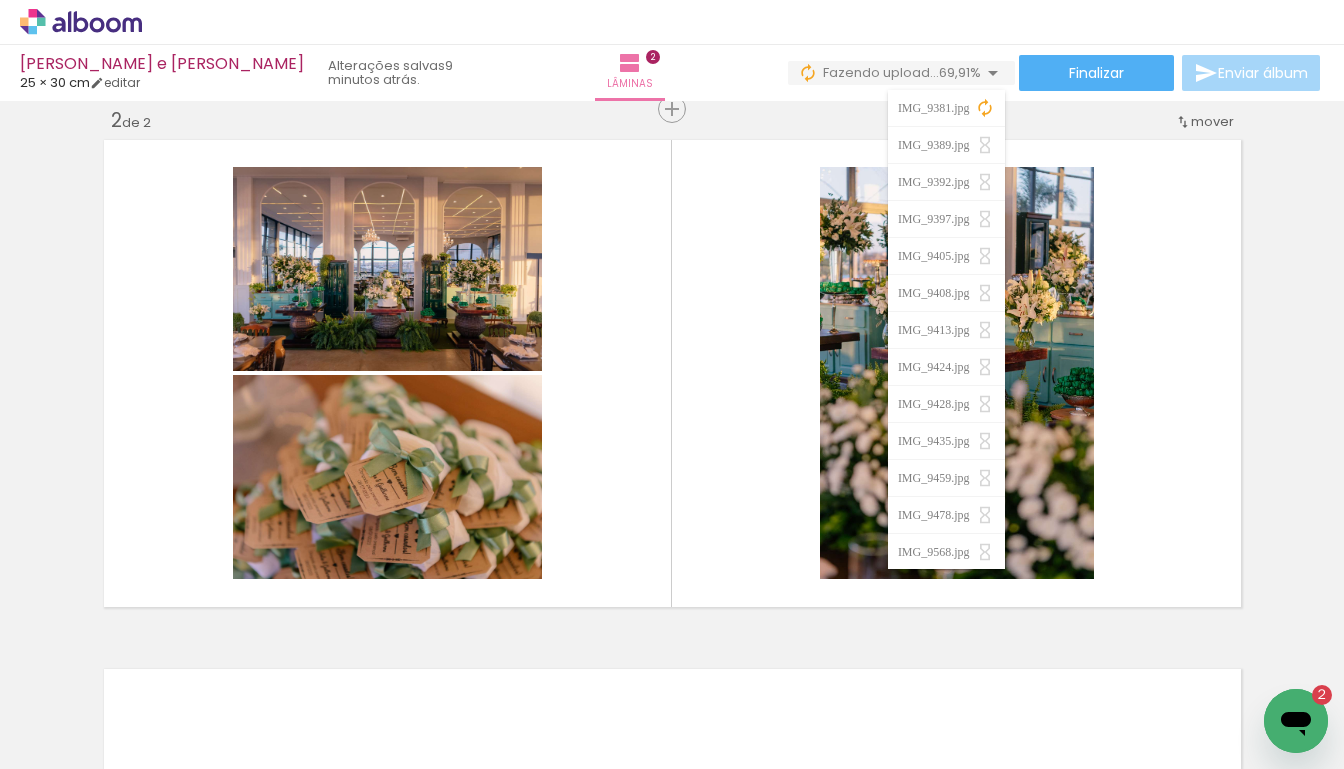 scroll, scrollTop: 0, scrollLeft: 7158, axis: horizontal 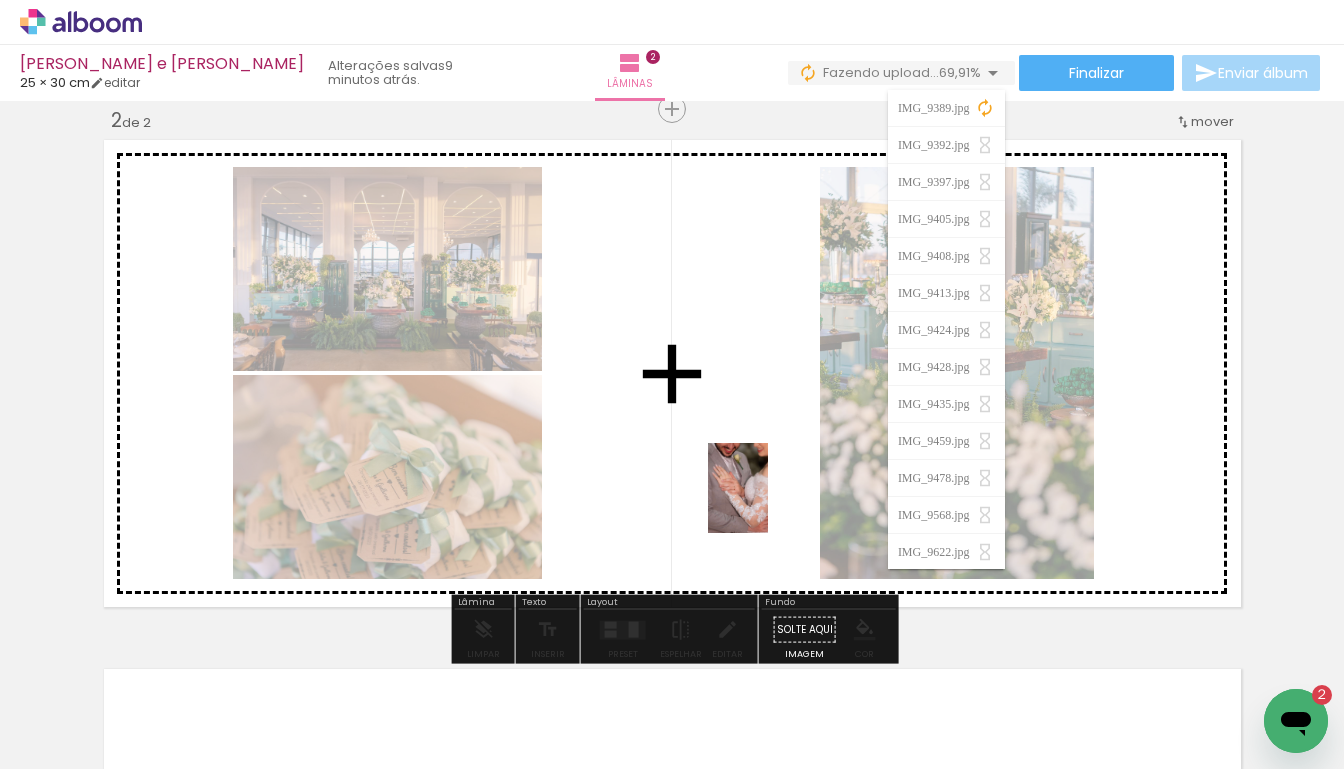 drag, startPoint x: 769, startPoint y: 702, endPoint x: 767, endPoint y: 502, distance: 200.01 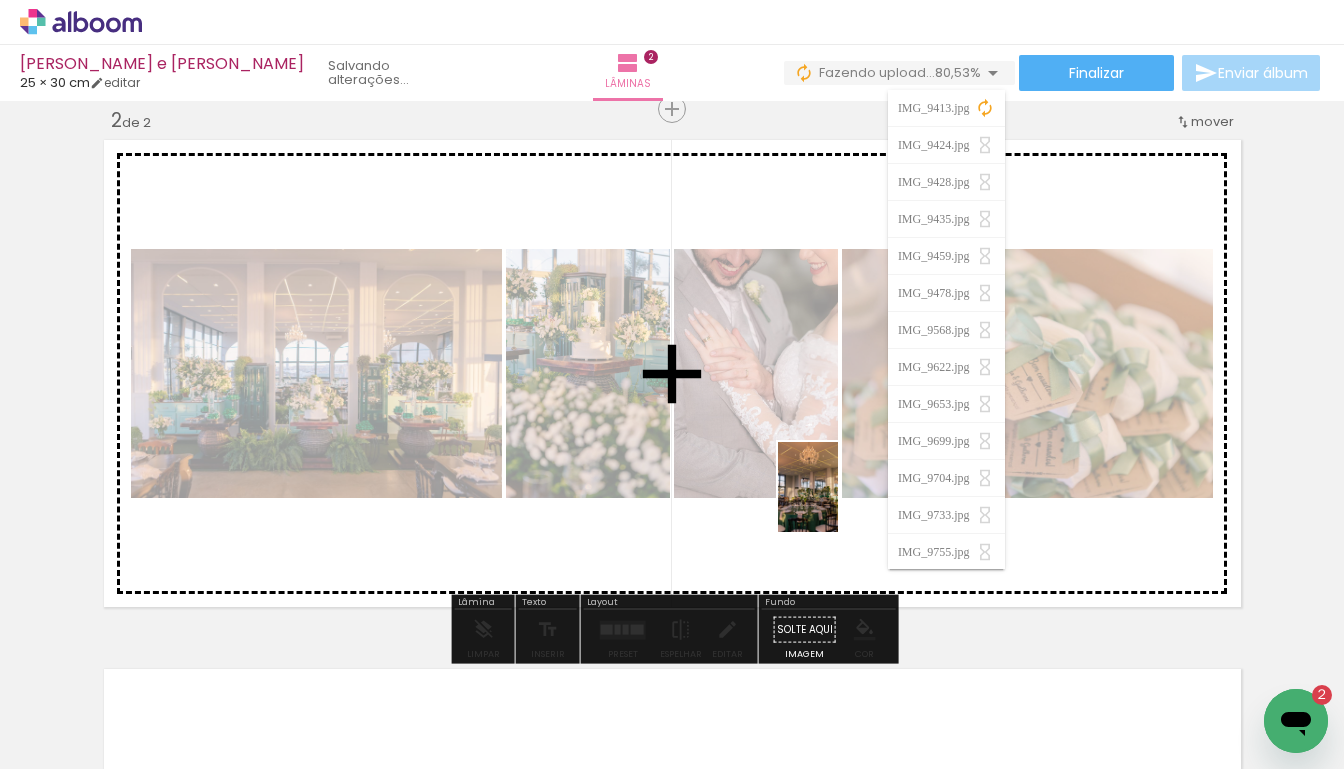 drag, startPoint x: 902, startPoint y: 701, endPoint x: 837, endPoint y: 499, distance: 212.20038 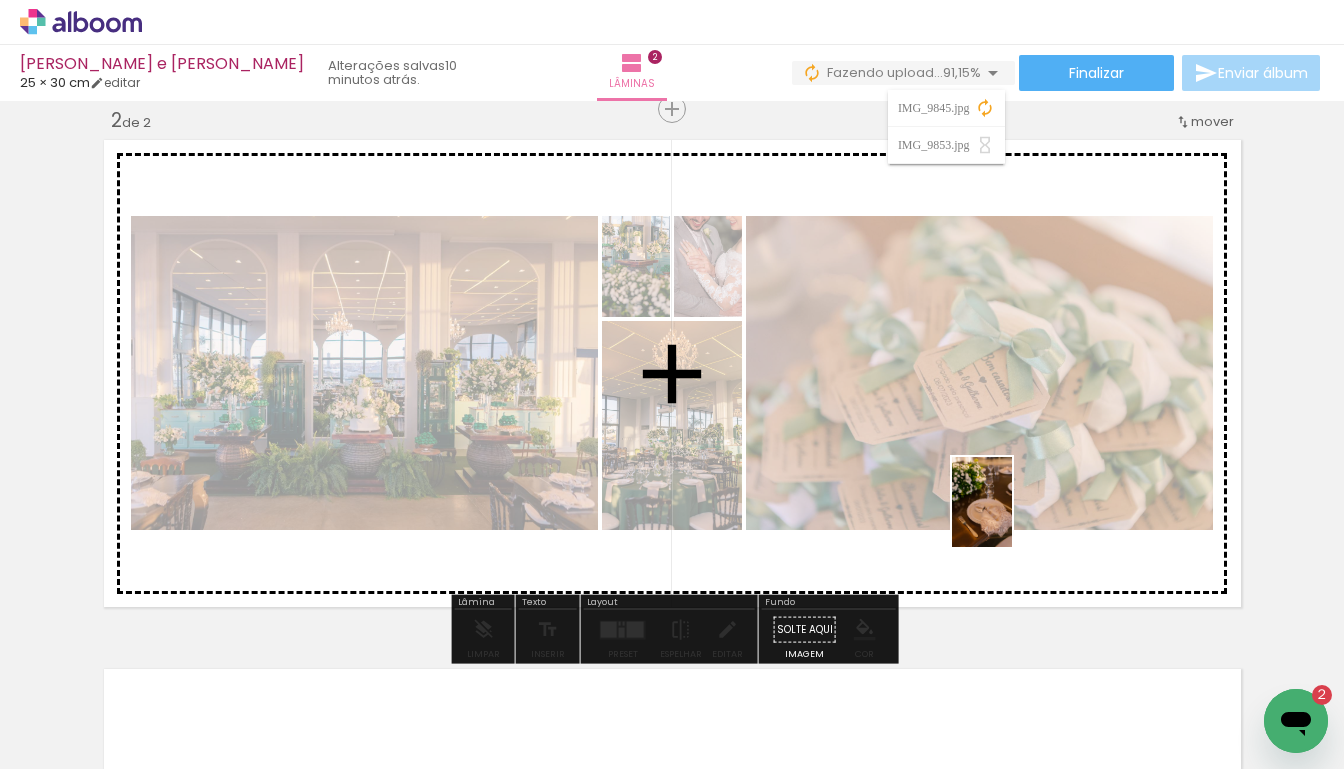 drag, startPoint x: 1017, startPoint y: 716, endPoint x: 1009, endPoint y: 514, distance: 202.15836 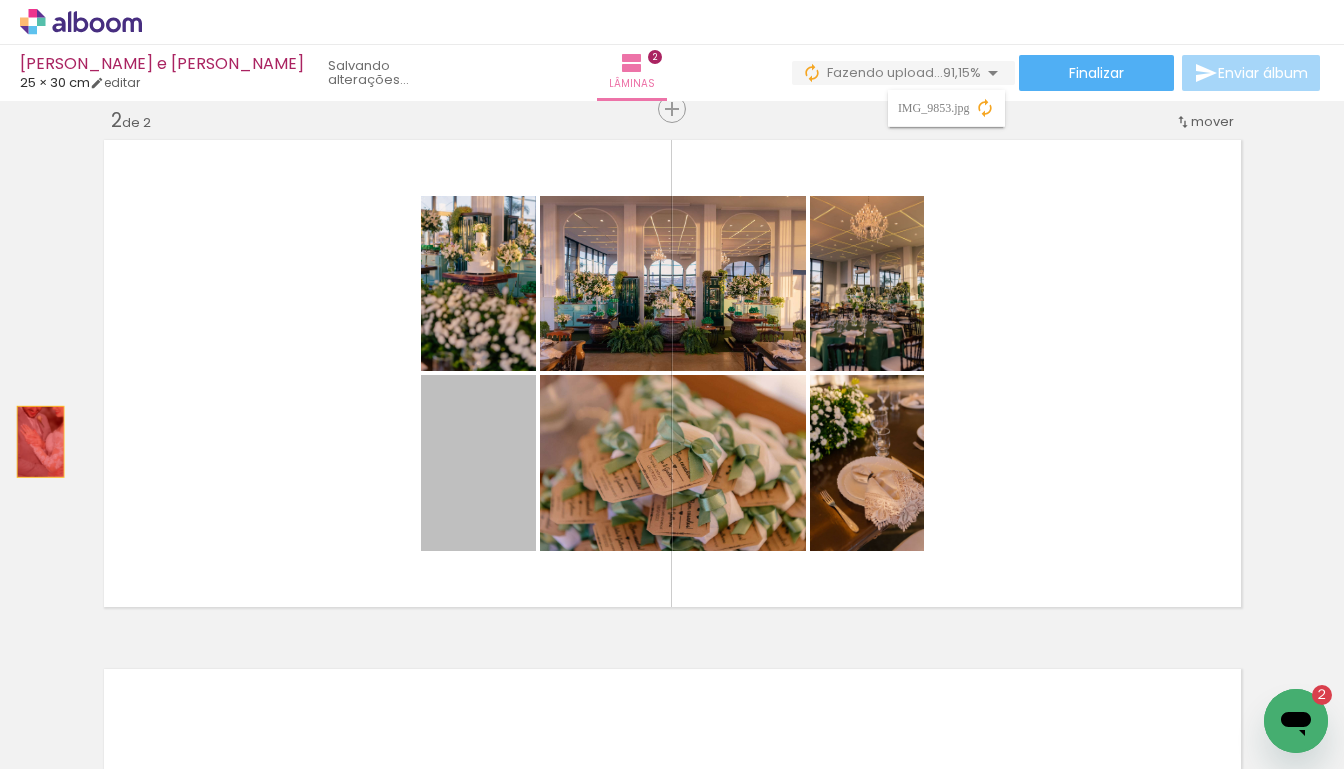 drag, startPoint x: 464, startPoint y: 463, endPoint x: 19, endPoint y: 444, distance: 445.40543 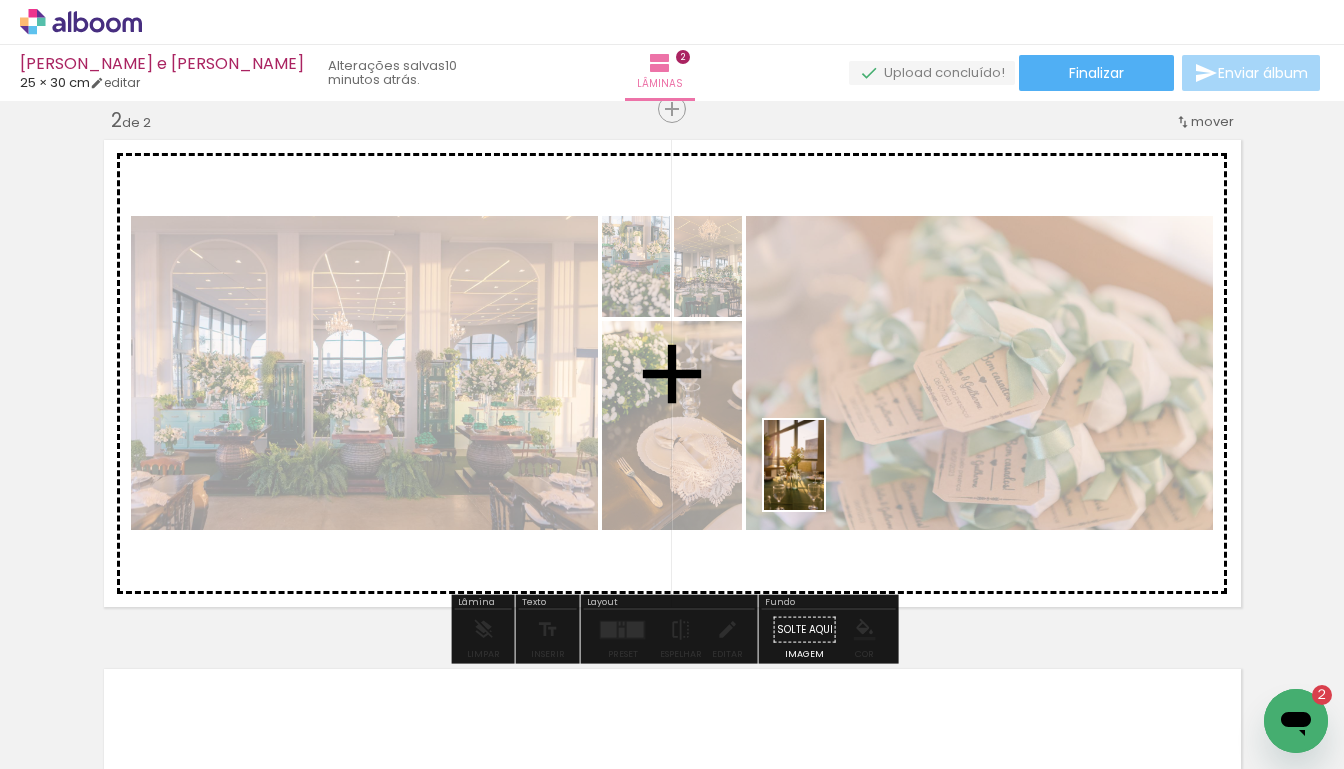 drag, startPoint x: 776, startPoint y: 728, endPoint x: 824, endPoint y: 480, distance: 252.60245 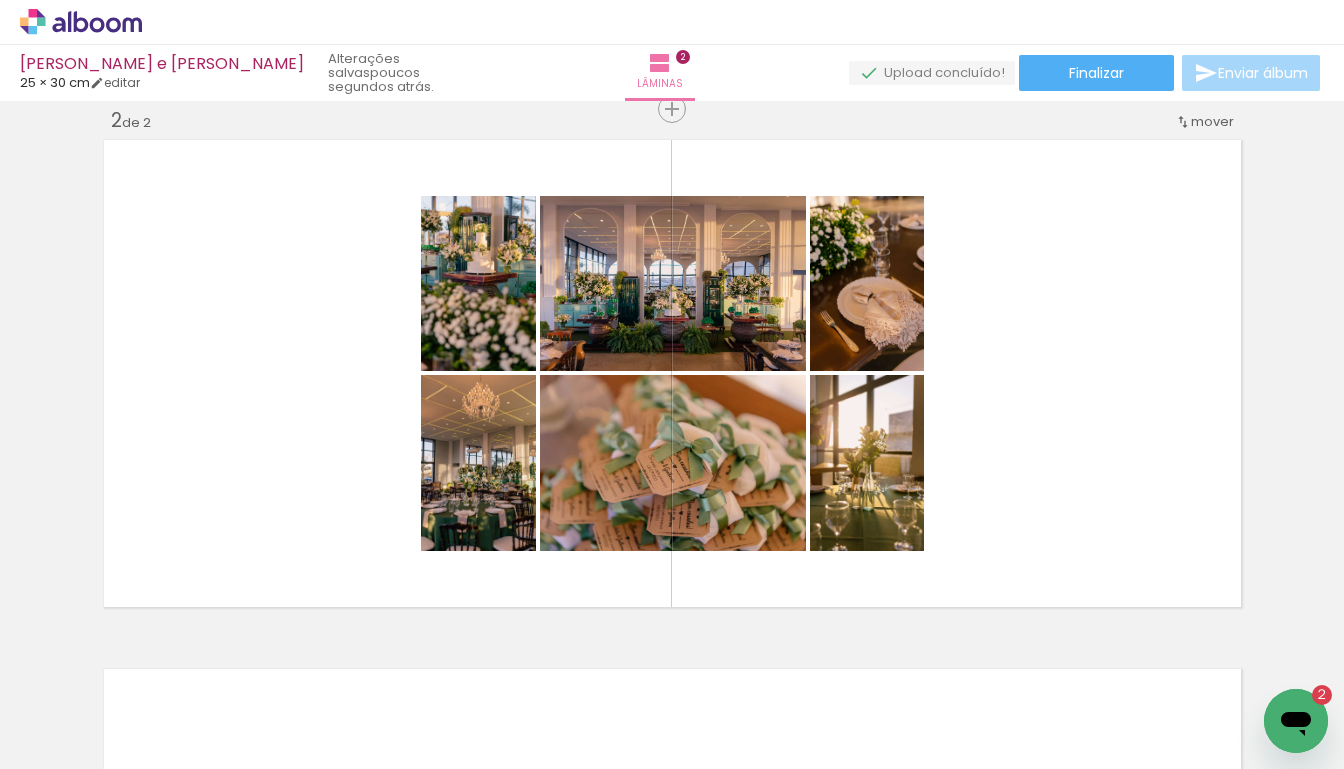 scroll, scrollTop: 0, scrollLeft: 0, axis: both 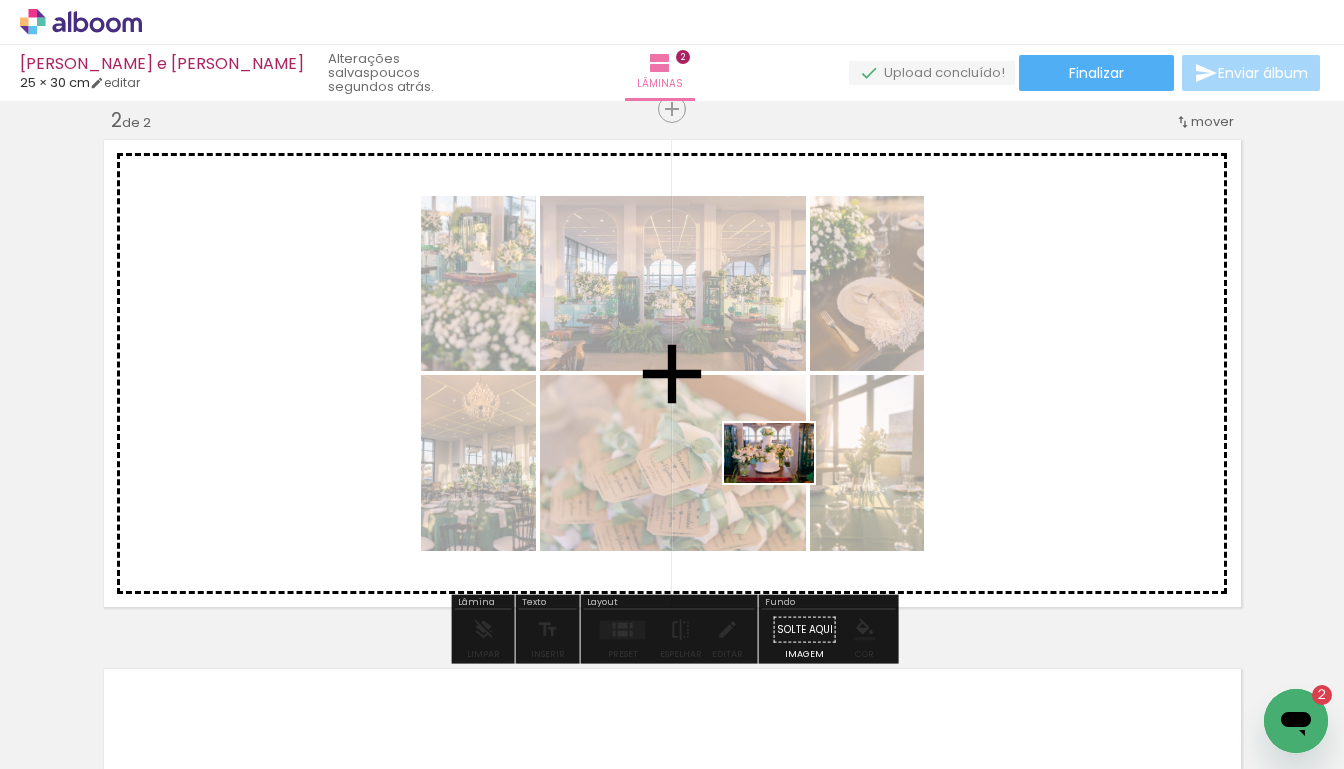 drag, startPoint x: 644, startPoint y: 715, endPoint x: 784, endPoint y: 482, distance: 271.82532 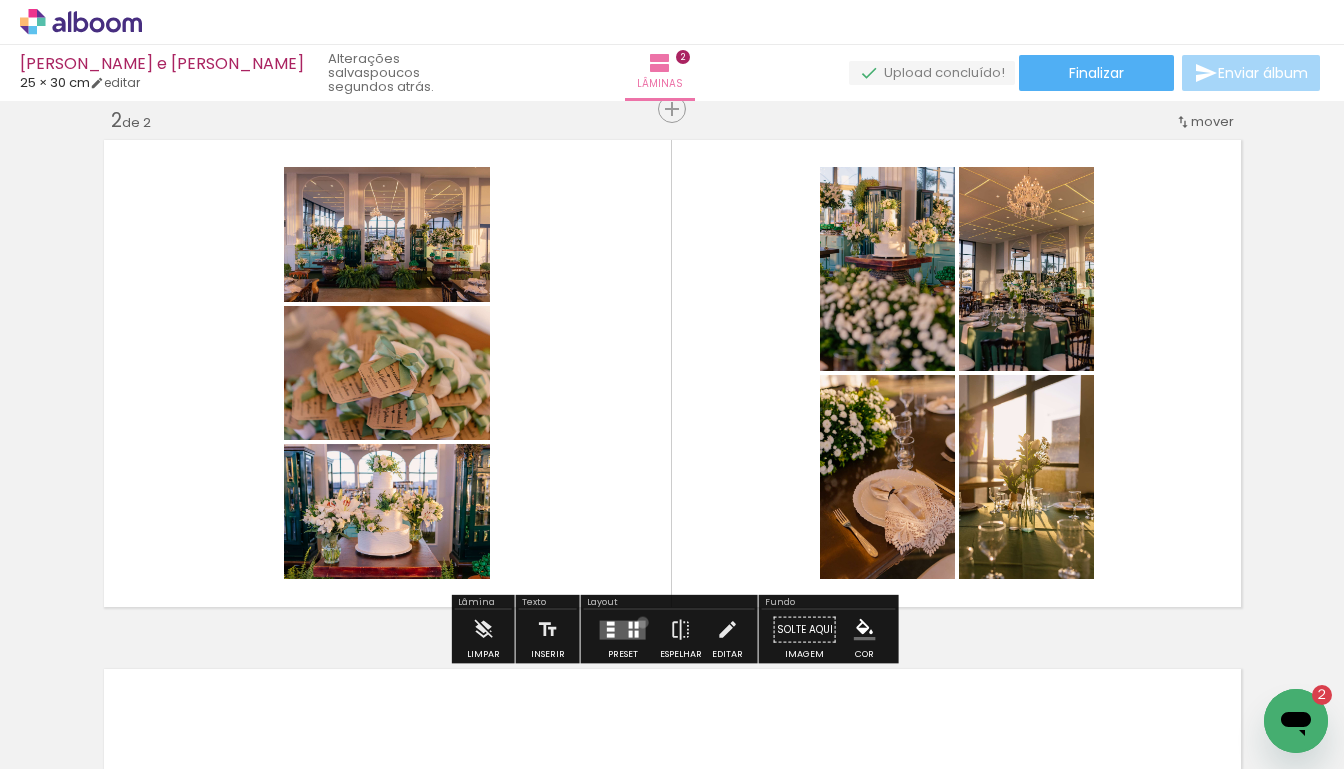 click at bounding box center (623, 629) 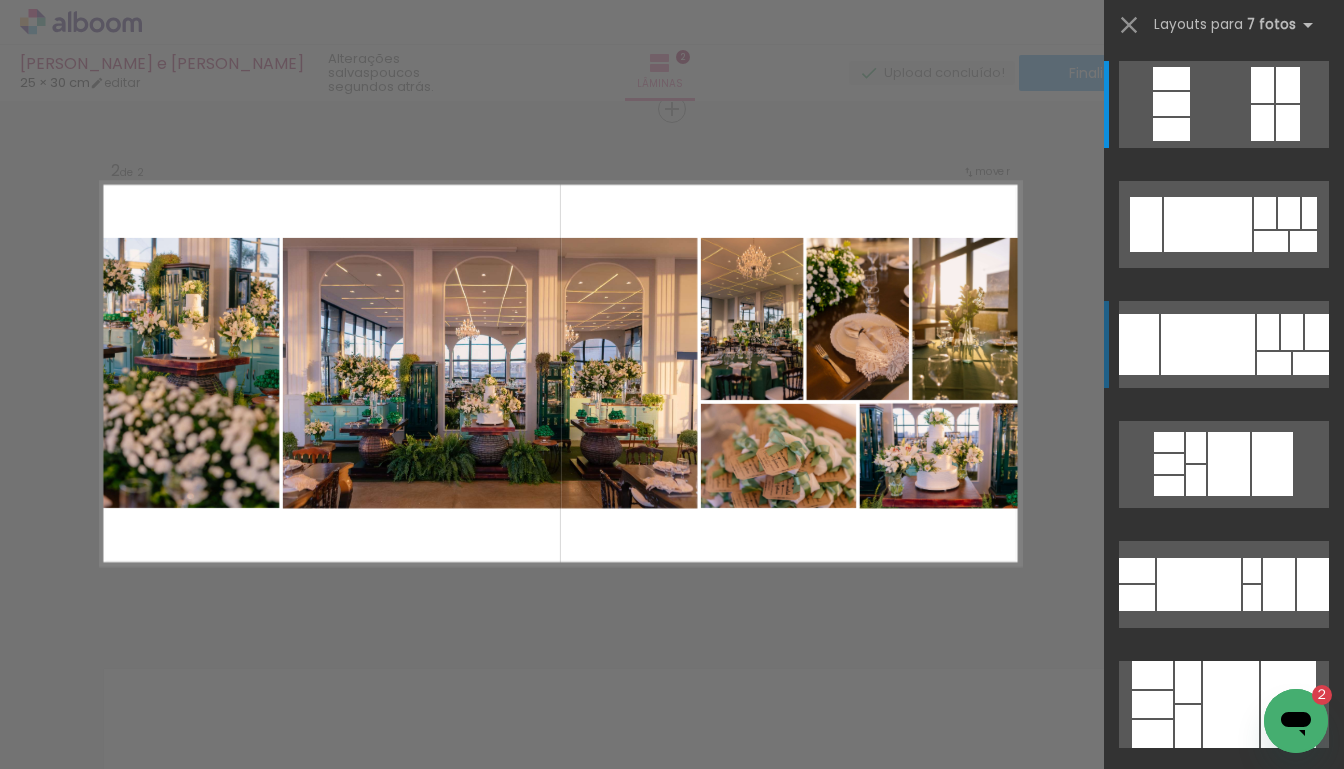click at bounding box center (1171, 129) 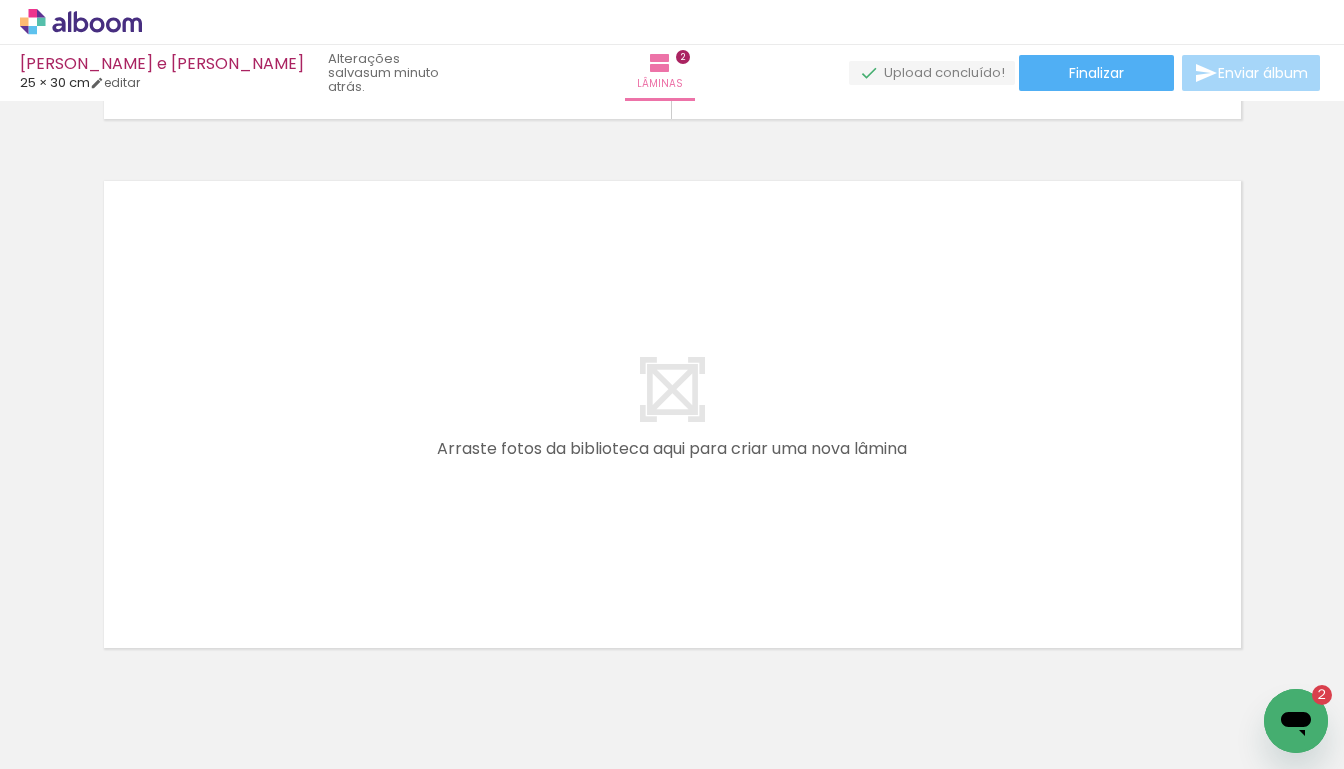 scroll, scrollTop: 1058, scrollLeft: 0, axis: vertical 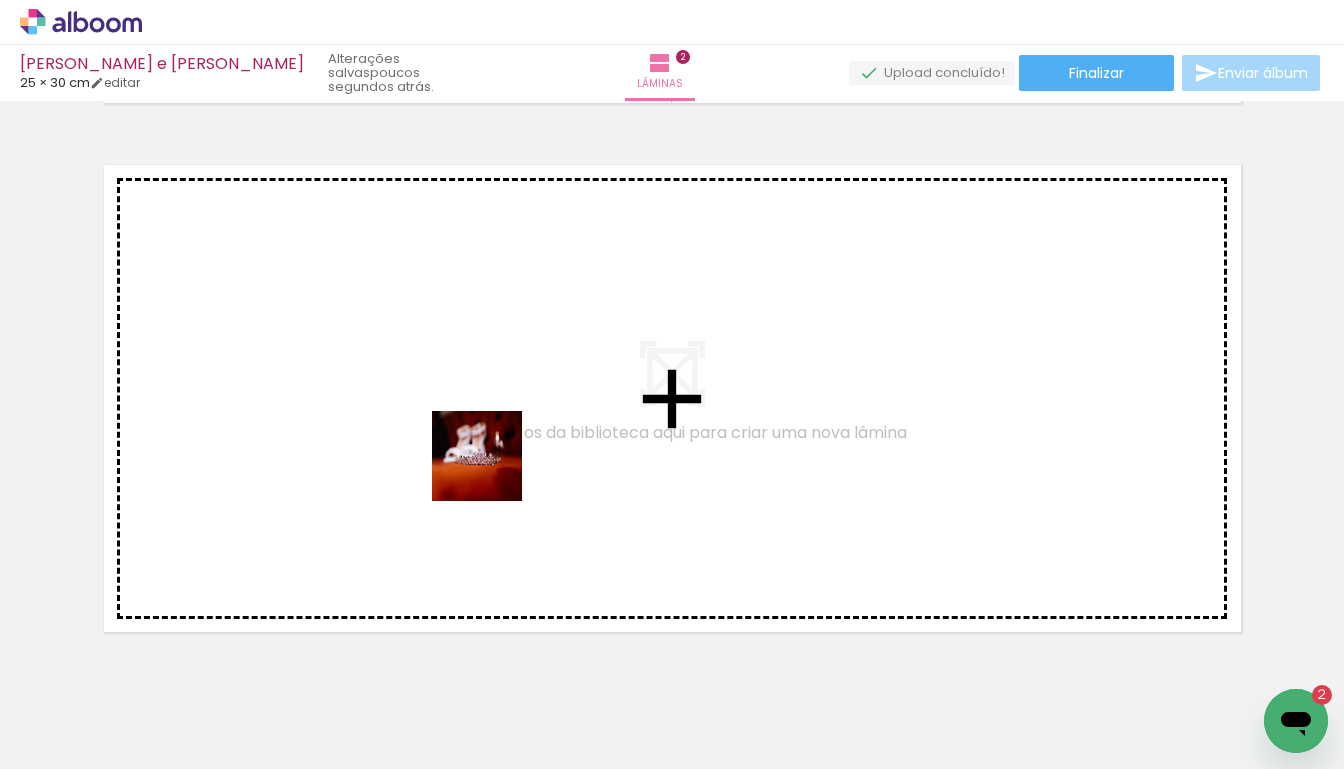 click at bounding box center (672, 384) 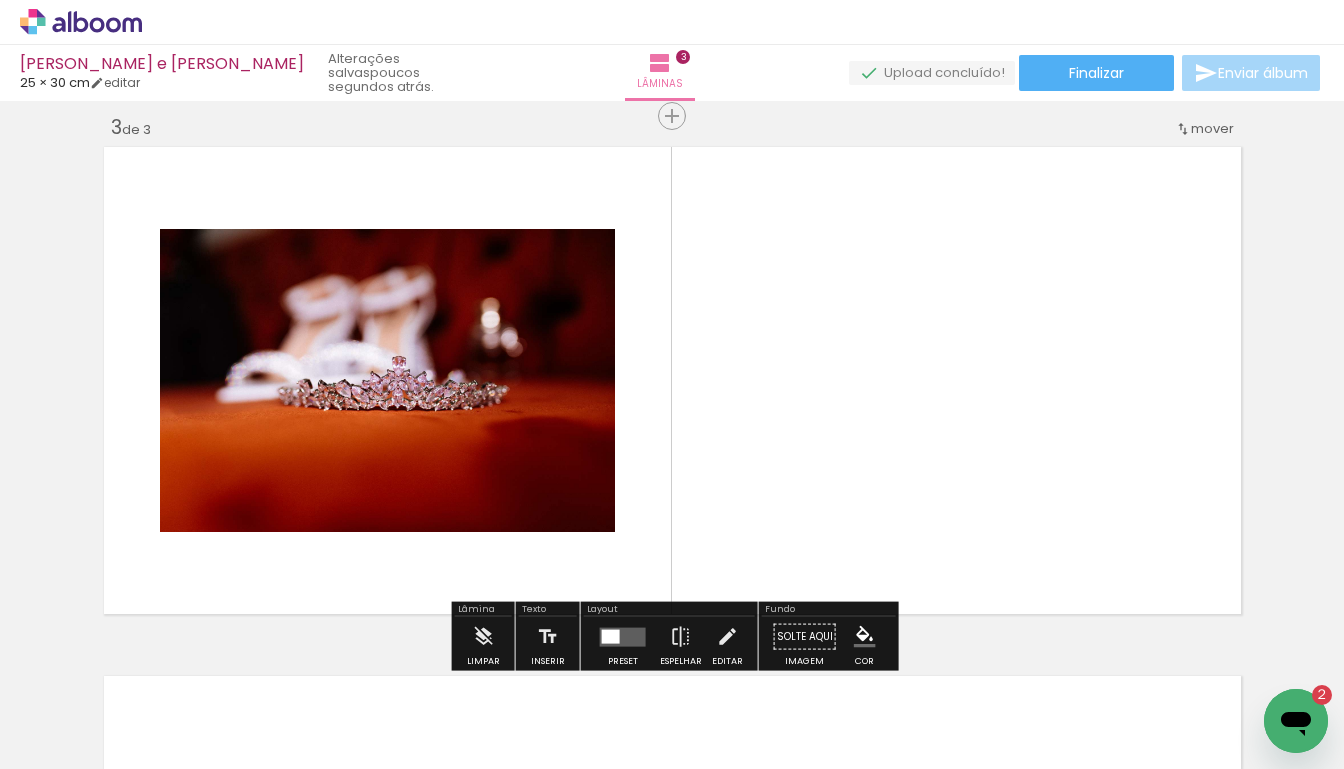 scroll, scrollTop: 1083, scrollLeft: 0, axis: vertical 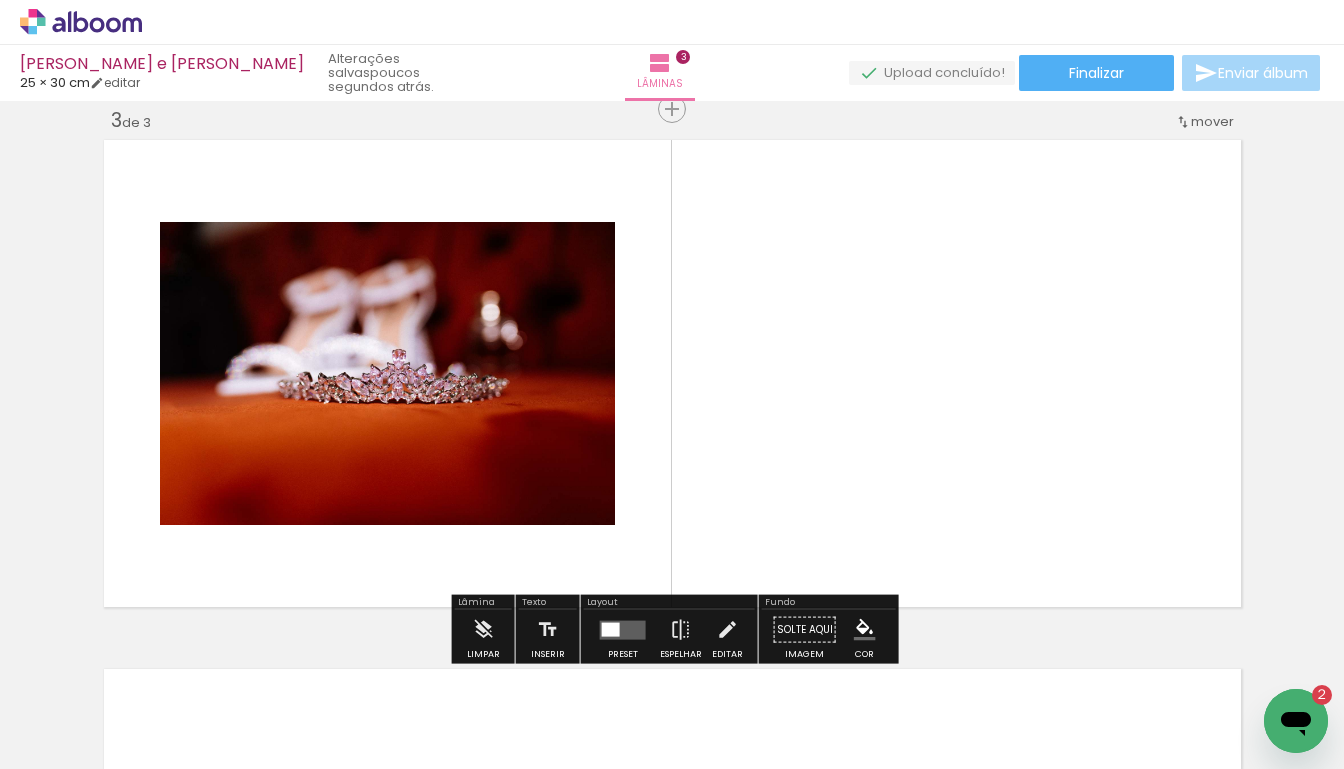 click at bounding box center (1138, 702) 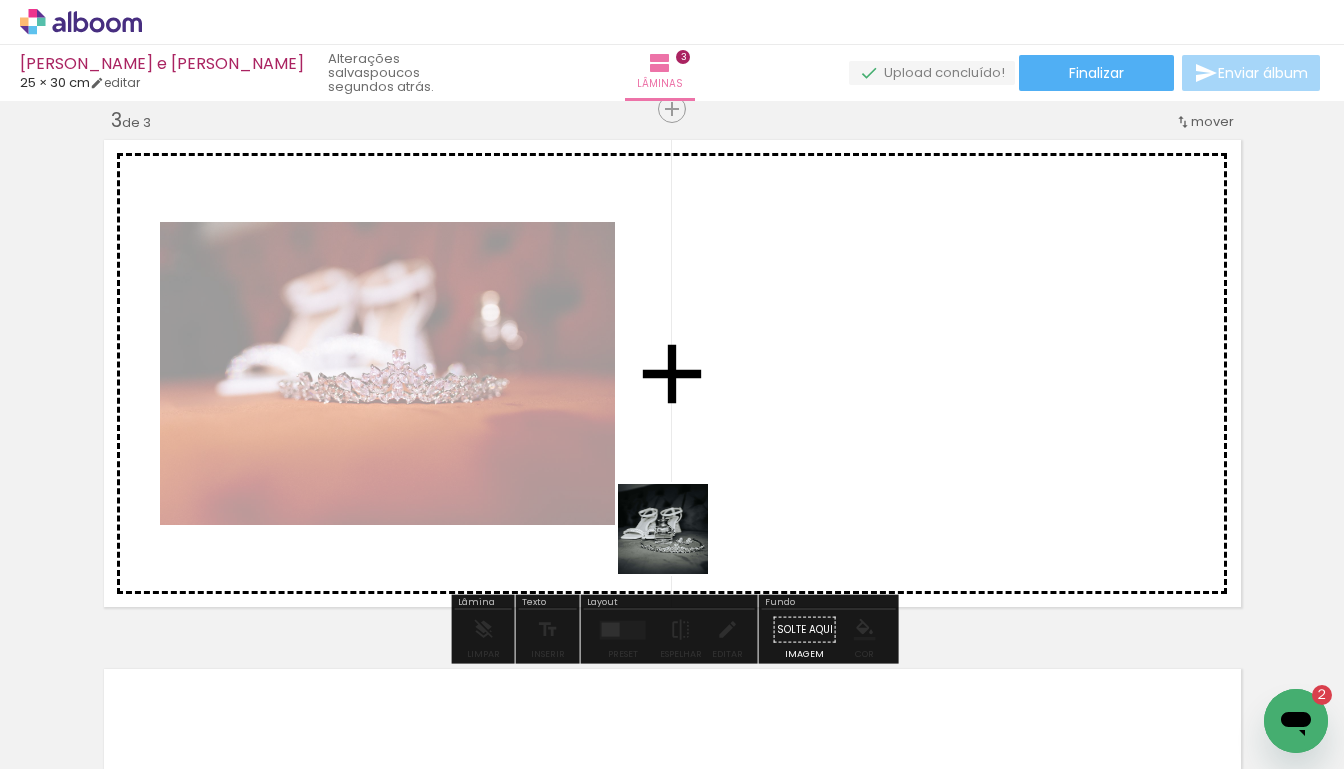 drag, startPoint x: 589, startPoint y: 690, endPoint x: 914, endPoint y: 234, distance: 559.96515 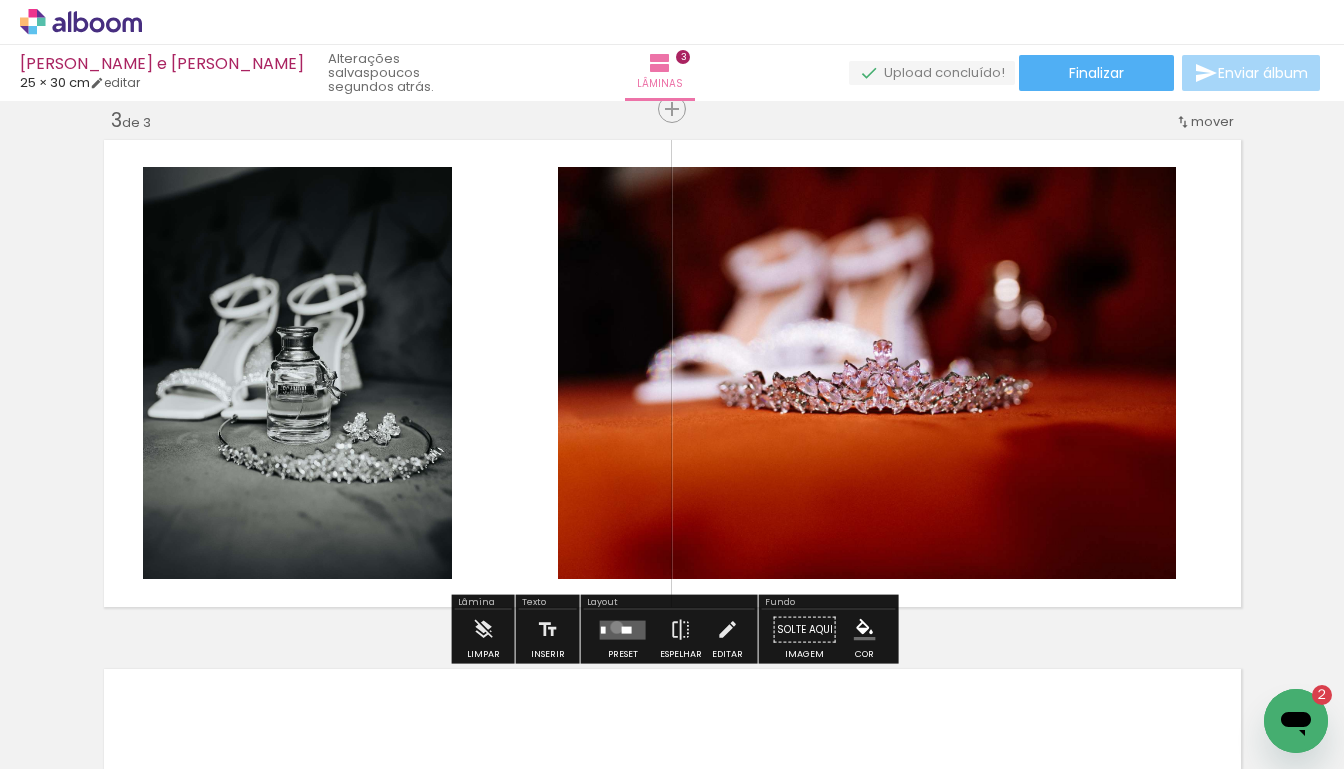 click at bounding box center (623, 629) 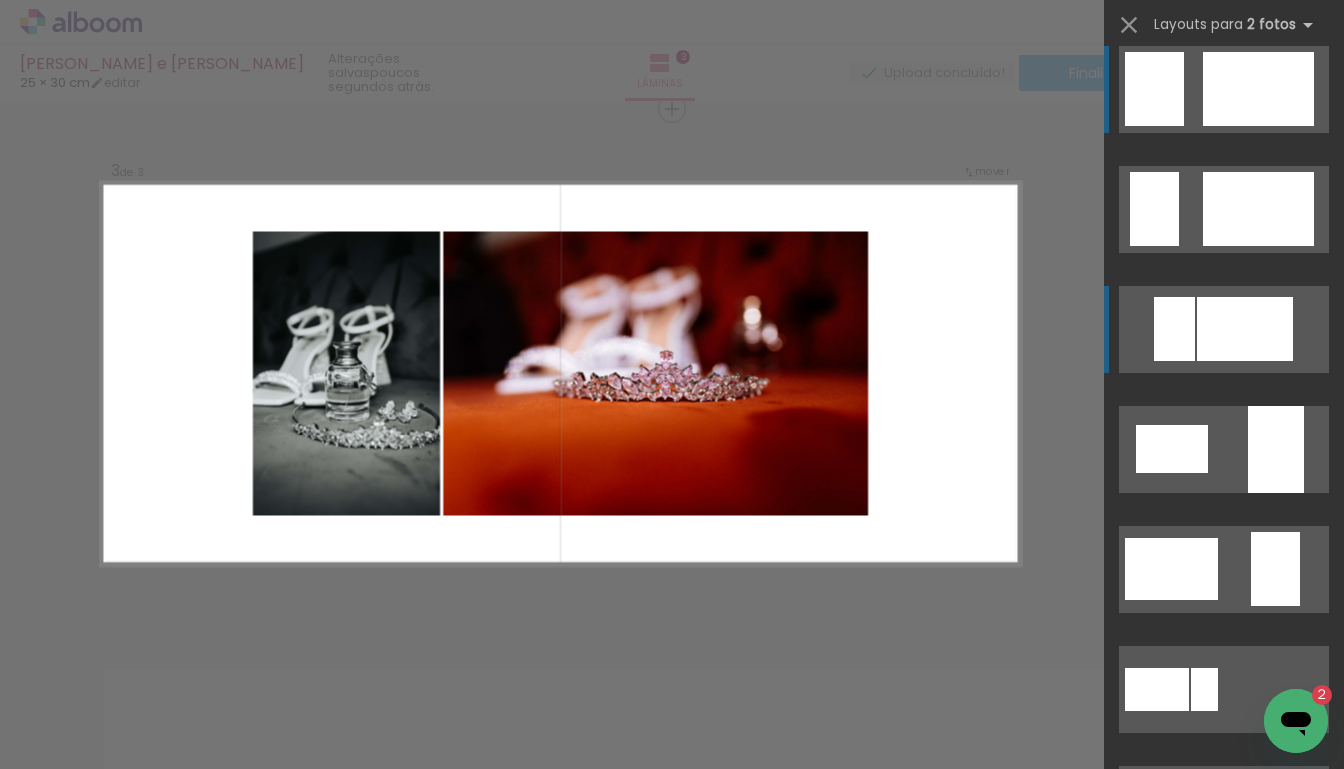 scroll, scrollTop: 0, scrollLeft: 0, axis: both 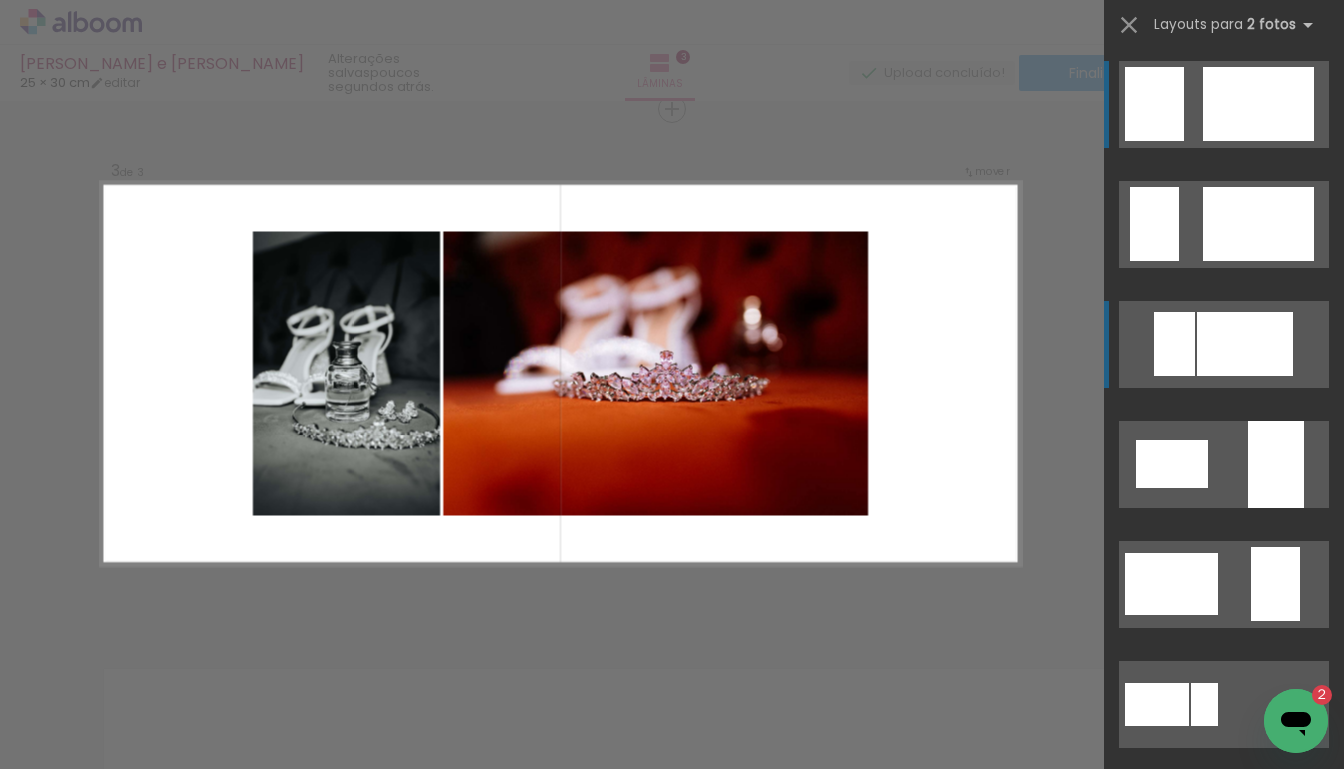 click at bounding box center [1258, 104] 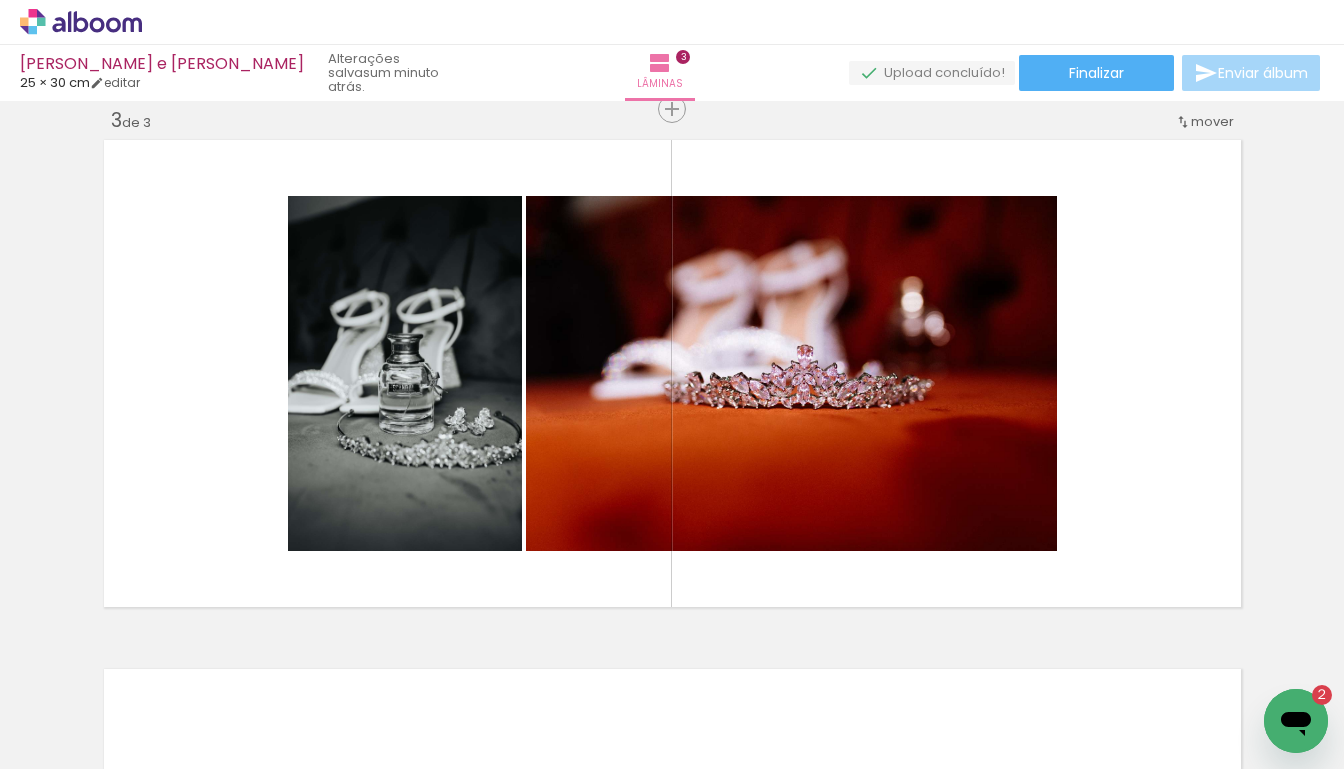 scroll, scrollTop: 0, scrollLeft: 6534, axis: horizontal 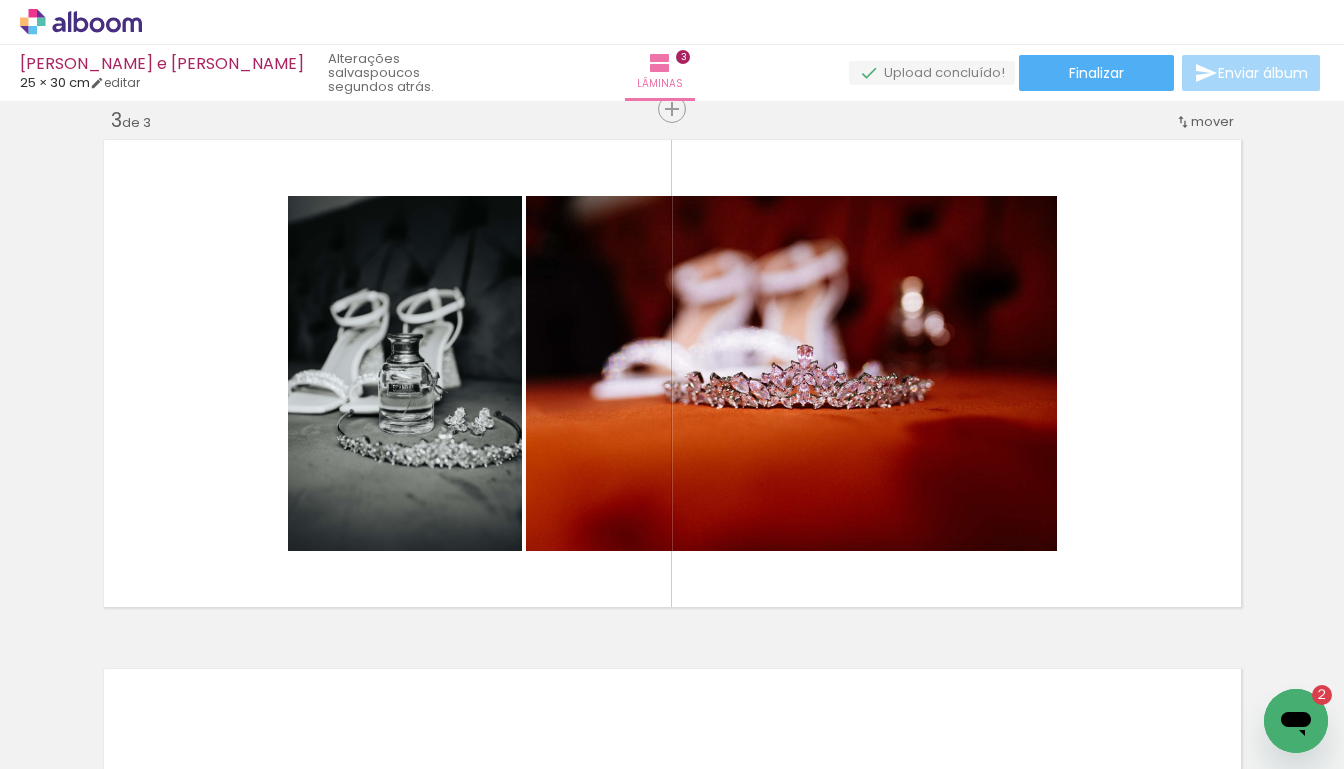 click at bounding box center (678, 661) 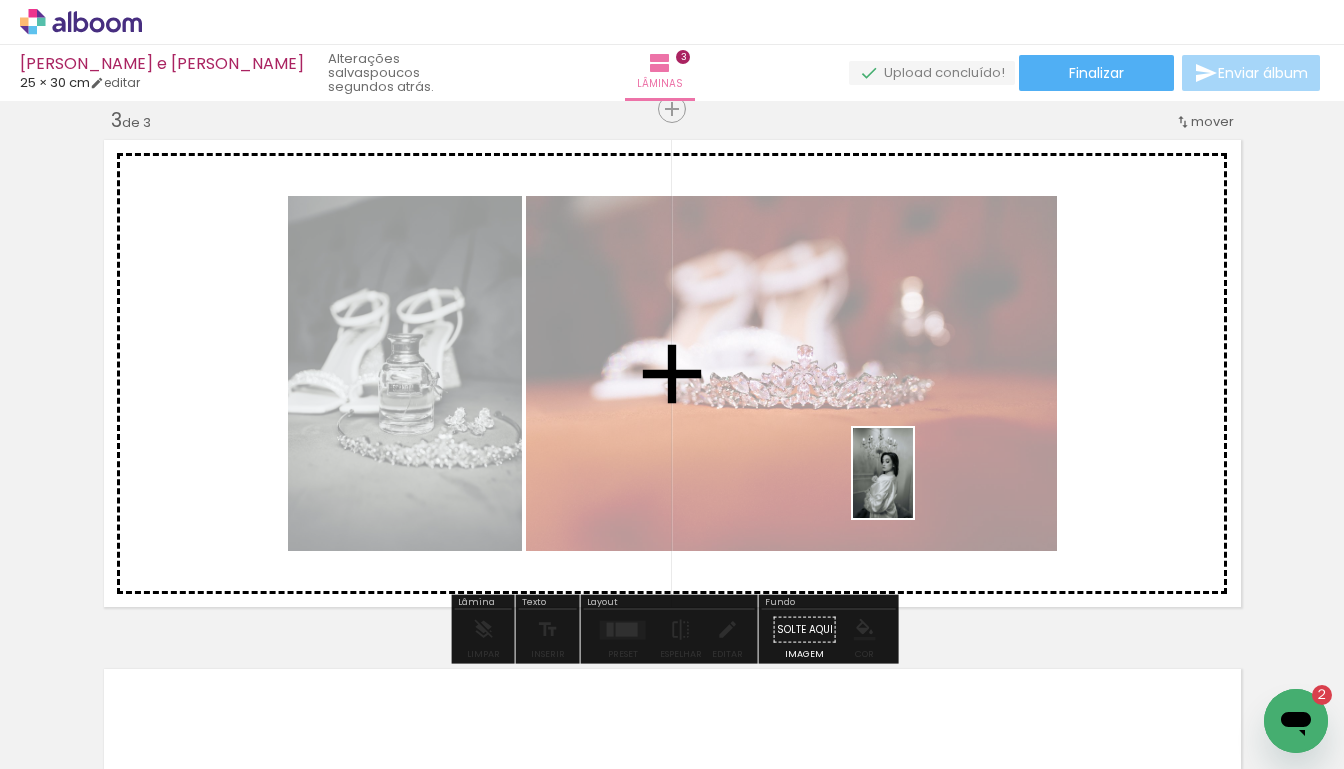 drag, startPoint x: 630, startPoint y: 730, endPoint x: 913, endPoint y: 488, distance: 372.3614 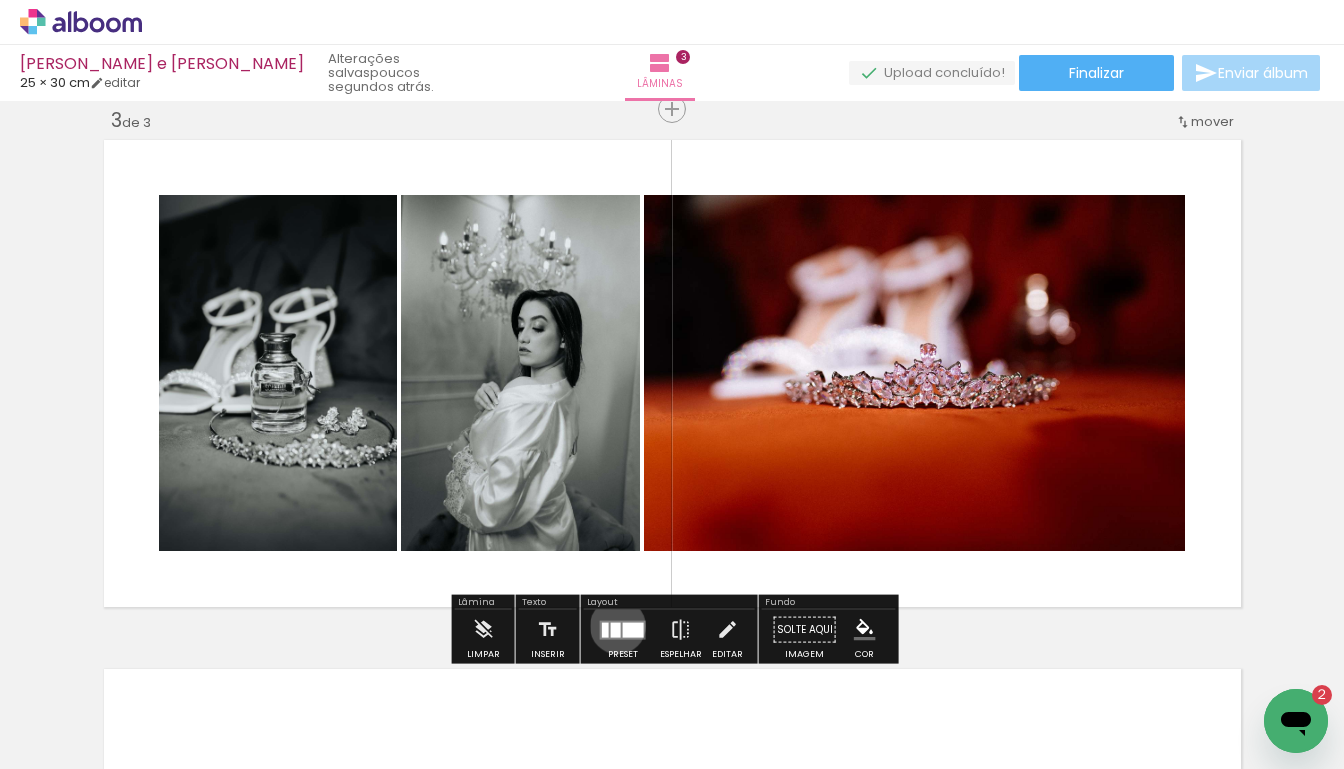 click at bounding box center [616, 629] 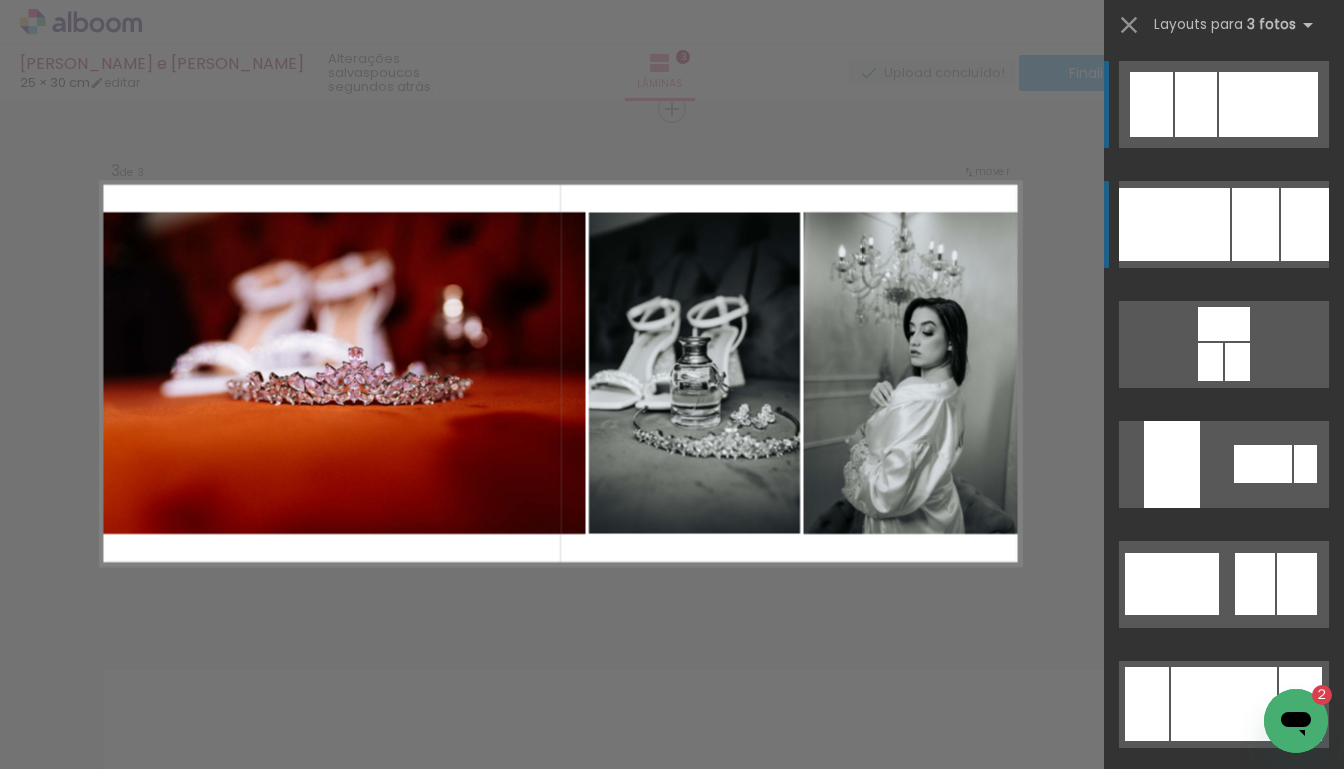 click at bounding box center (1305, 224) 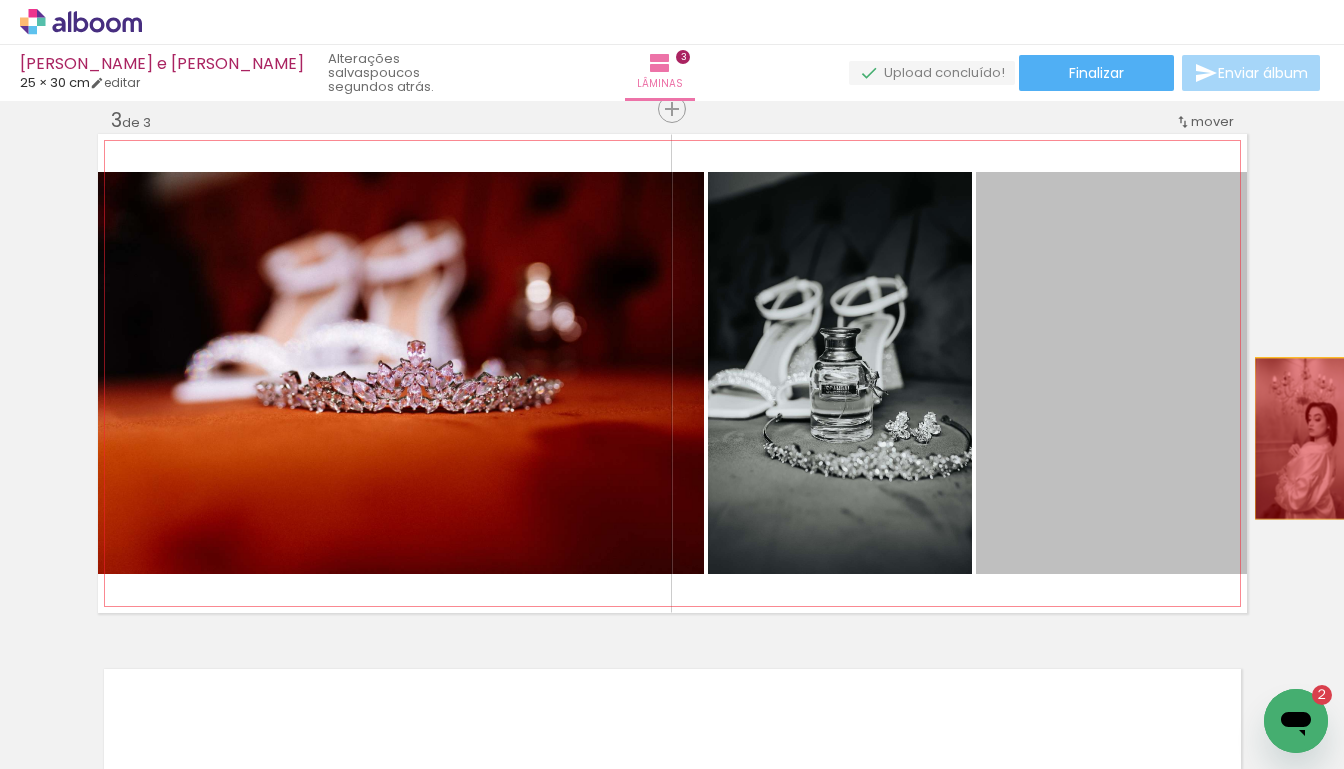 drag, startPoint x: 1161, startPoint y: 360, endPoint x: 1310, endPoint y: 437, distance: 167.72 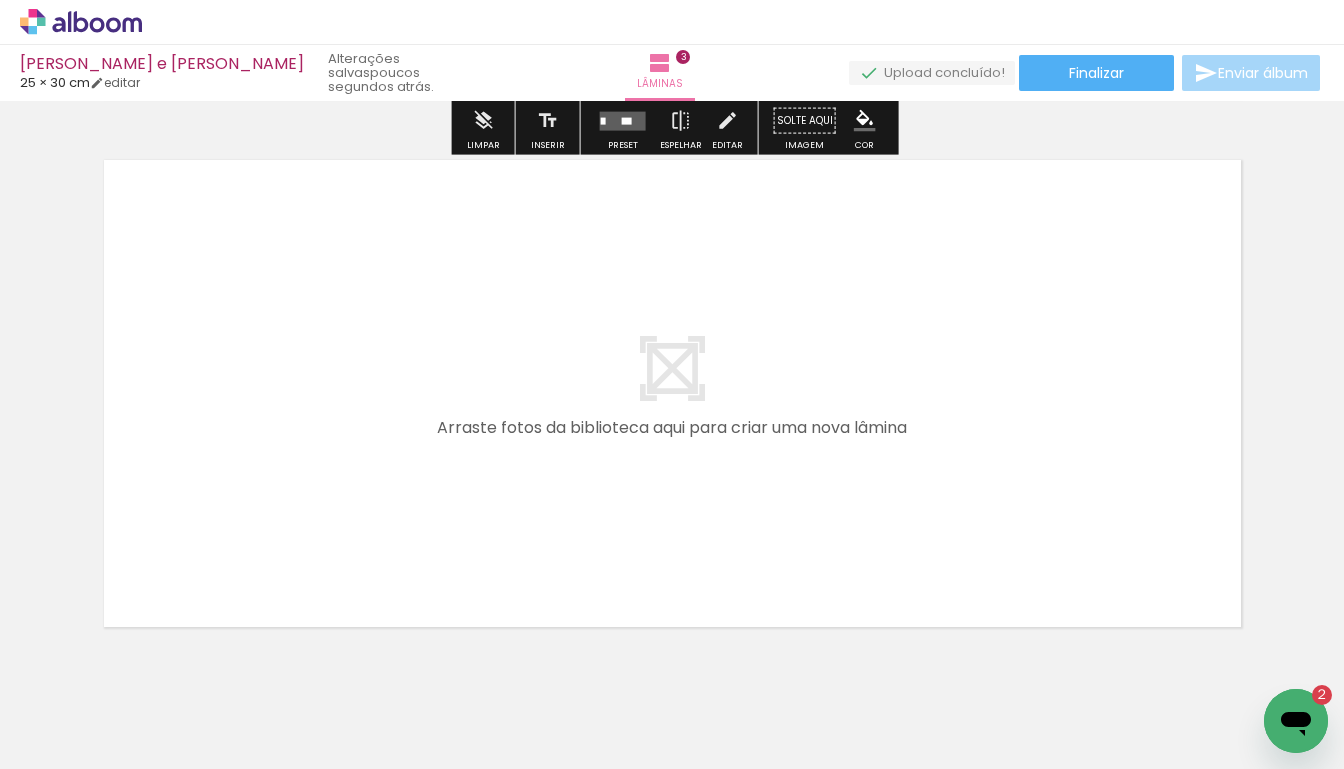 scroll, scrollTop: 1650, scrollLeft: 0, axis: vertical 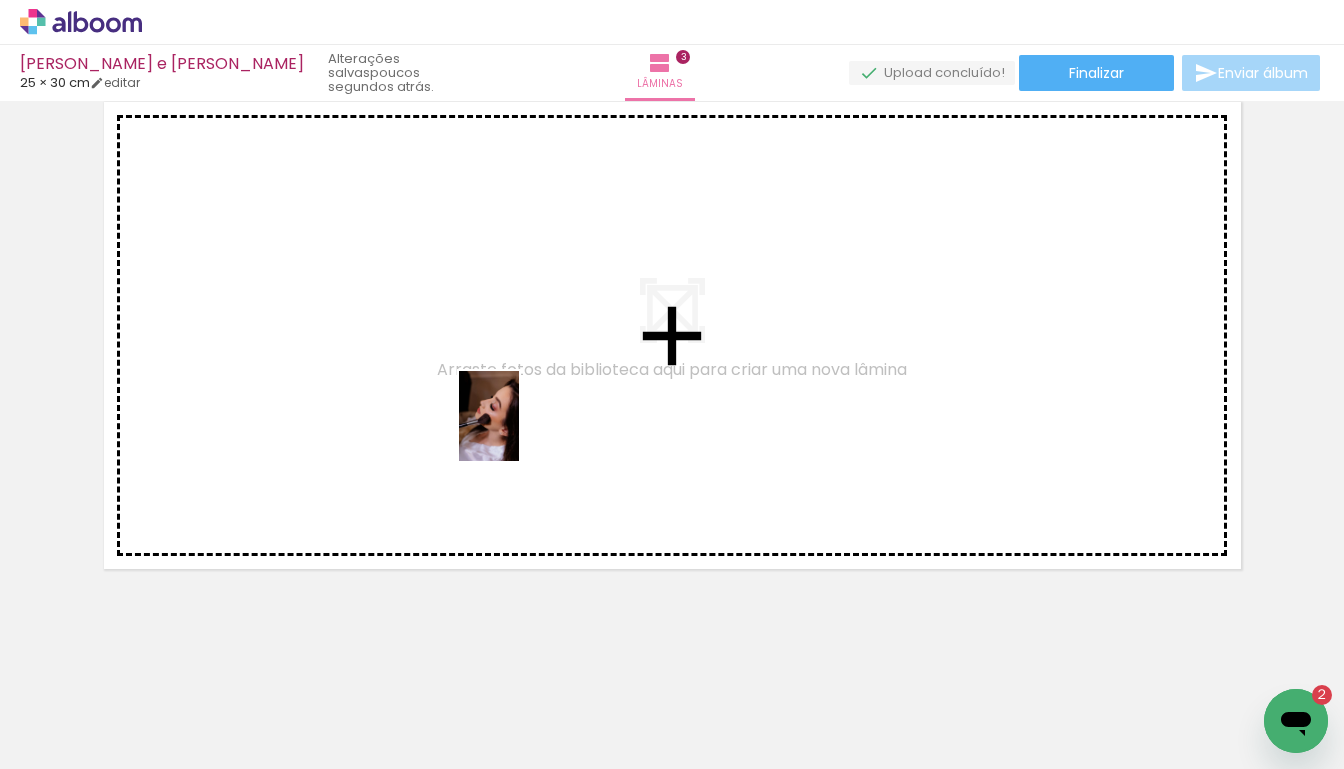 drag, startPoint x: 287, startPoint y: 718, endPoint x: 518, endPoint y: 430, distance: 369.19507 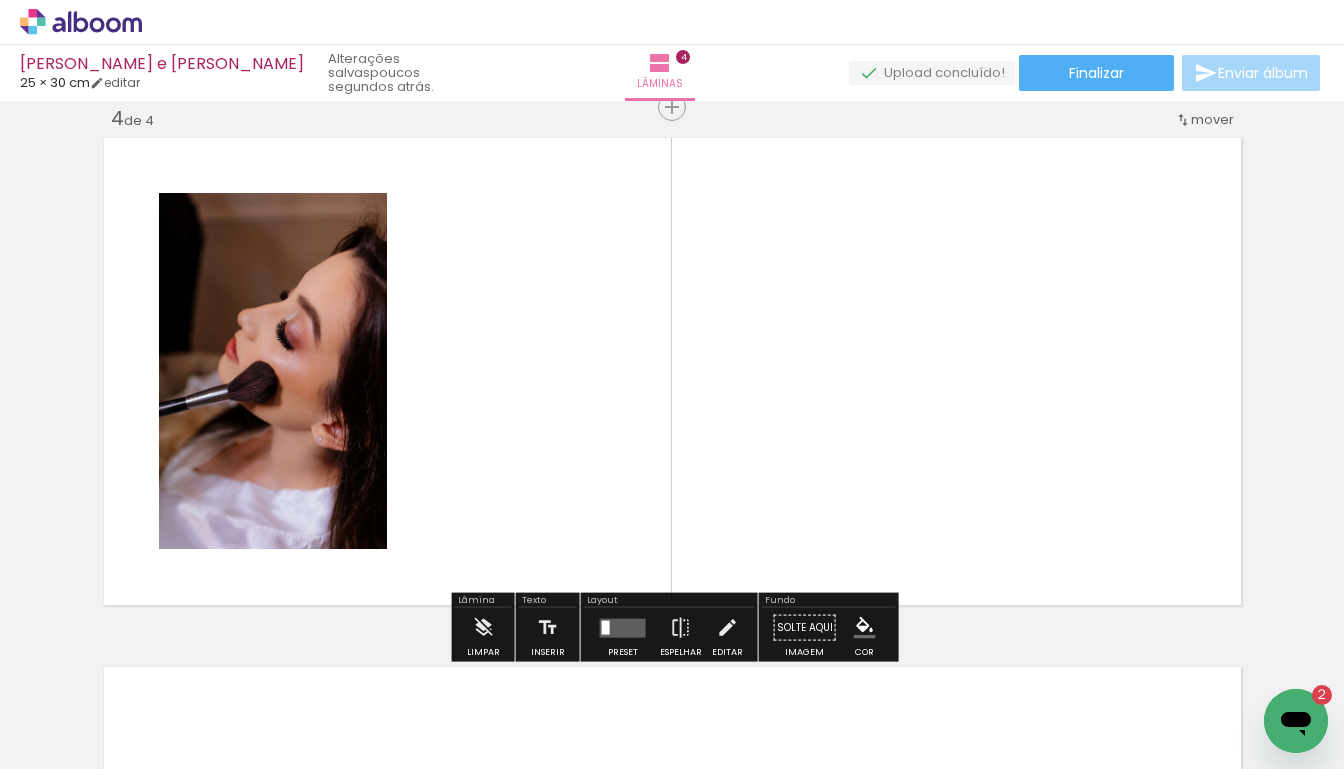 scroll, scrollTop: 1612, scrollLeft: 0, axis: vertical 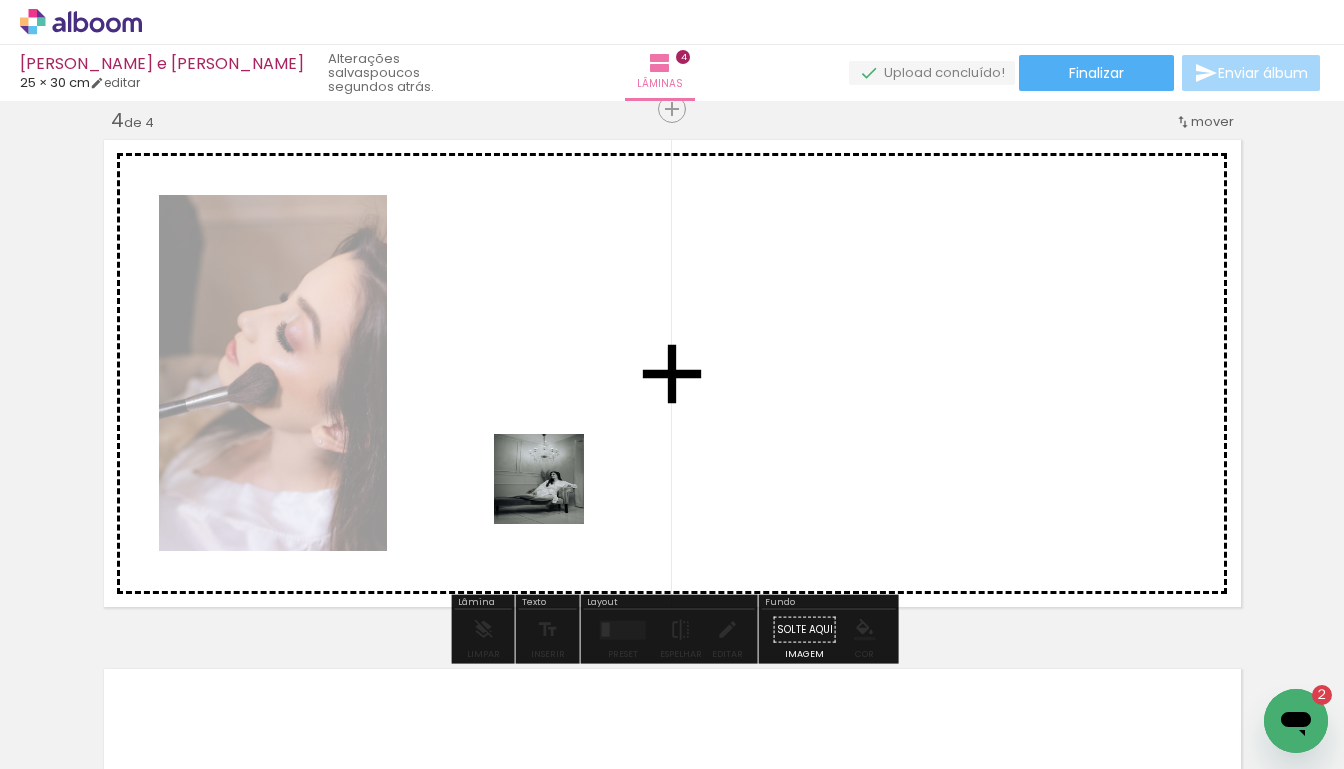 drag, startPoint x: 399, startPoint y: 706, endPoint x: 558, endPoint y: 484, distance: 273.06592 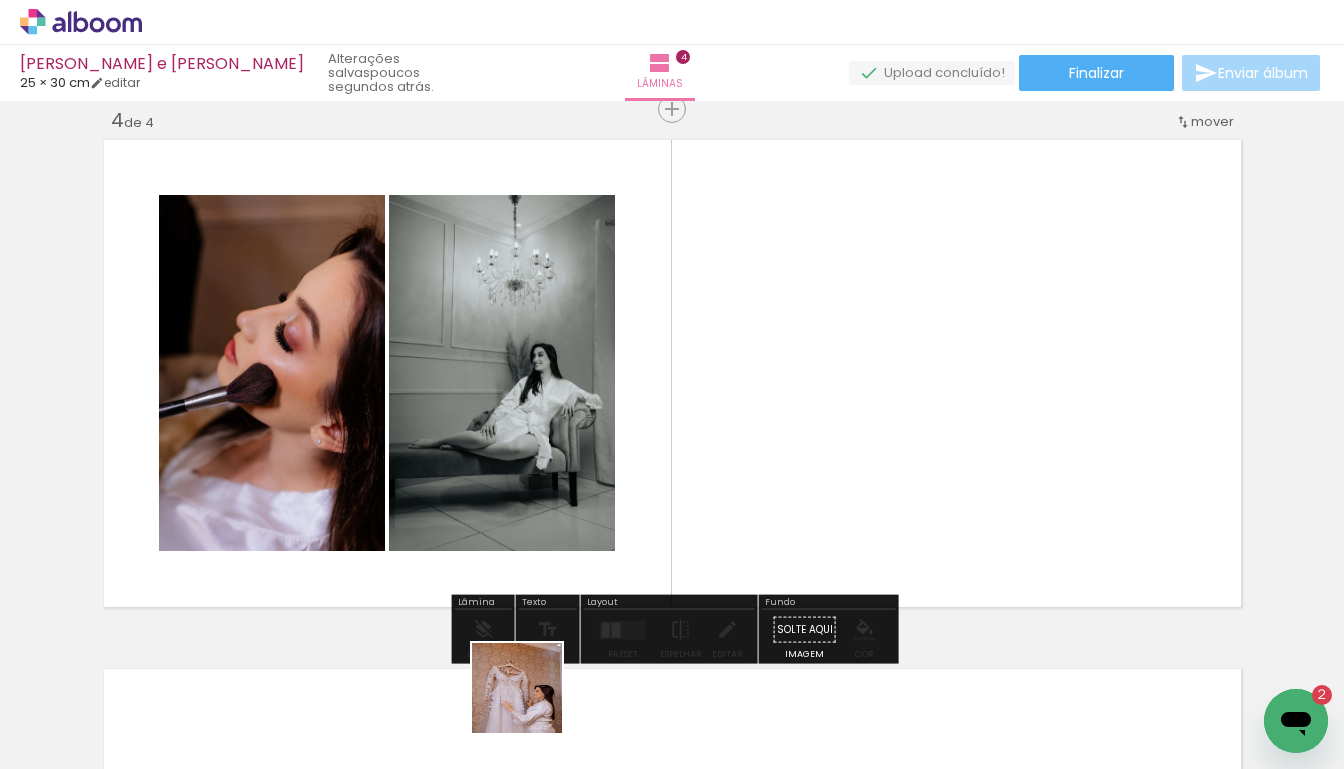 drag, startPoint x: 525, startPoint y: 712, endPoint x: 698, endPoint y: 530, distance: 251.10356 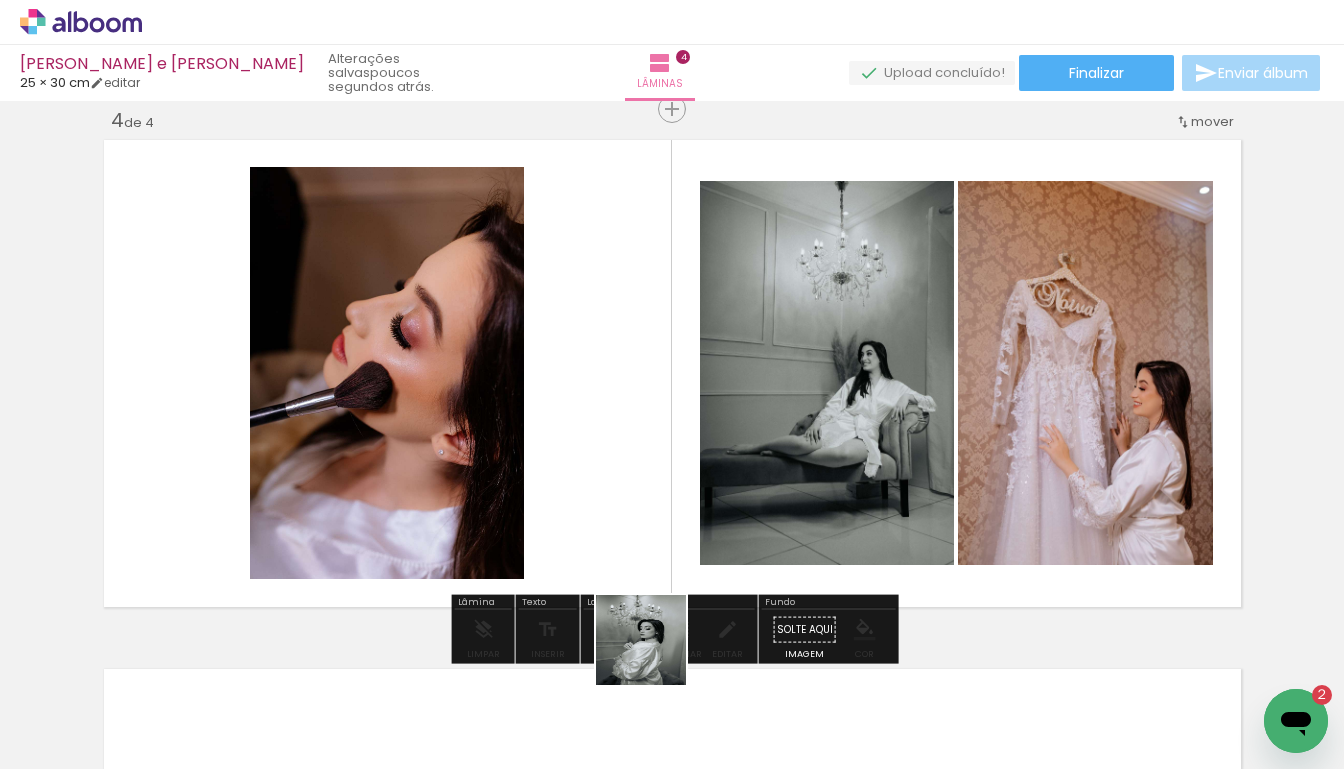 drag, startPoint x: 621, startPoint y: 732, endPoint x: 741, endPoint y: 495, distance: 265.64825 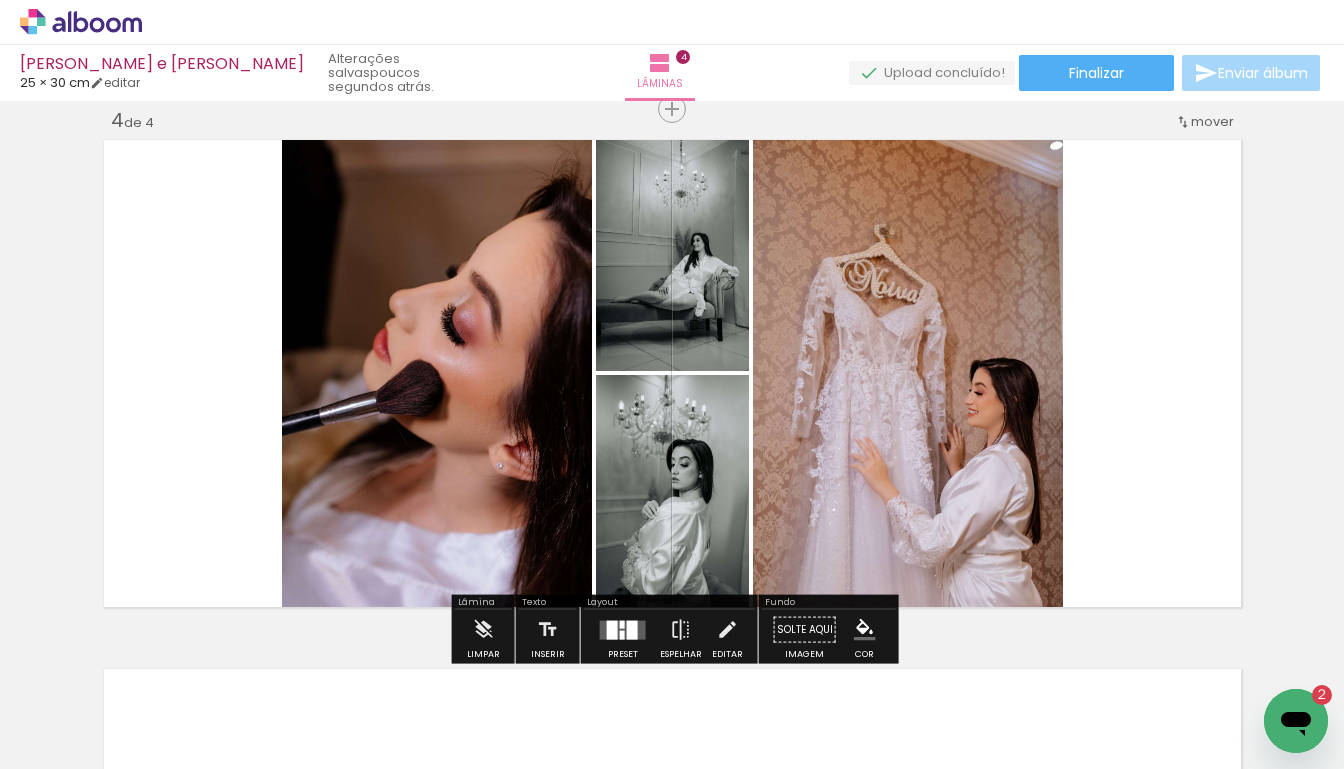 click at bounding box center [623, 629] 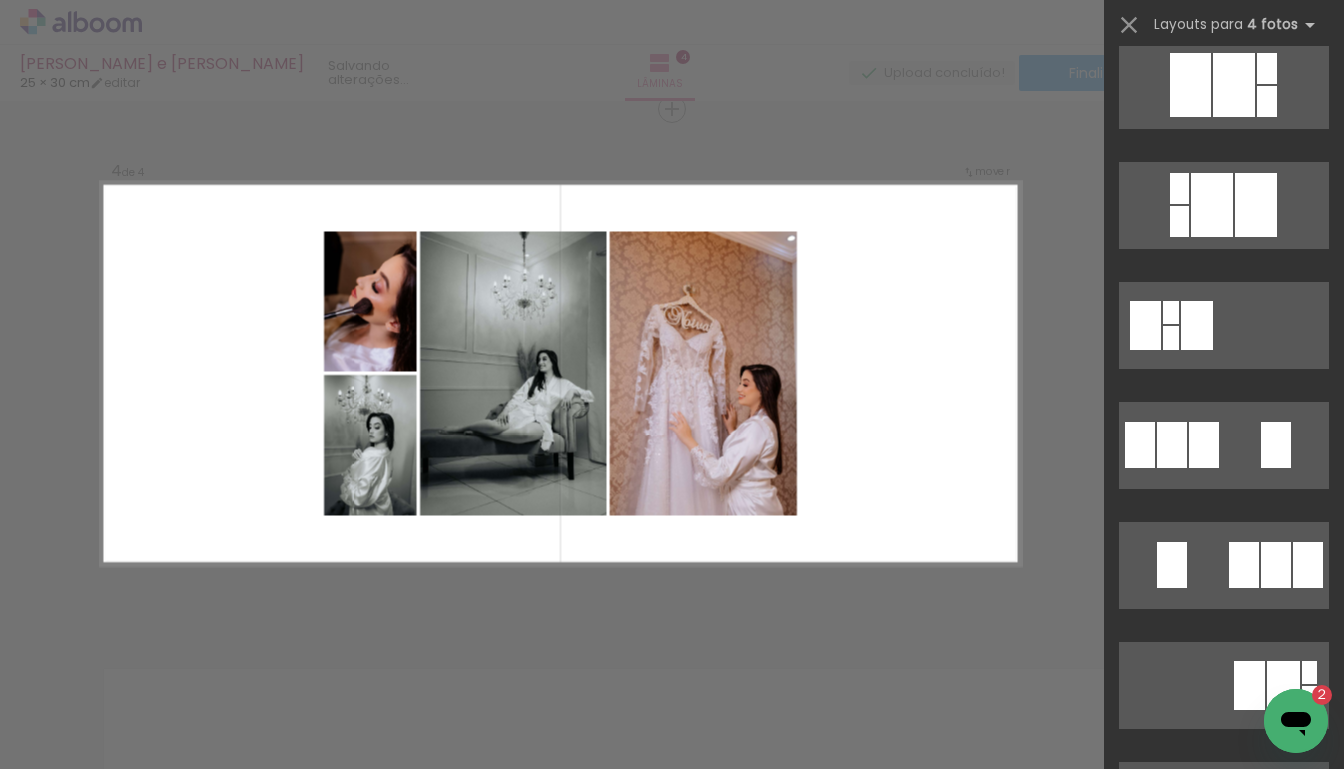 scroll, scrollTop: 4100, scrollLeft: 0, axis: vertical 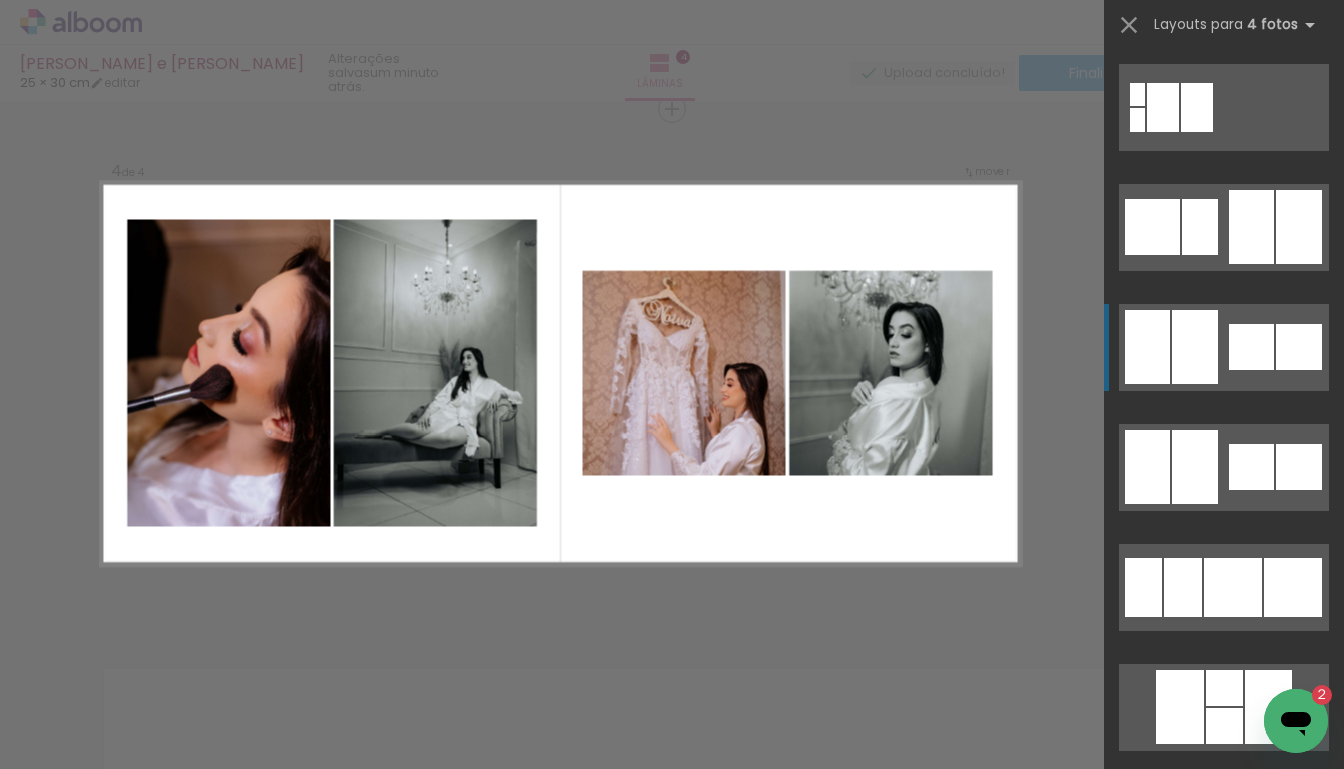 click at bounding box center [1266, -15173] 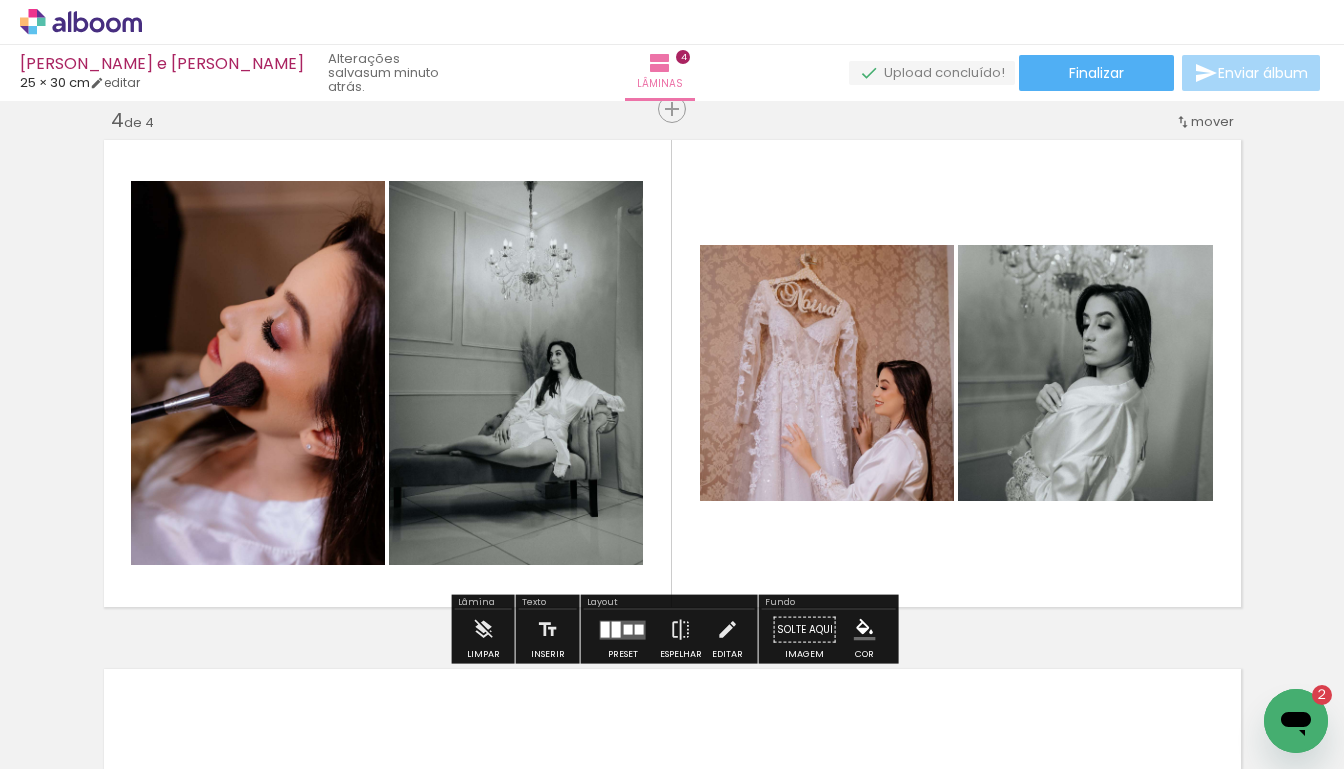click 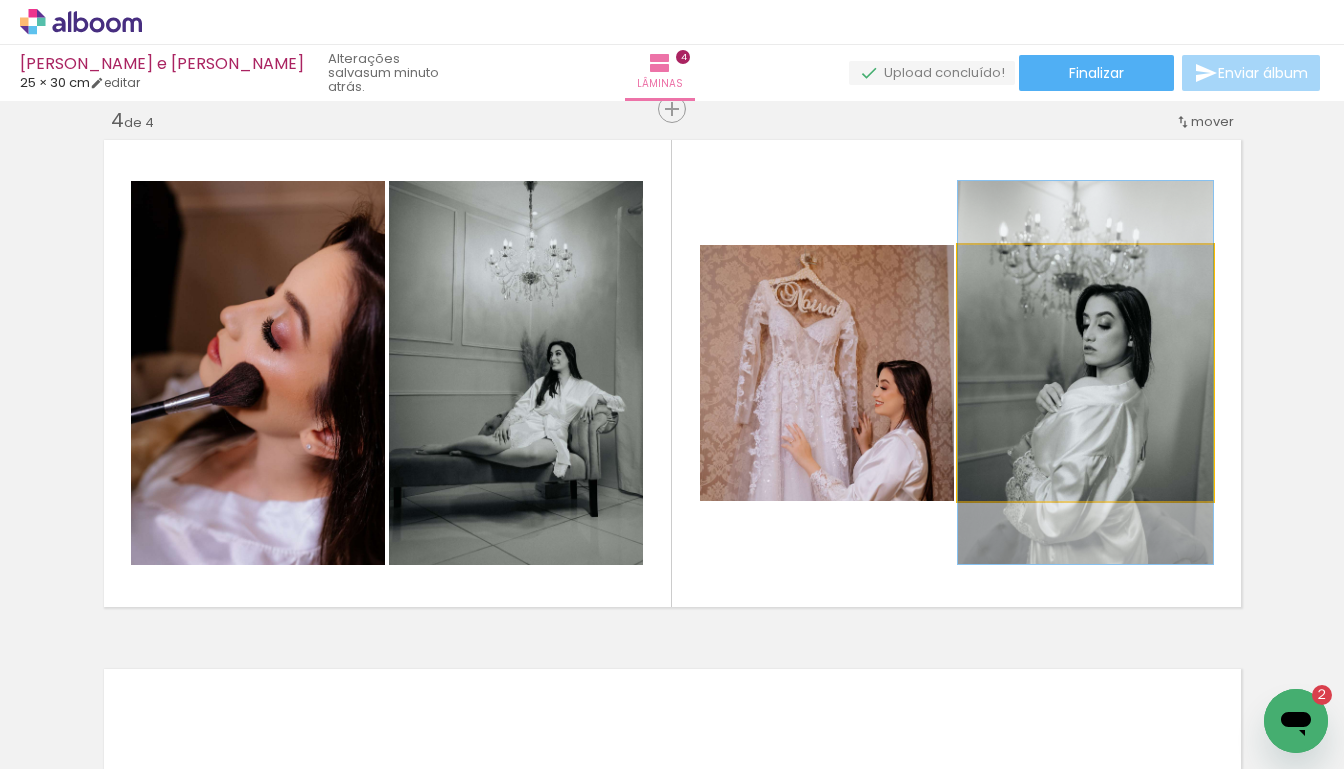 click 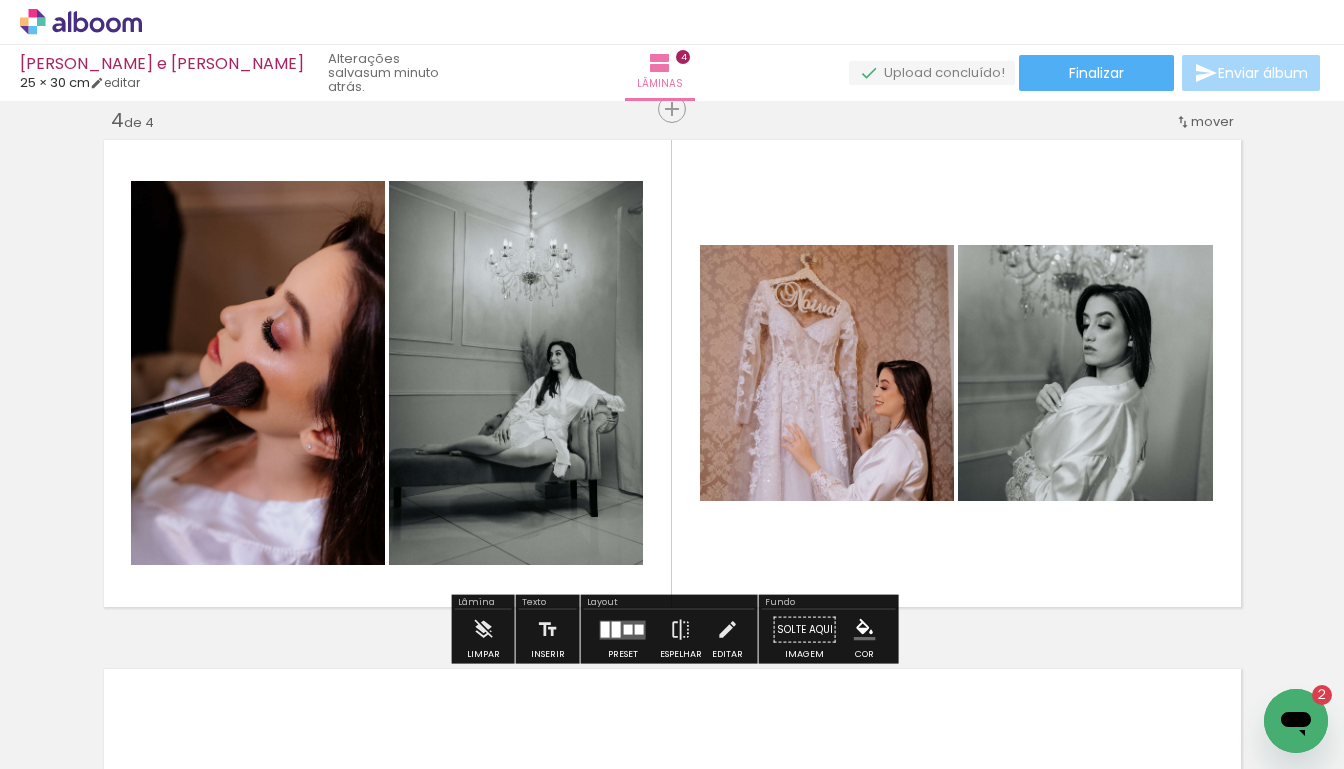 click at bounding box center (605, 629) 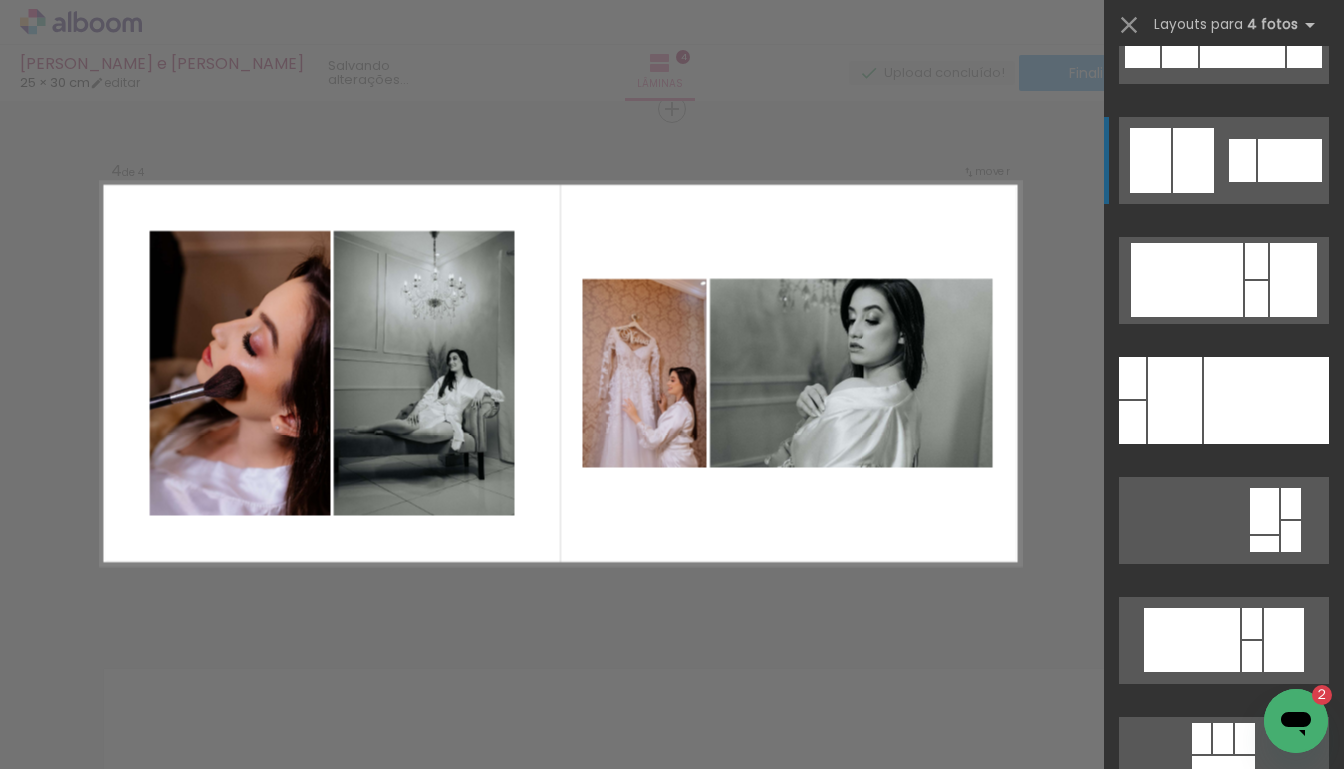 scroll, scrollTop: 7850, scrollLeft: 0, axis: vertical 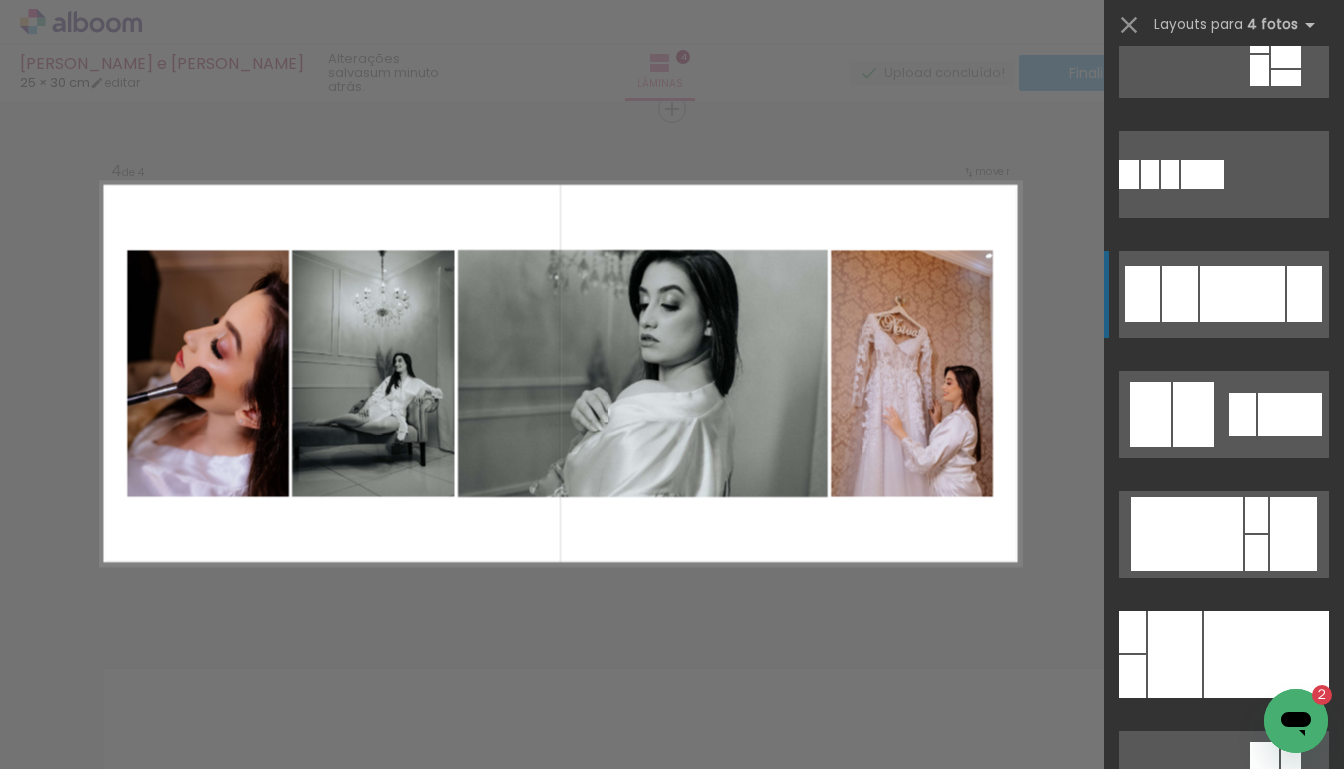 click at bounding box center [1219, 1134] 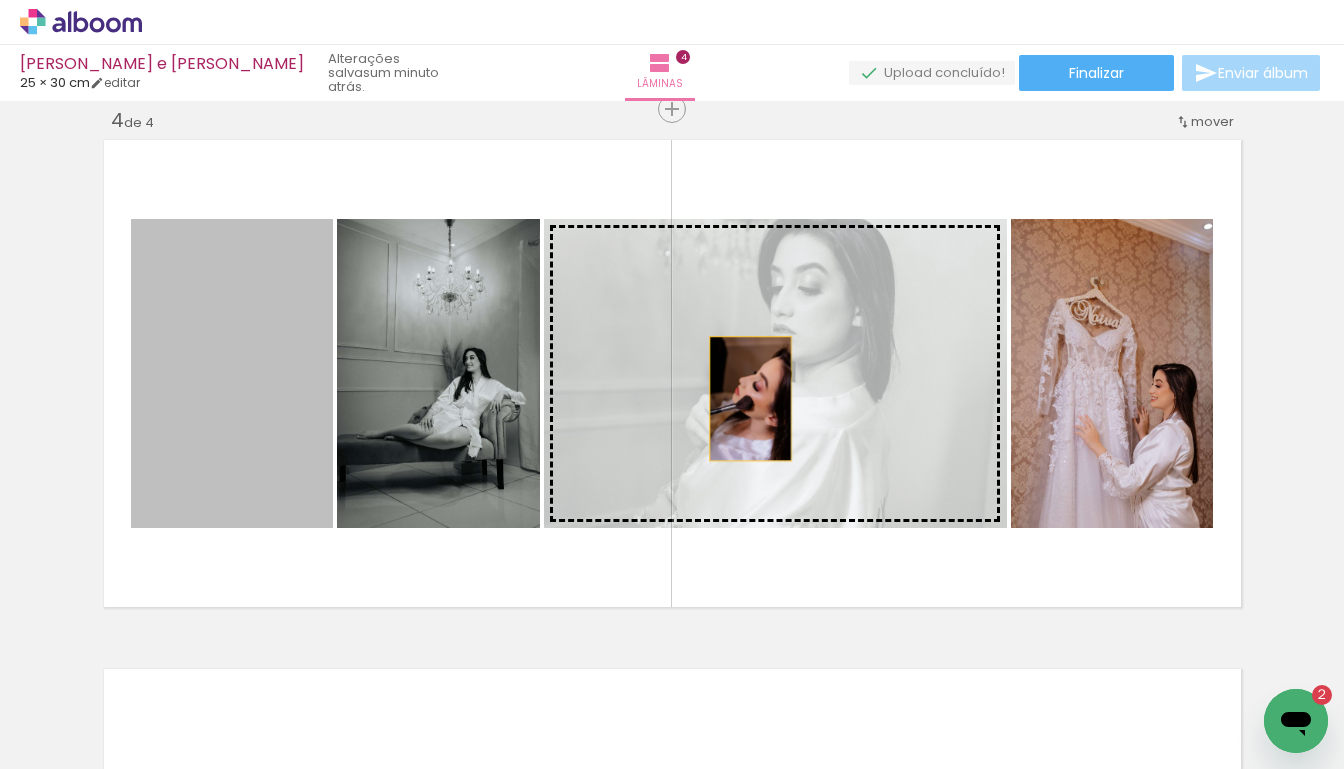 drag, startPoint x: 250, startPoint y: 383, endPoint x: 749, endPoint y: 395, distance: 499.14426 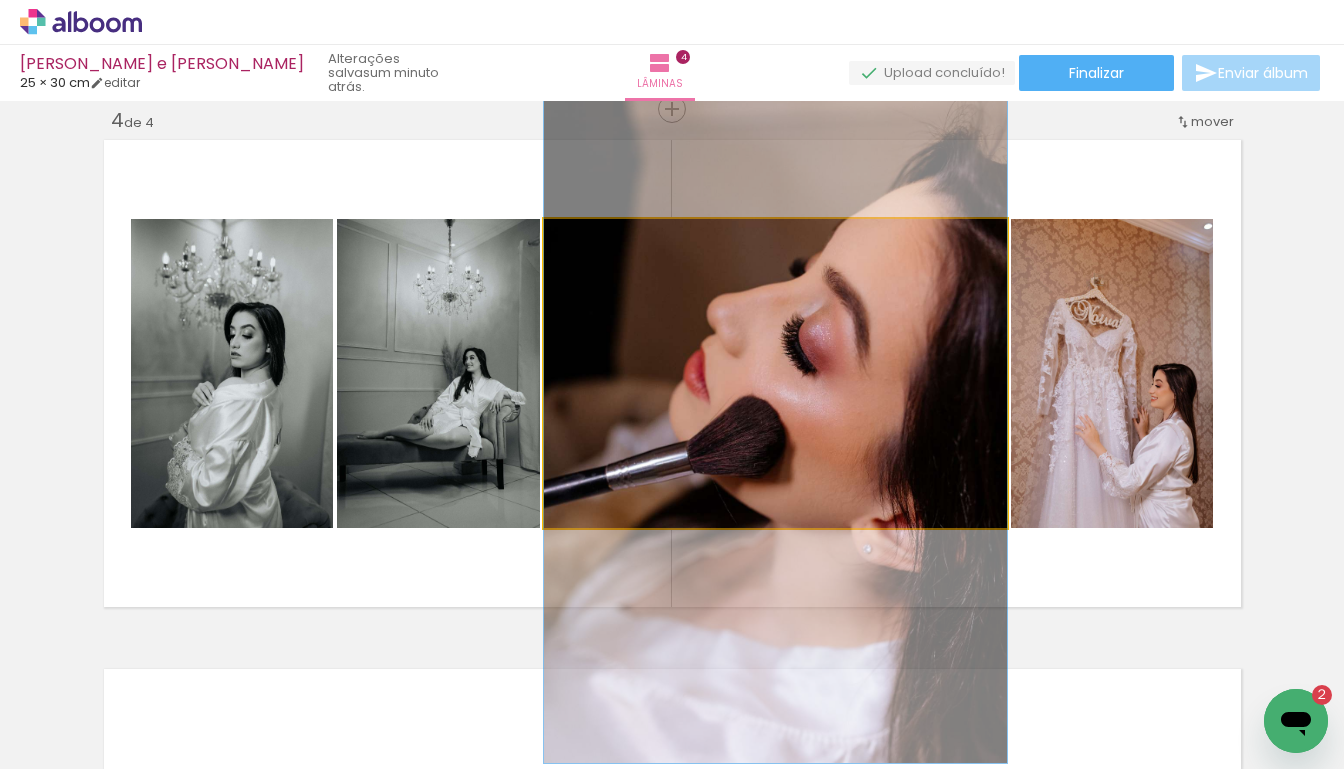 drag, startPoint x: 789, startPoint y: 346, endPoint x: 791, endPoint y: 385, distance: 39.051247 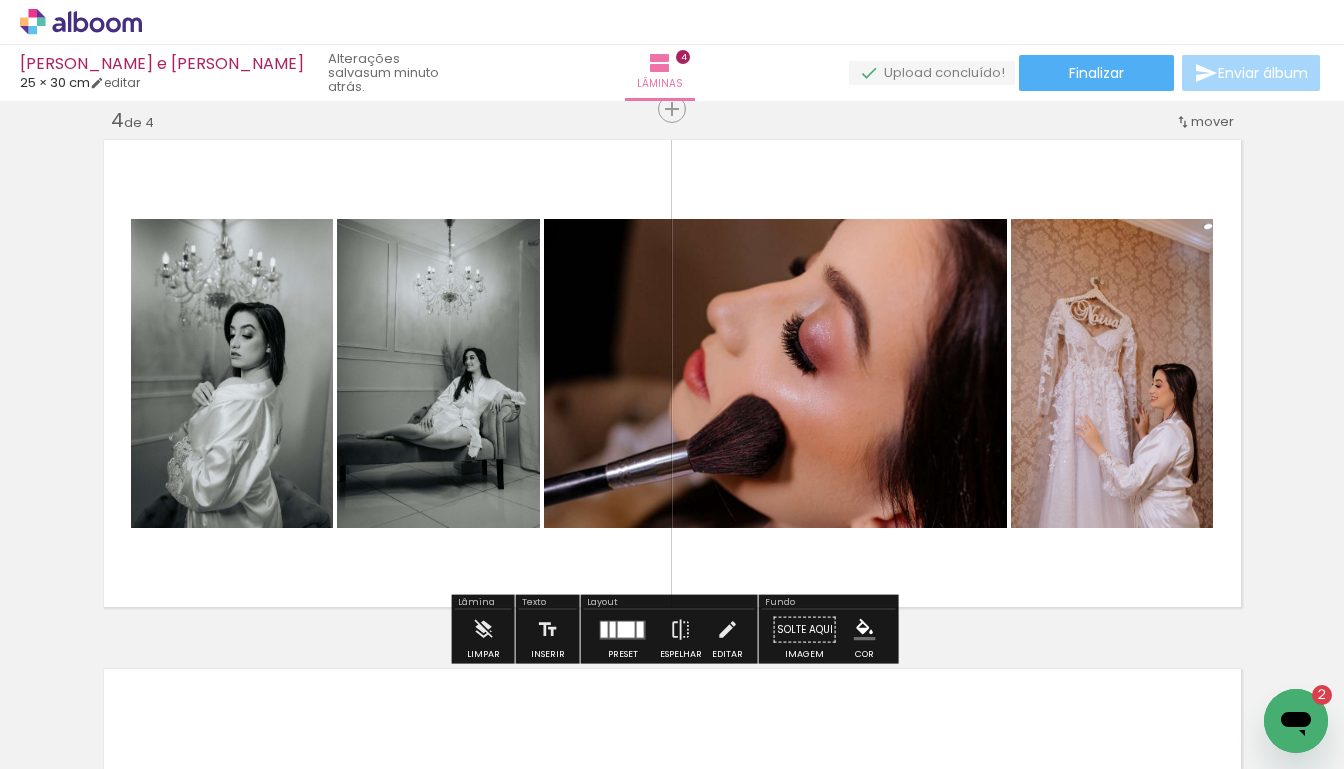 click on "Inserir lâmina 1  de 4  Inserir lâmina 2  de 4  Inserir lâmina 3  de 4  Inserir lâmina 4  de 4" at bounding box center [672, -181] 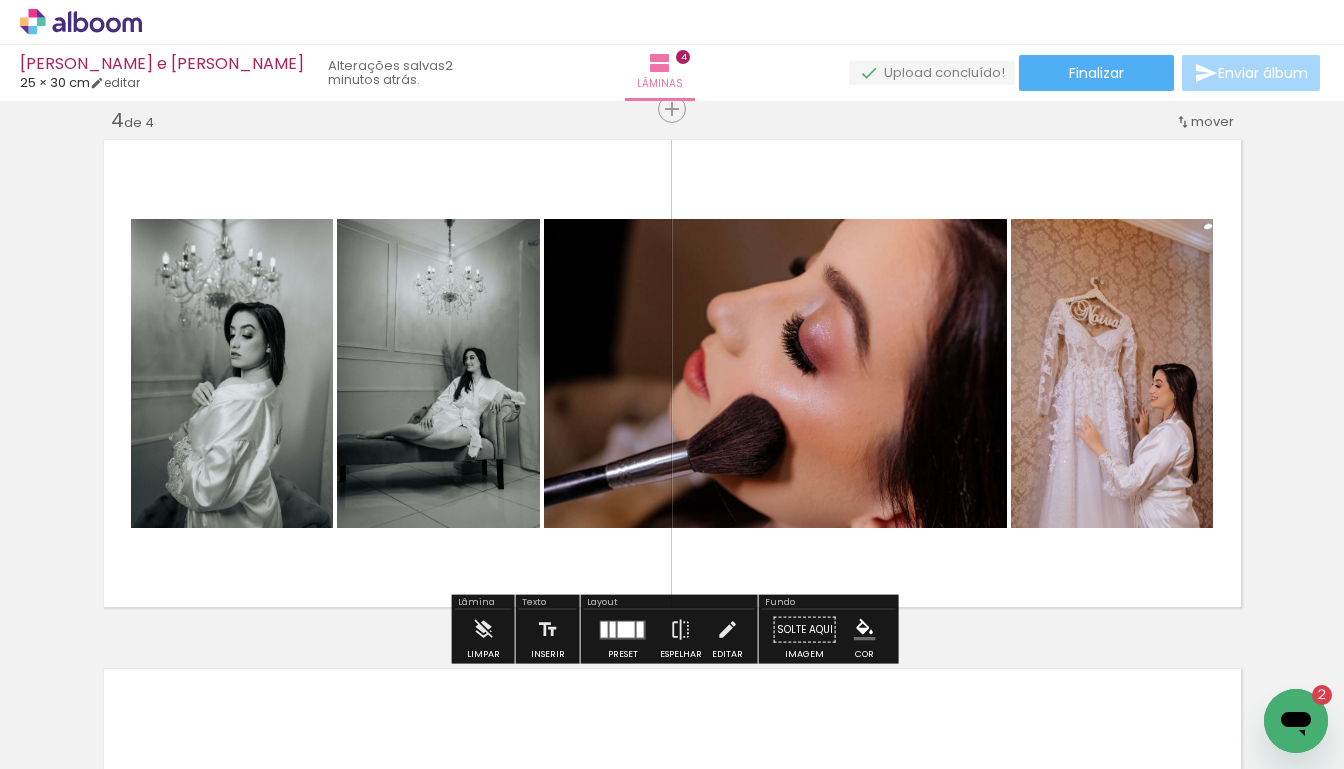 click at bounding box center [610, 701] 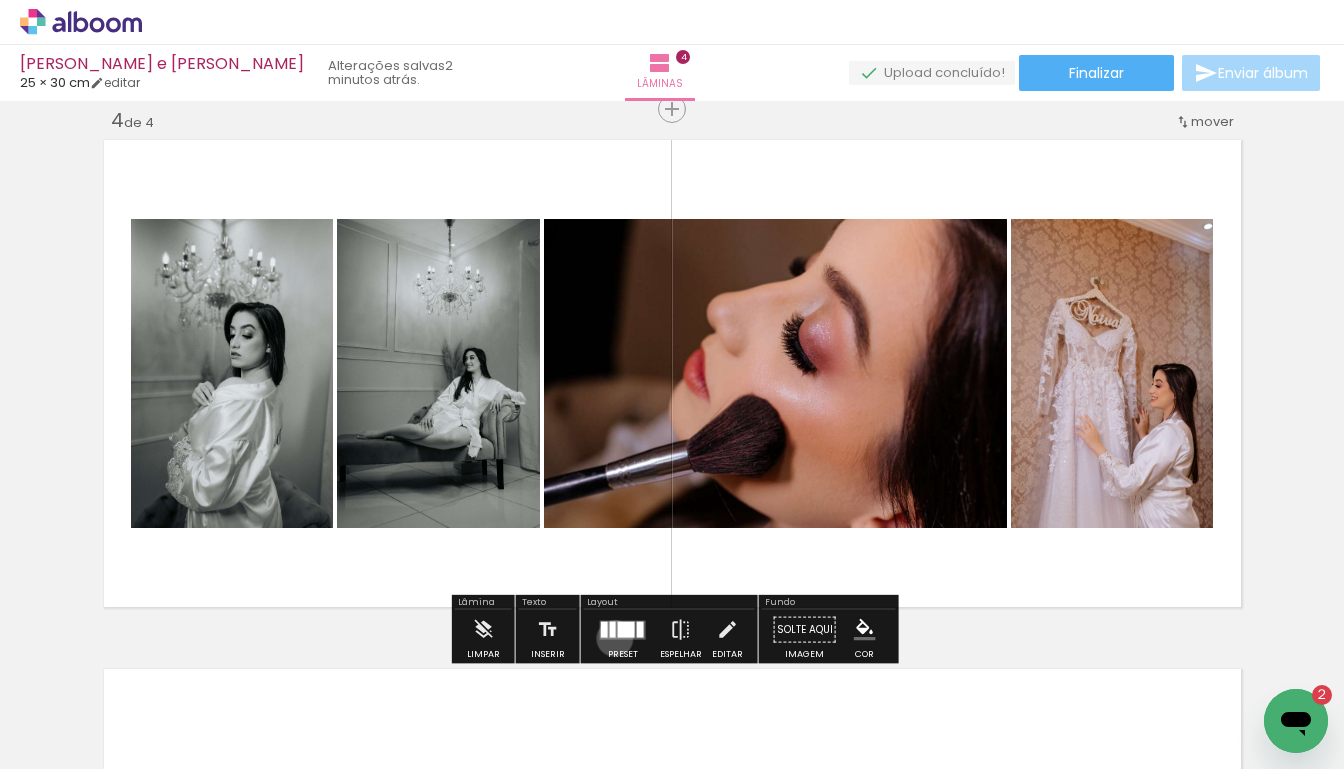 click at bounding box center [623, 629] 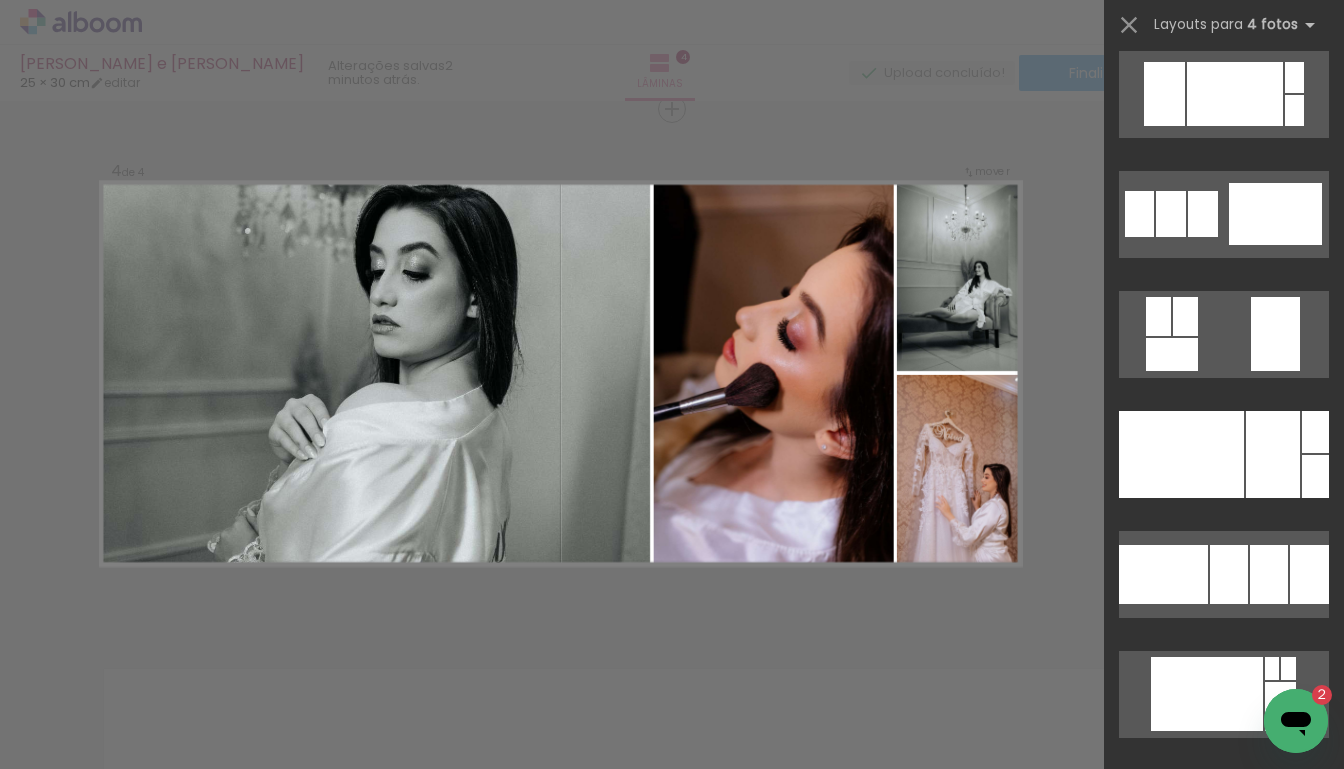 scroll, scrollTop: 11172, scrollLeft: 0, axis: vertical 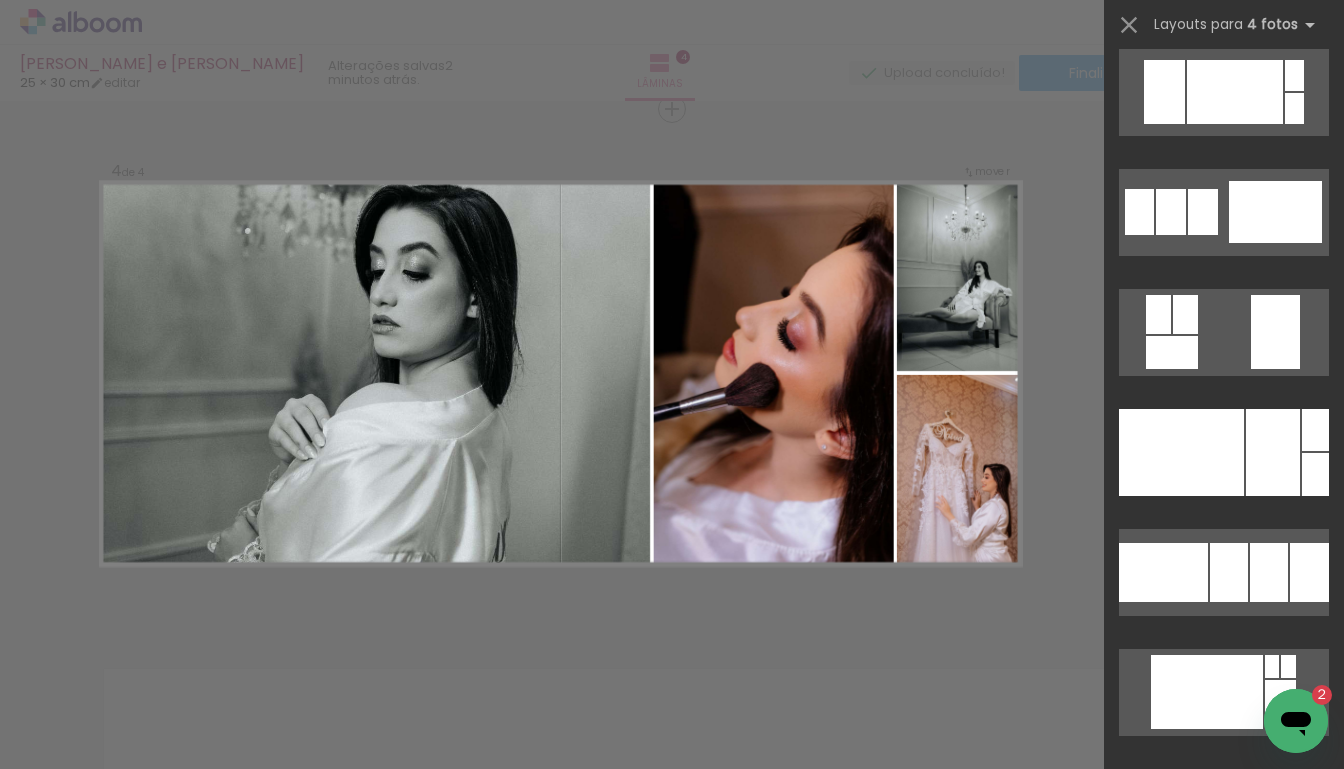 click at bounding box center [1189, -170] 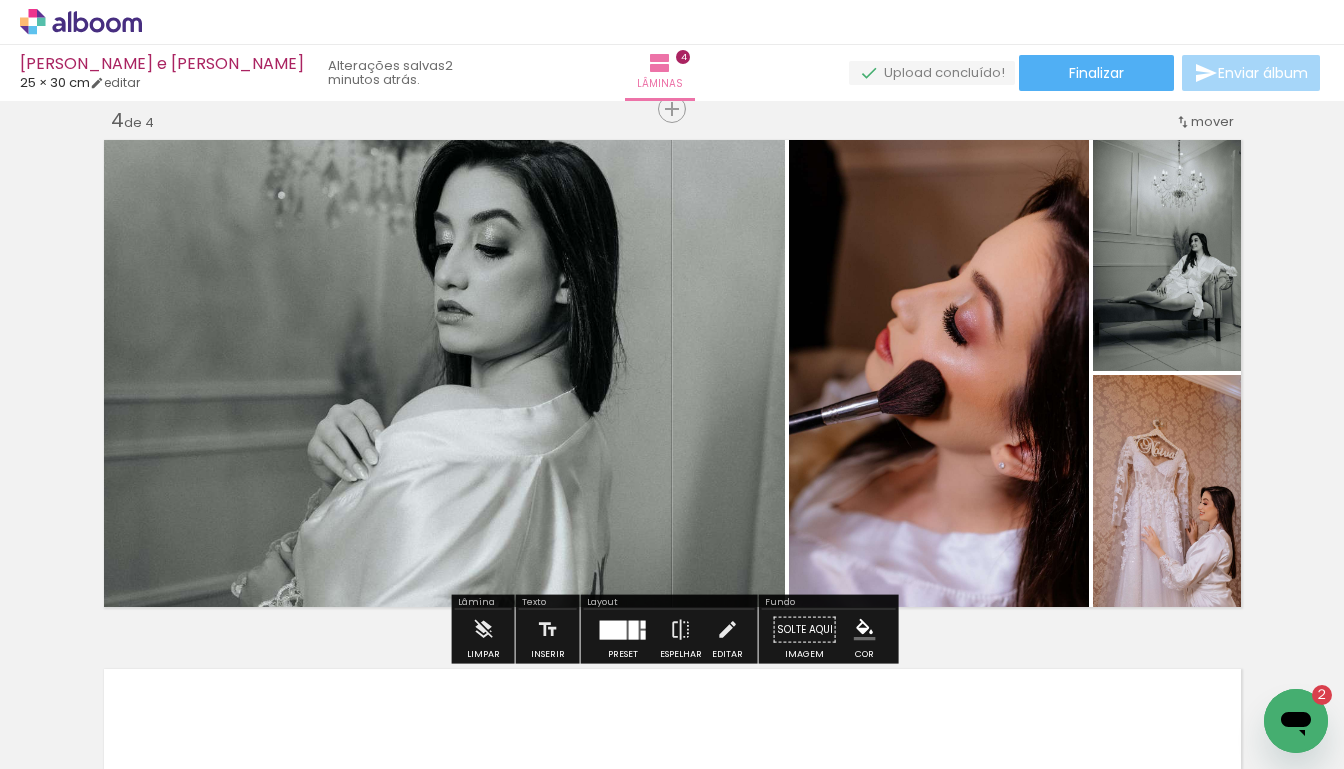 click at bounding box center [613, 629] 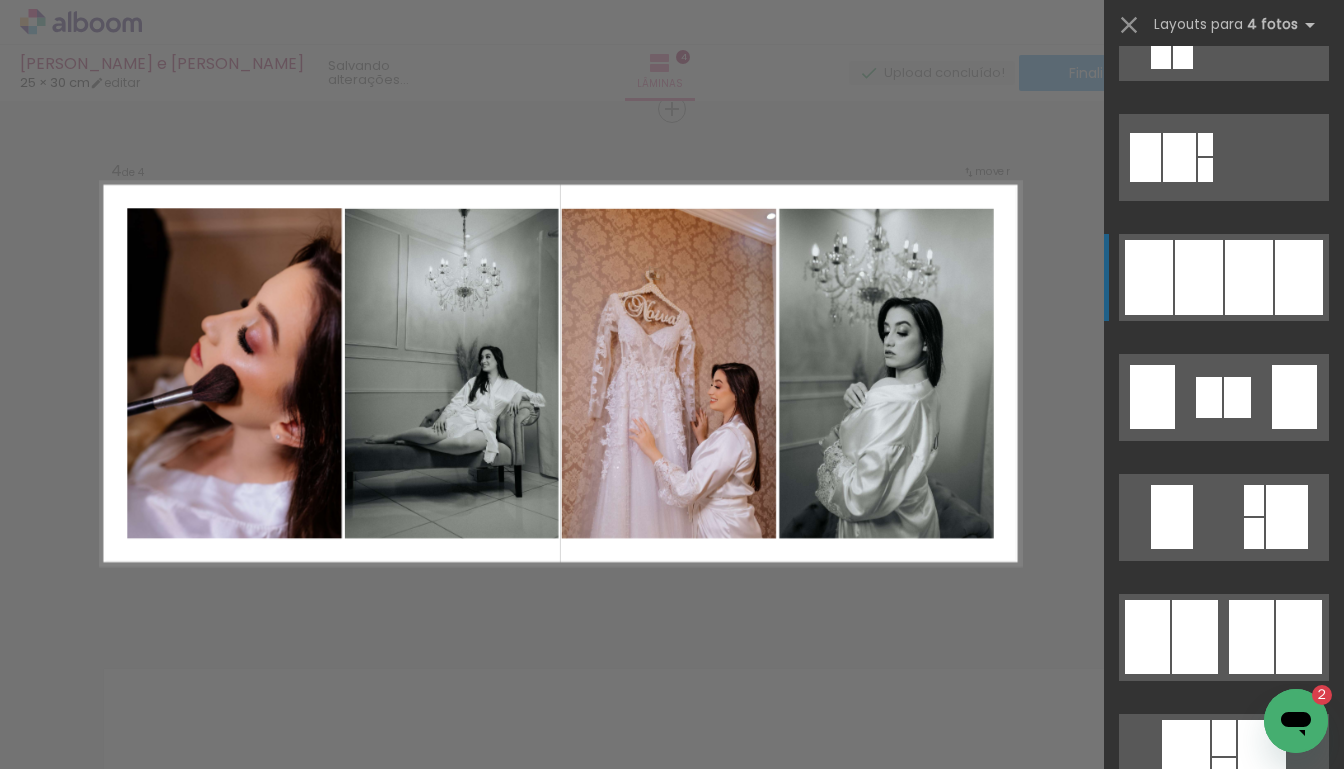 scroll, scrollTop: 1272, scrollLeft: 0, axis: vertical 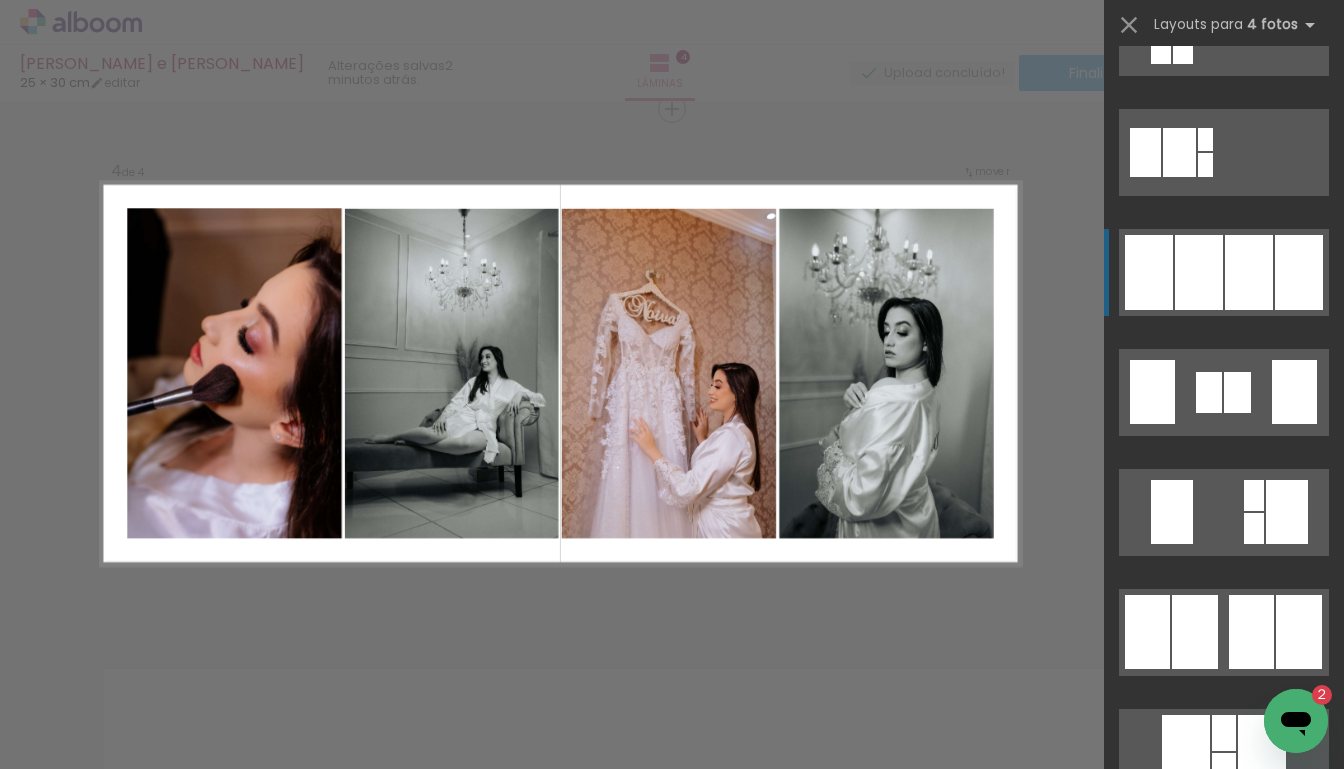 click at bounding box center [1137, 1125] 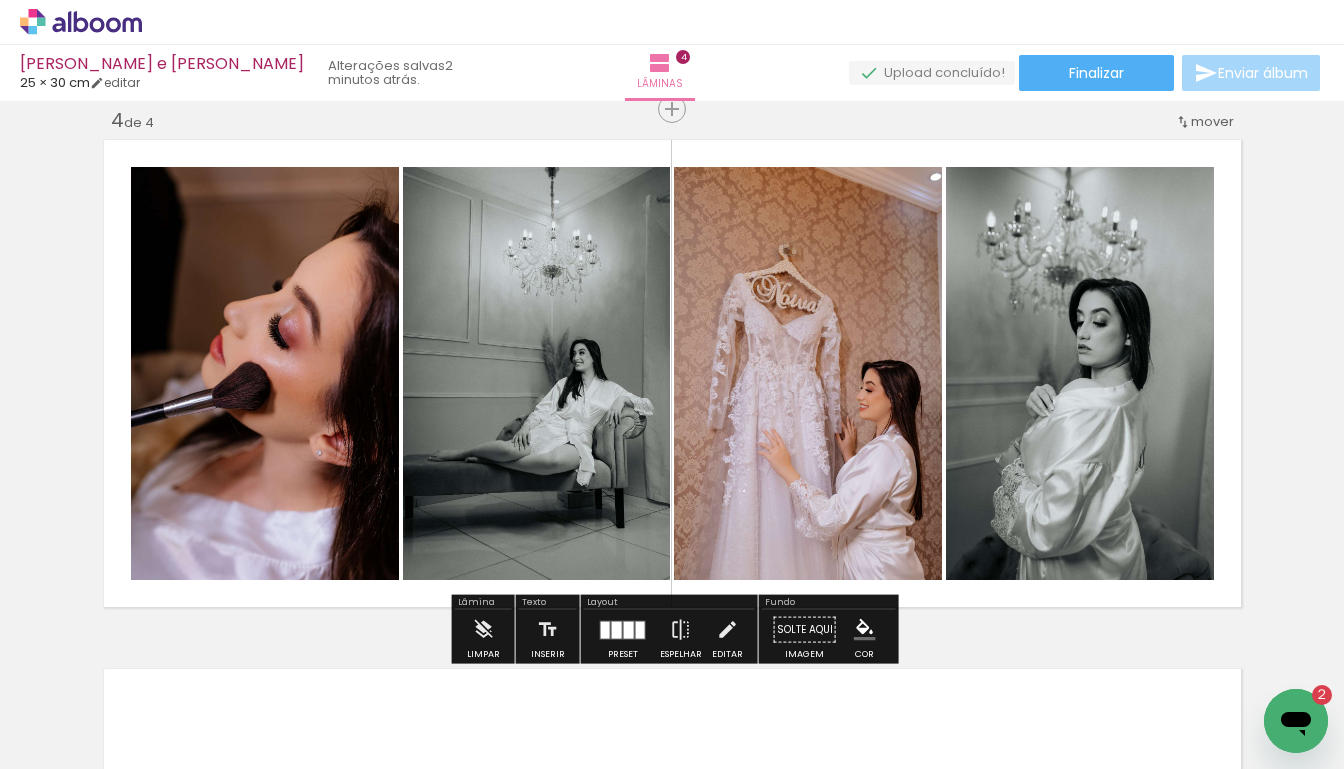 click on "Inserir lâmina 1  de 4  Inserir lâmina 2  de 4  Inserir lâmina 3  de 4  Inserir lâmina 4  de 4" at bounding box center [672, -181] 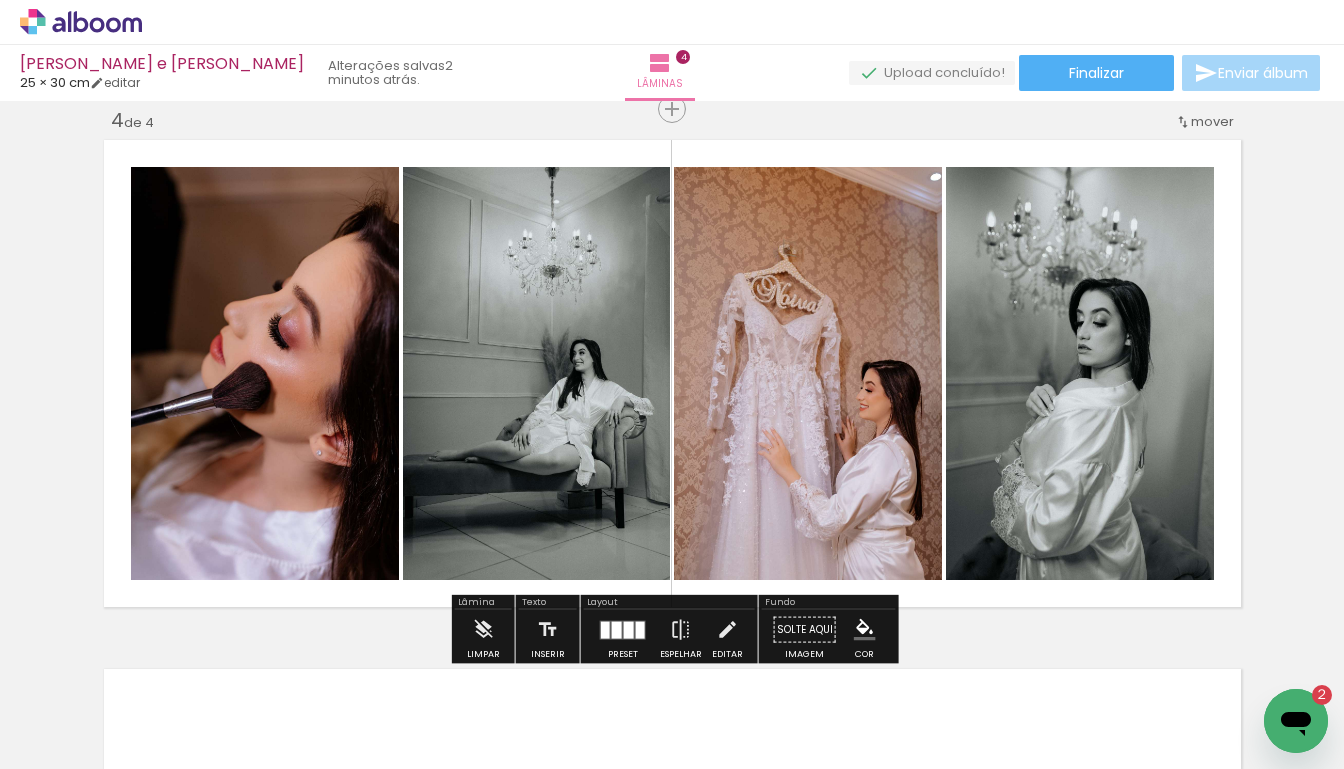 click at bounding box center [629, 629] 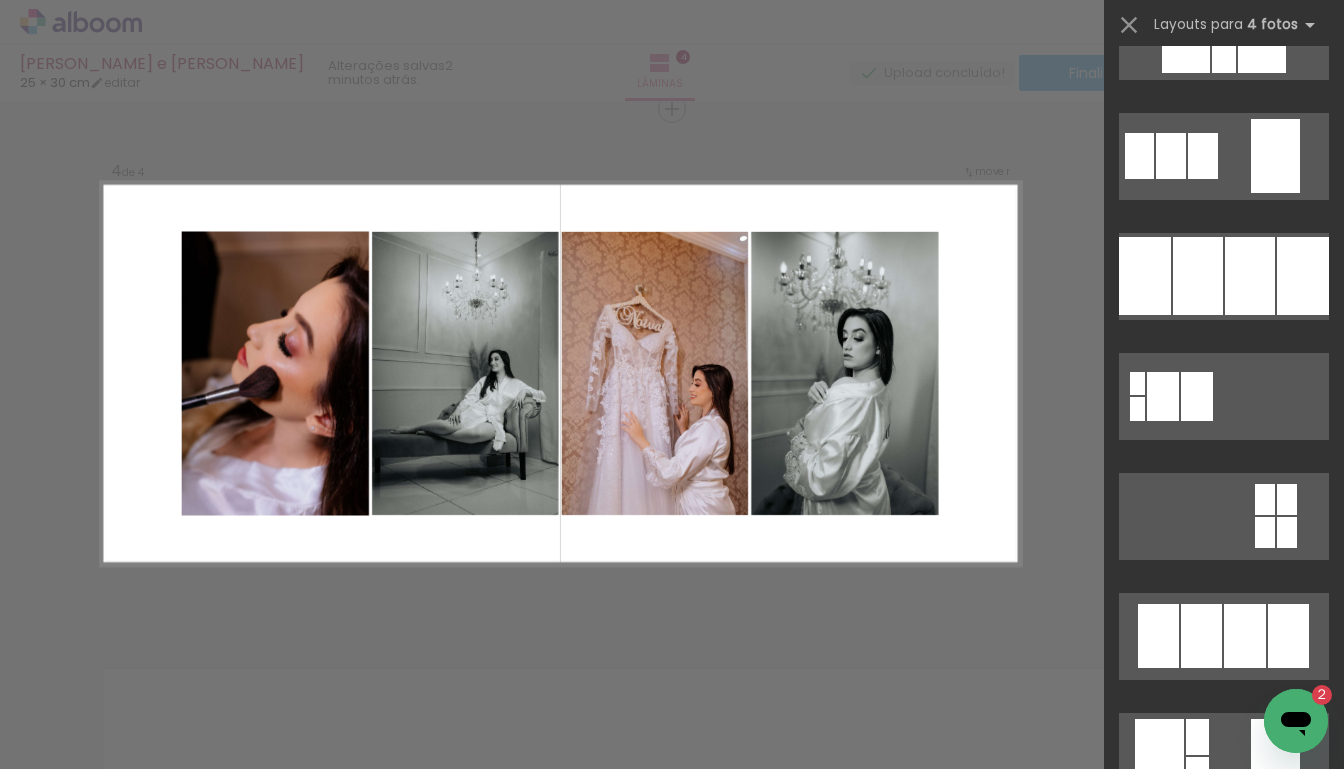 scroll, scrollTop: 1934, scrollLeft: 0, axis: vertical 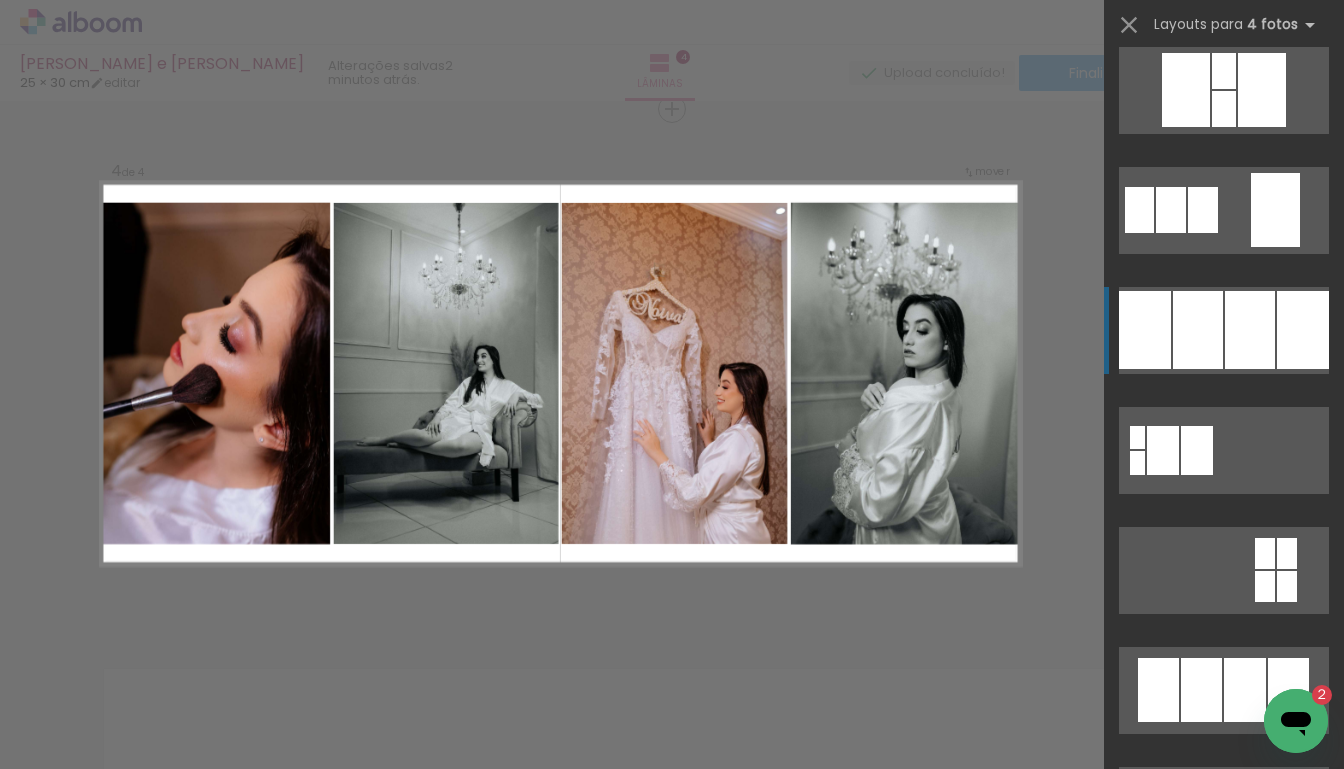 click at bounding box center [1137, 463] 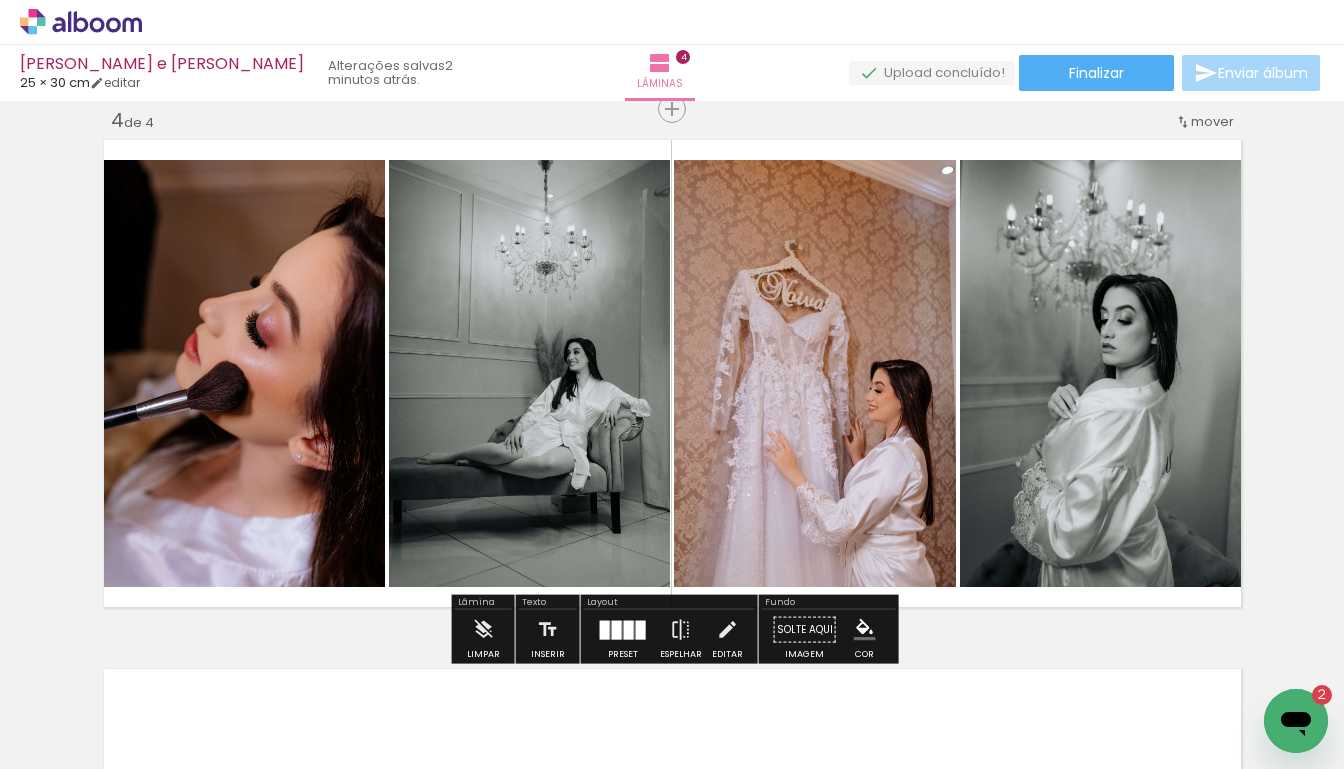 click 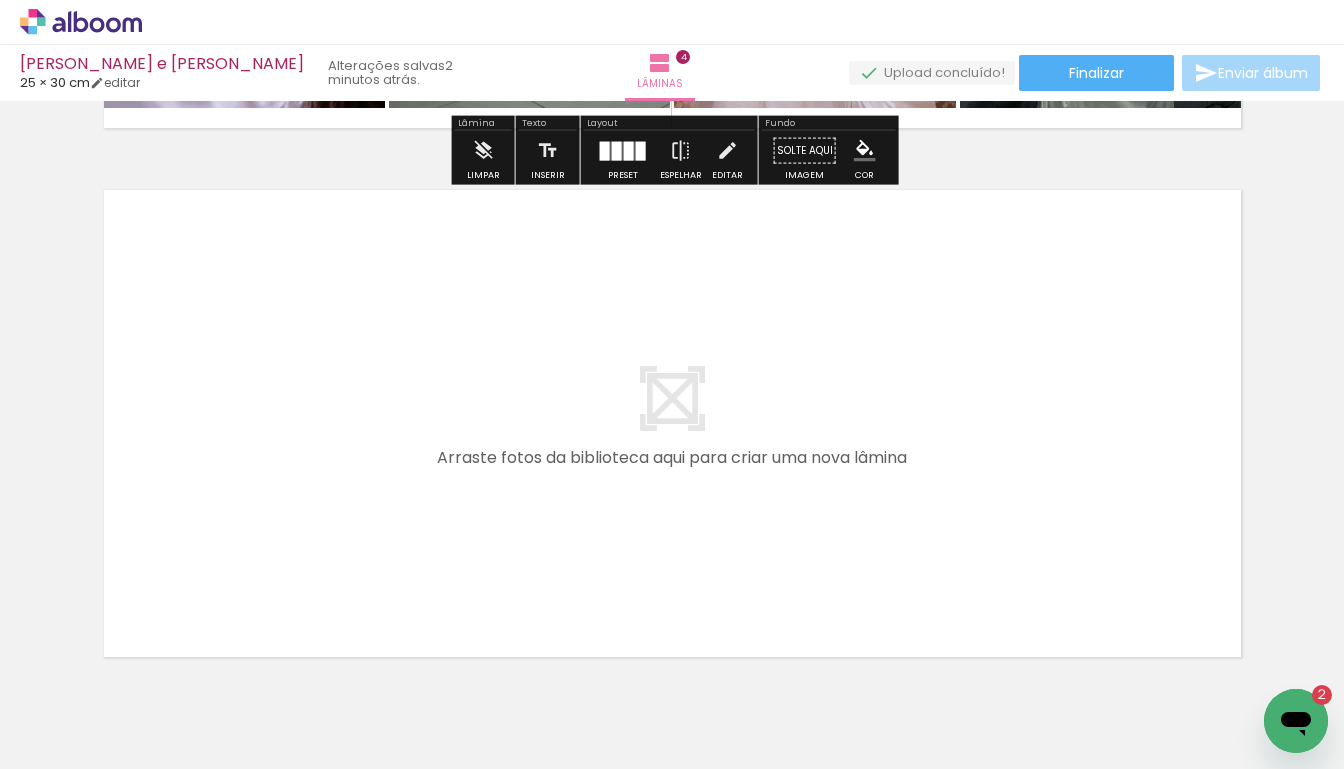 scroll, scrollTop: 2092, scrollLeft: 0, axis: vertical 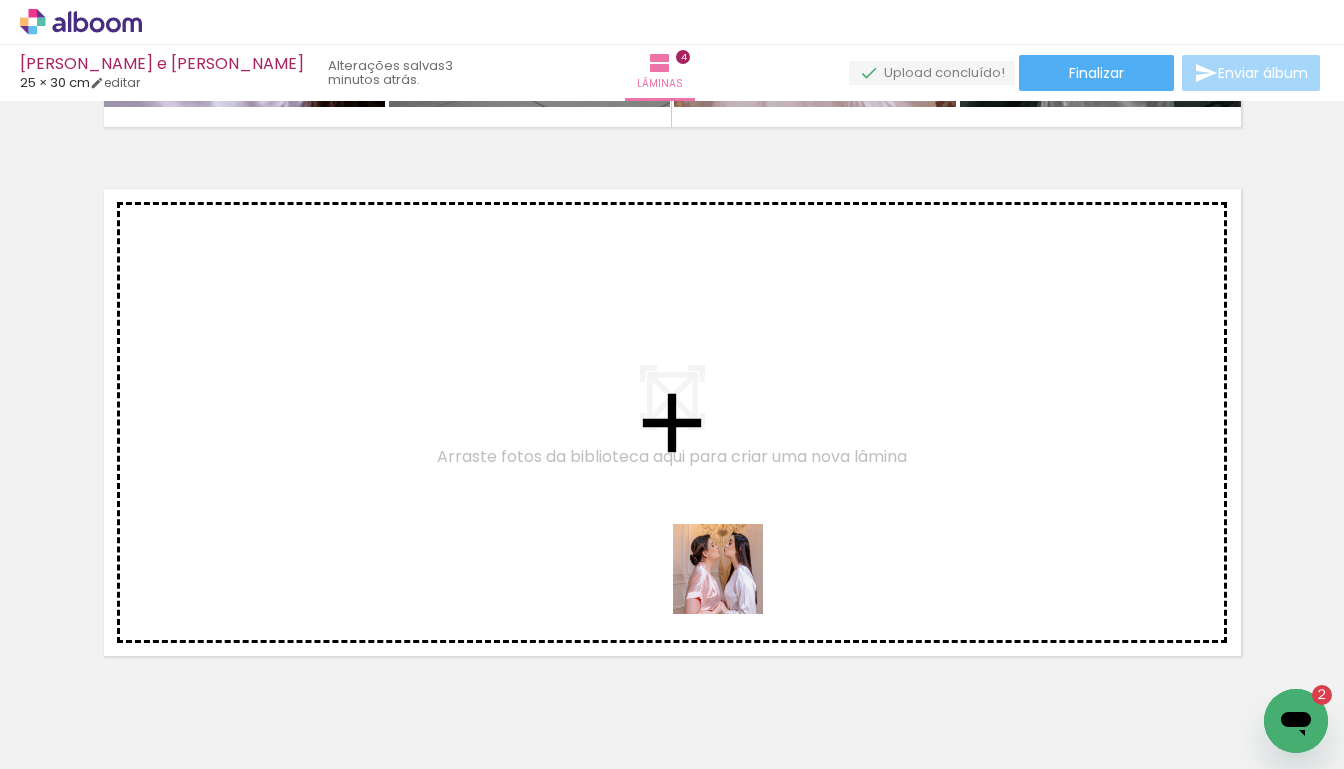 click at bounding box center [672, 384] 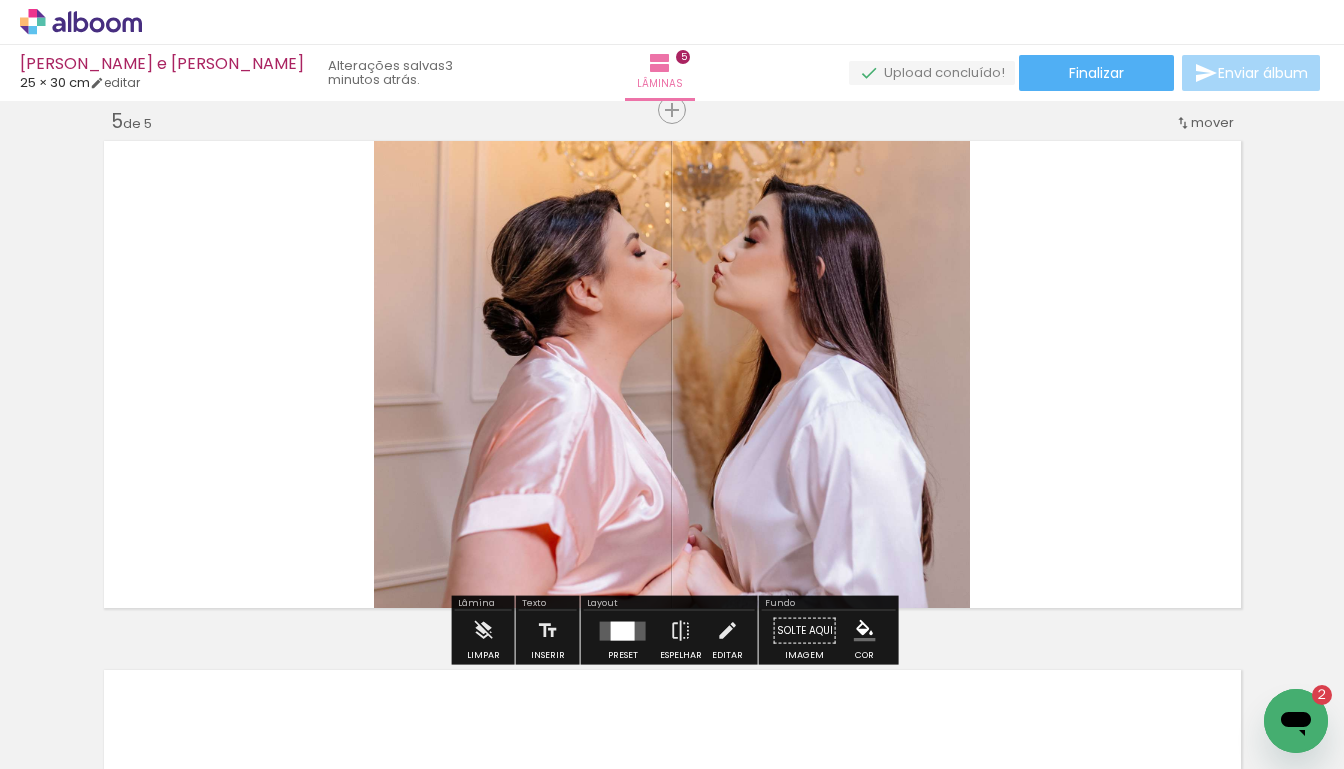 scroll, scrollTop: 2141, scrollLeft: 0, axis: vertical 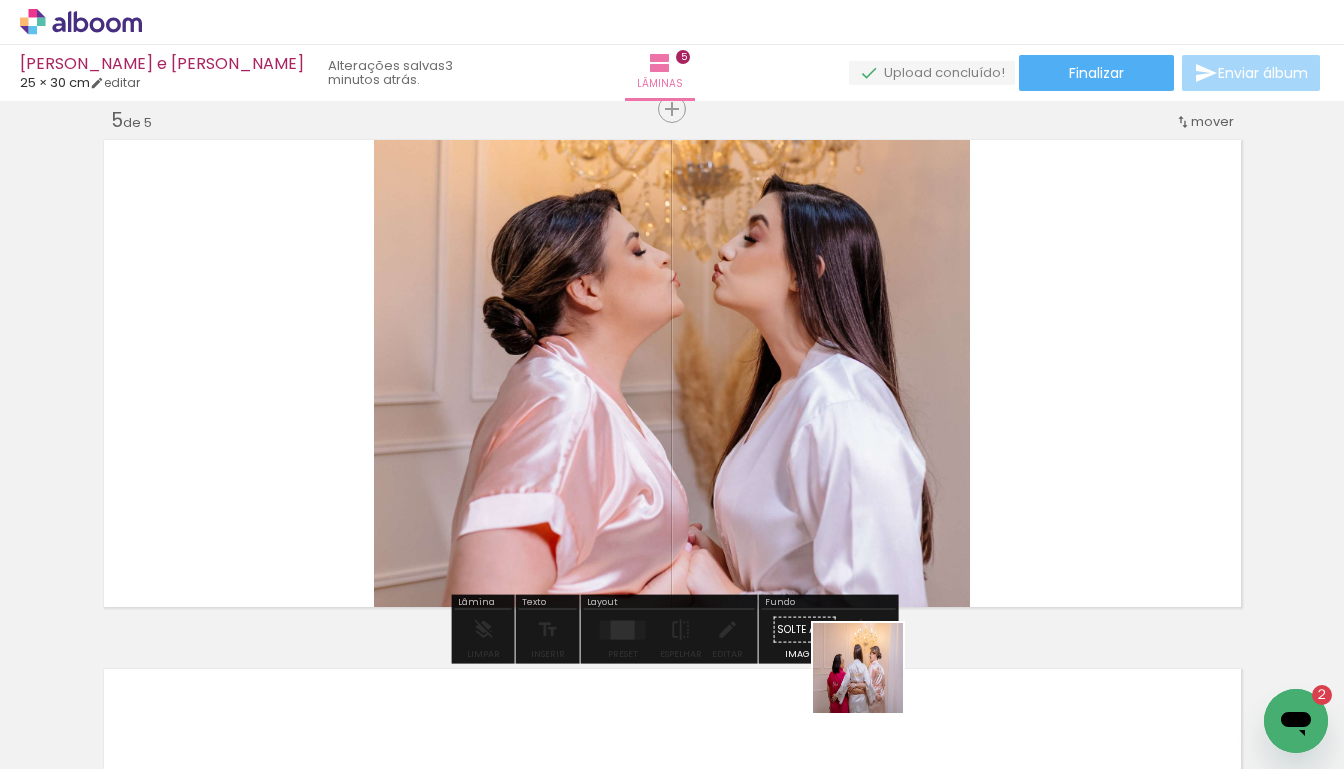 drag, startPoint x: 873, startPoint y: 692, endPoint x: 873, endPoint y: 403, distance: 289 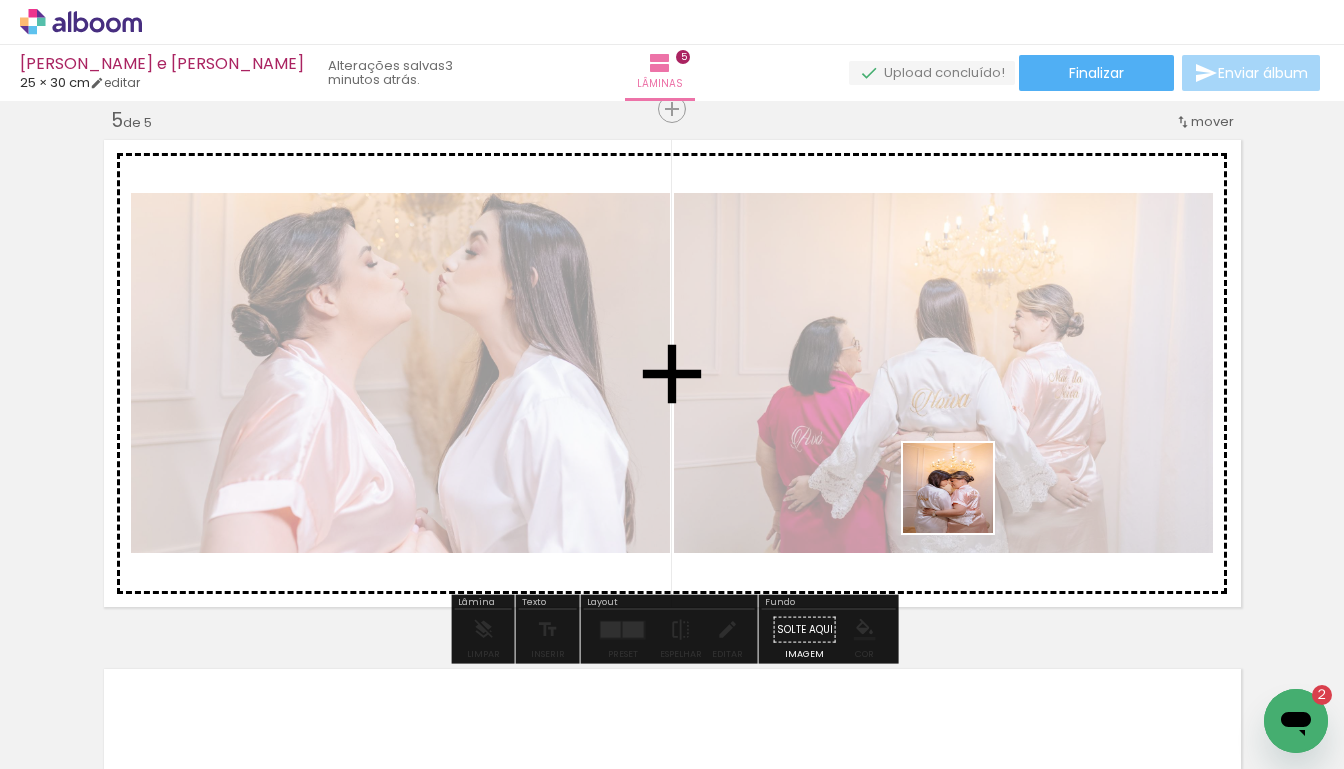 drag, startPoint x: 963, startPoint y: 679, endPoint x: 957, endPoint y: 451, distance: 228.07893 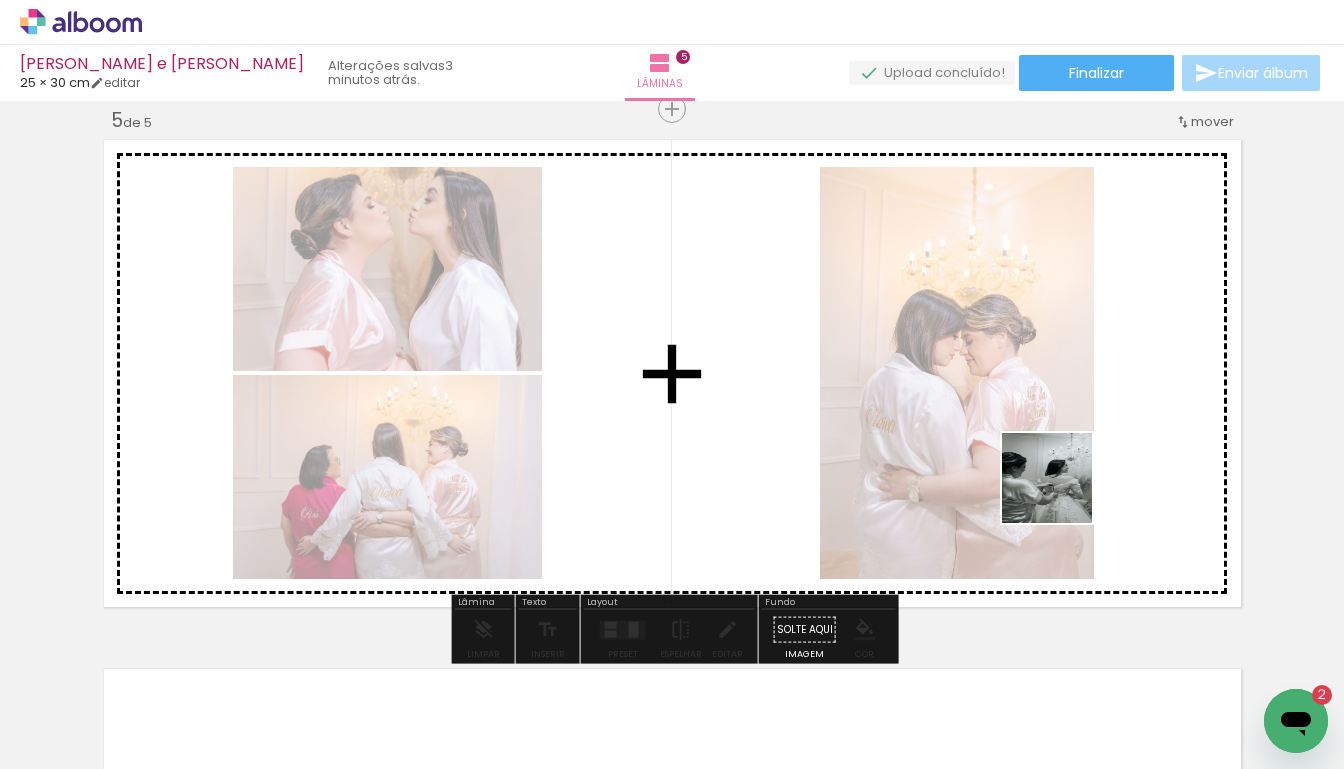 drag, startPoint x: 1071, startPoint y: 683, endPoint x: 1051, endPoint y: 461, distance: 222.89908 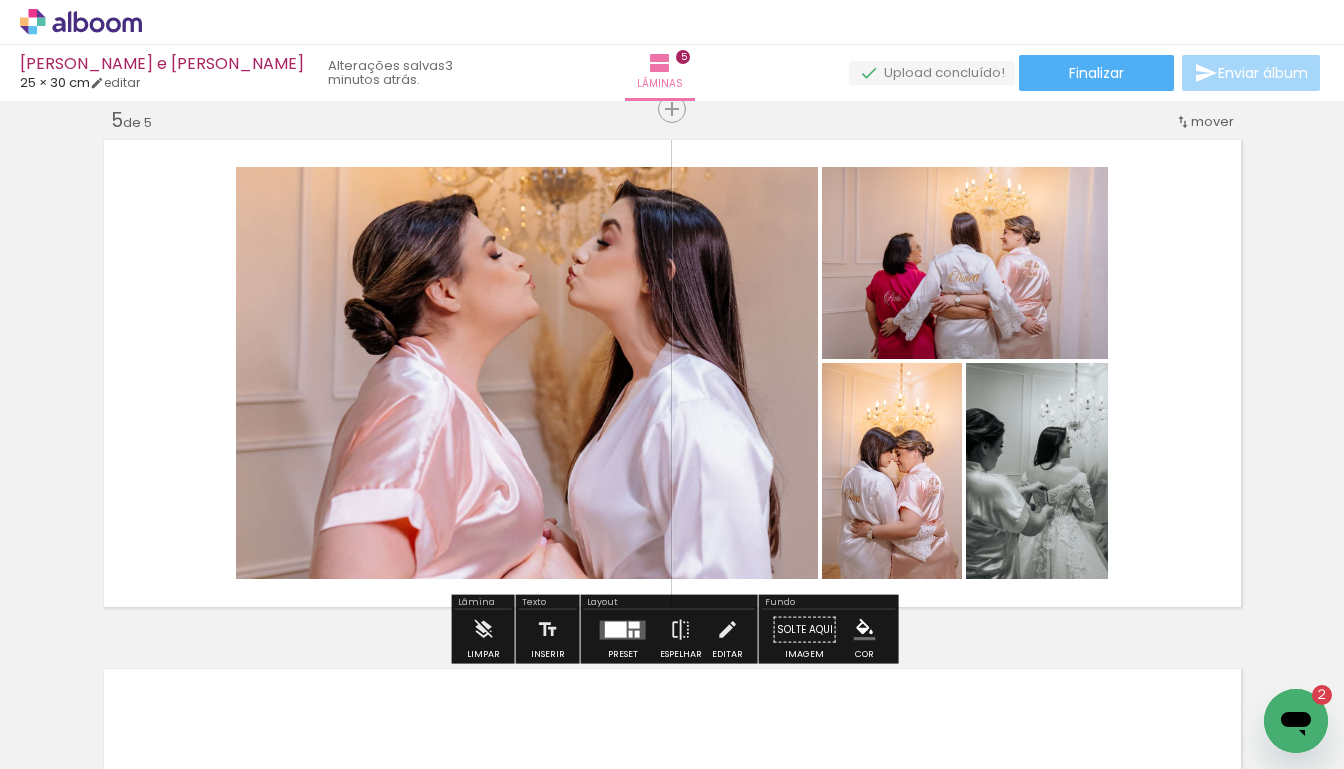 click at bounding box center (616, 629) 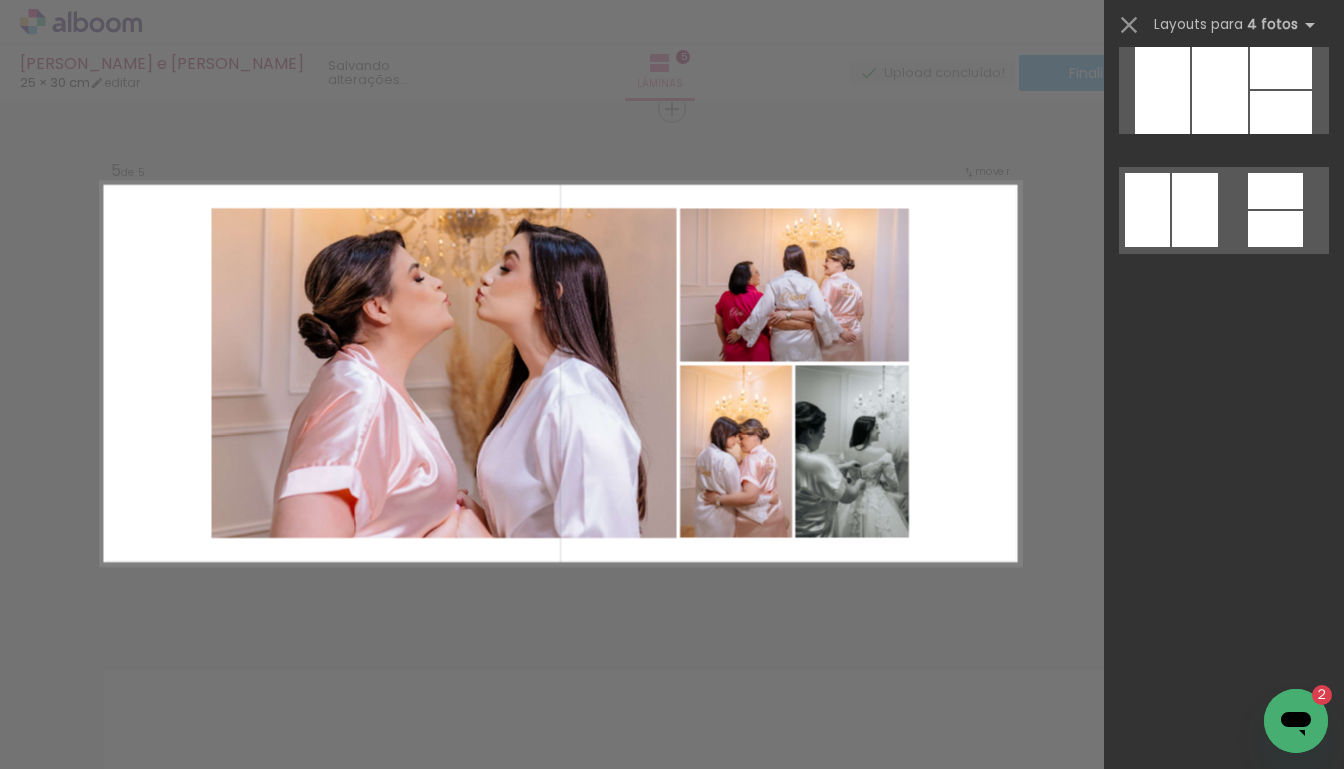 scroll, scrollTop: 0, scrollLeft: 0, axis: both 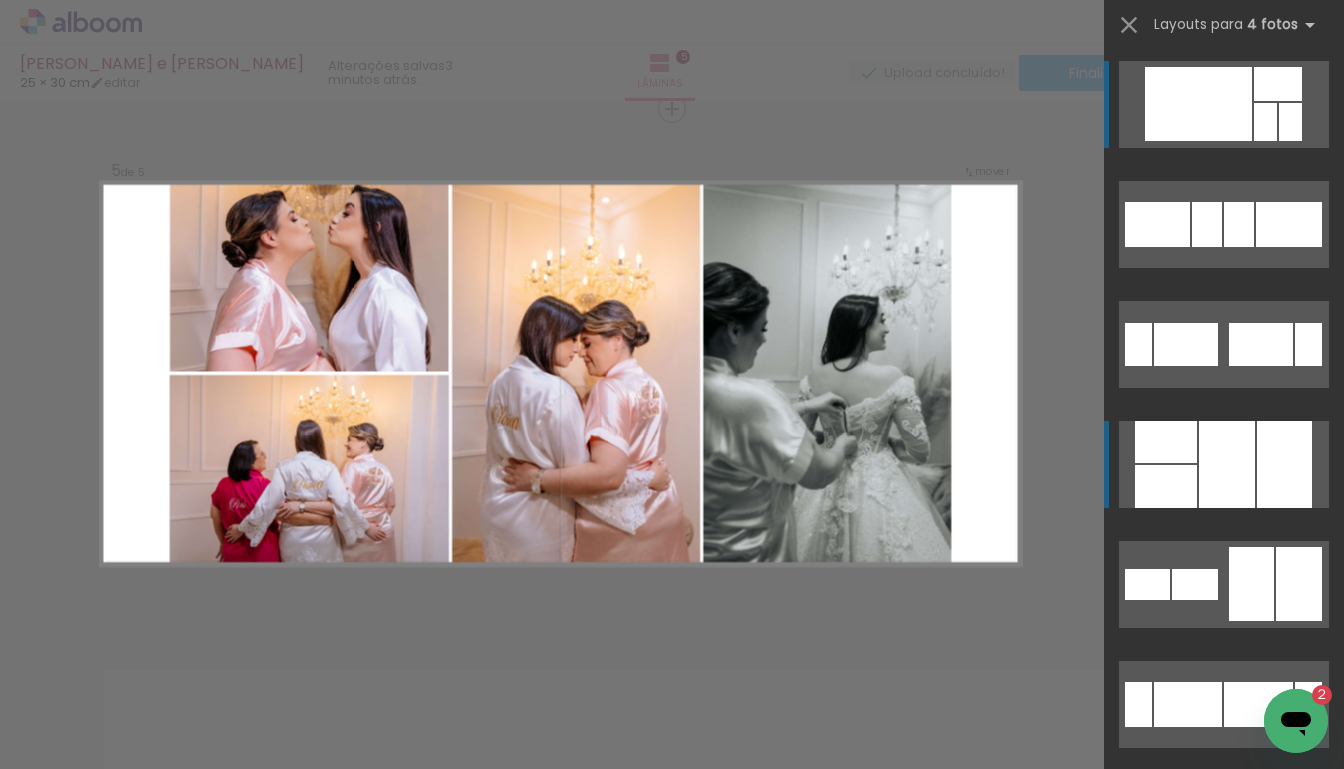click at bounding box center [1227, 464] 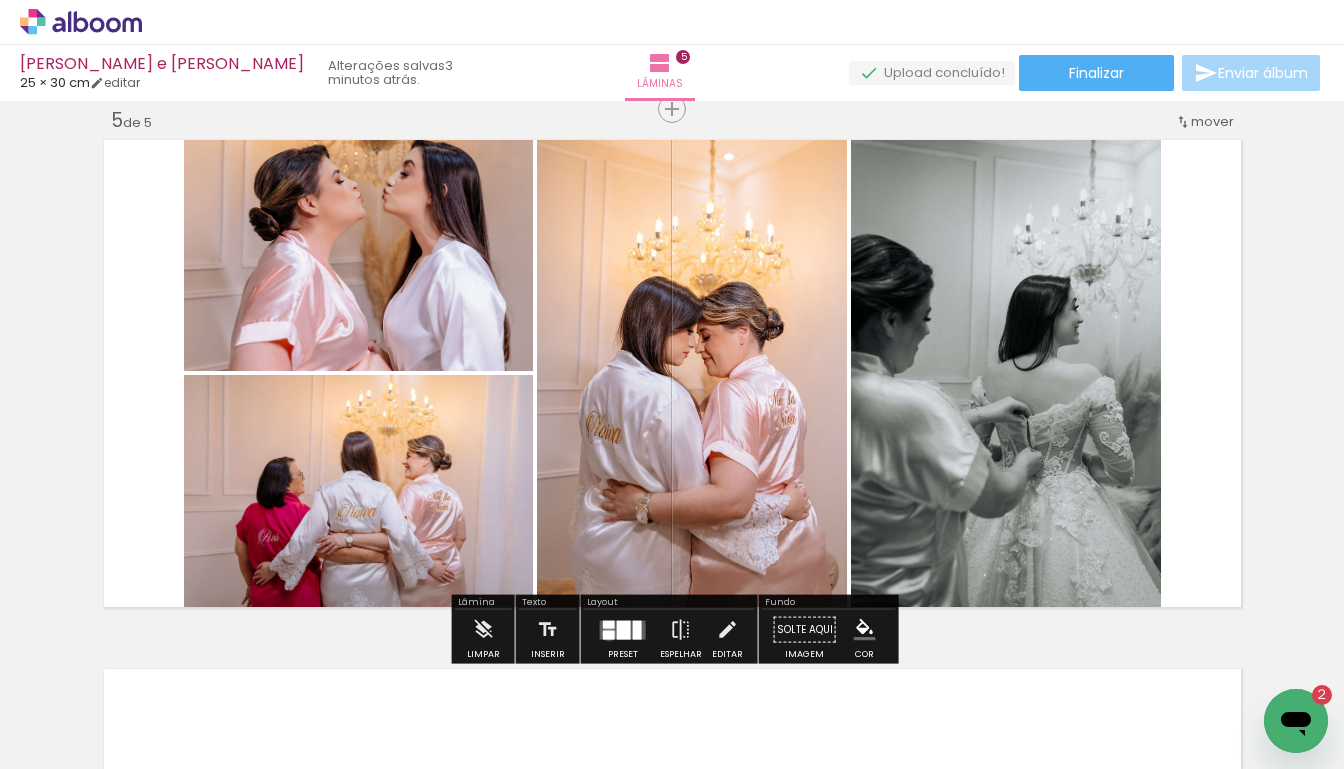 click at bounding box center [609, 634] 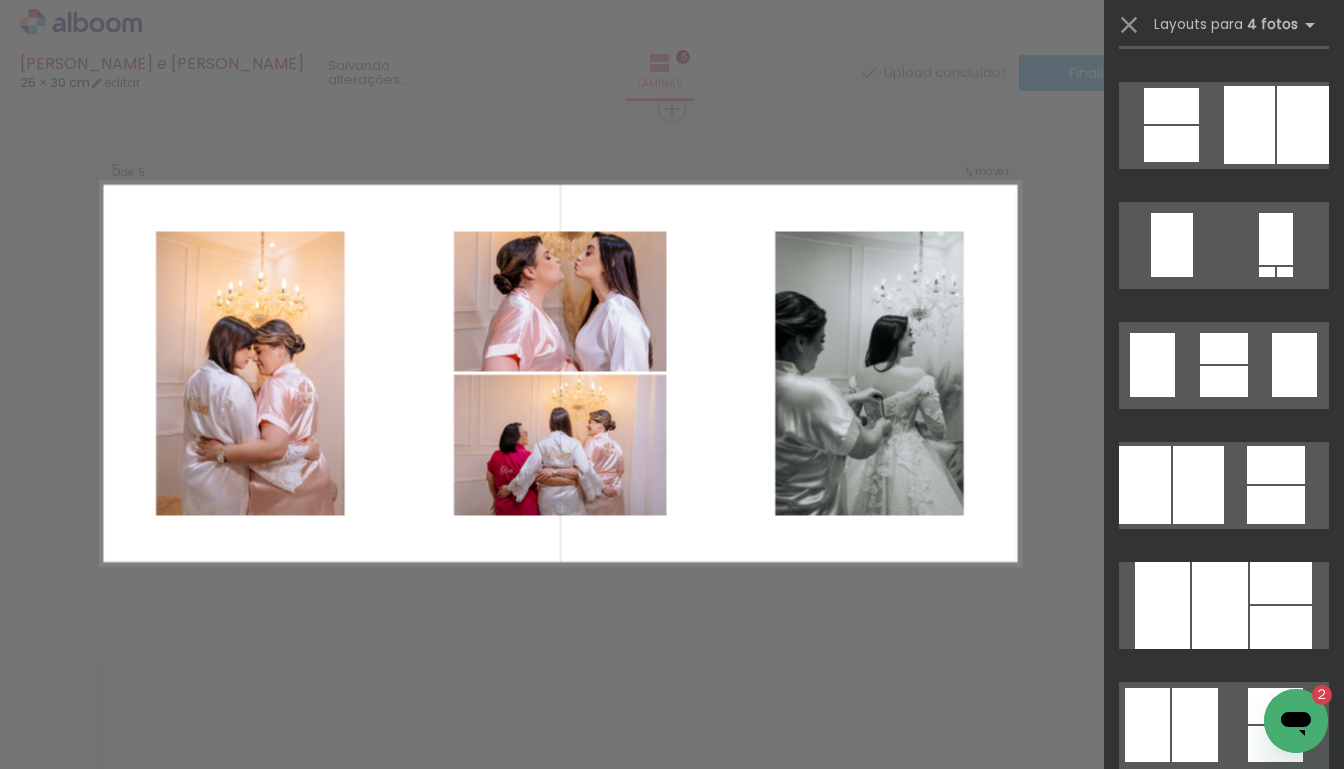 scroll, scrollTop: 1420, scrollLeft: 0, axis: vertical 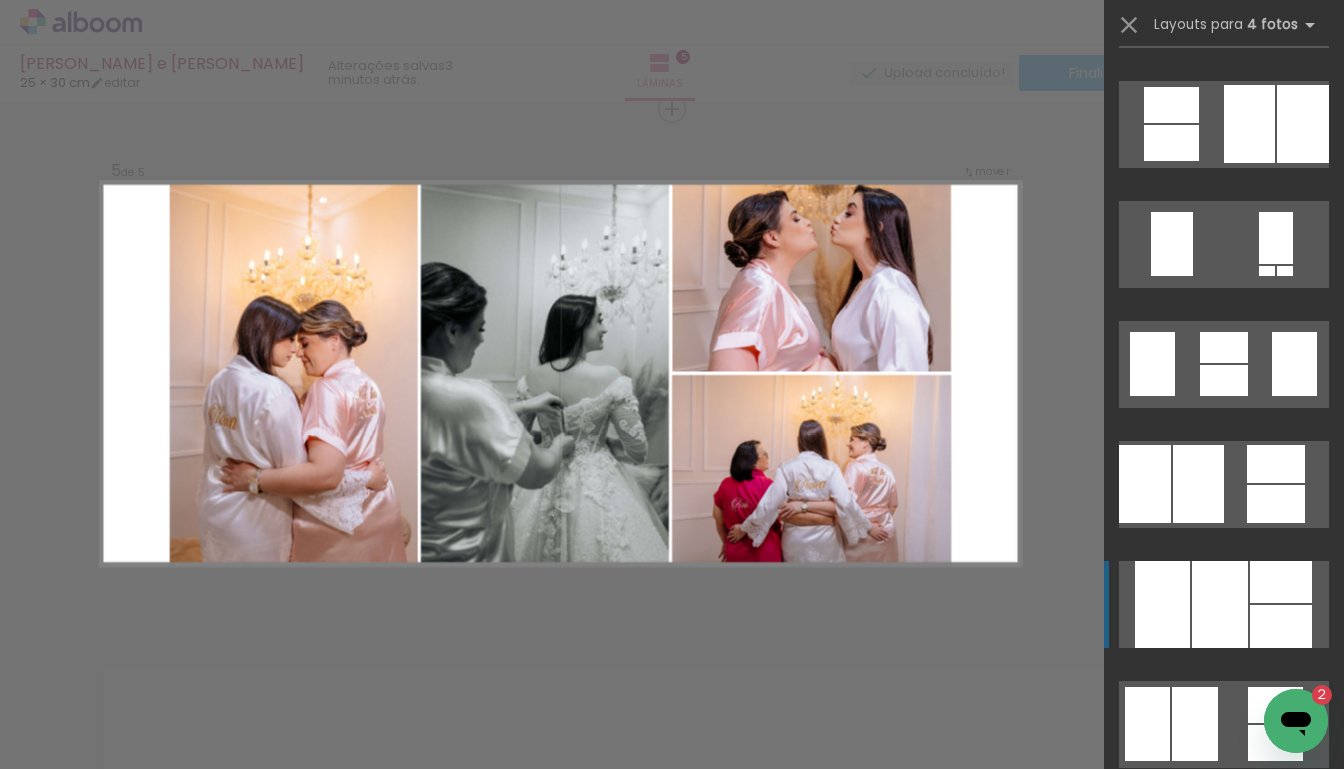 click at bounding box center [1281, 582] 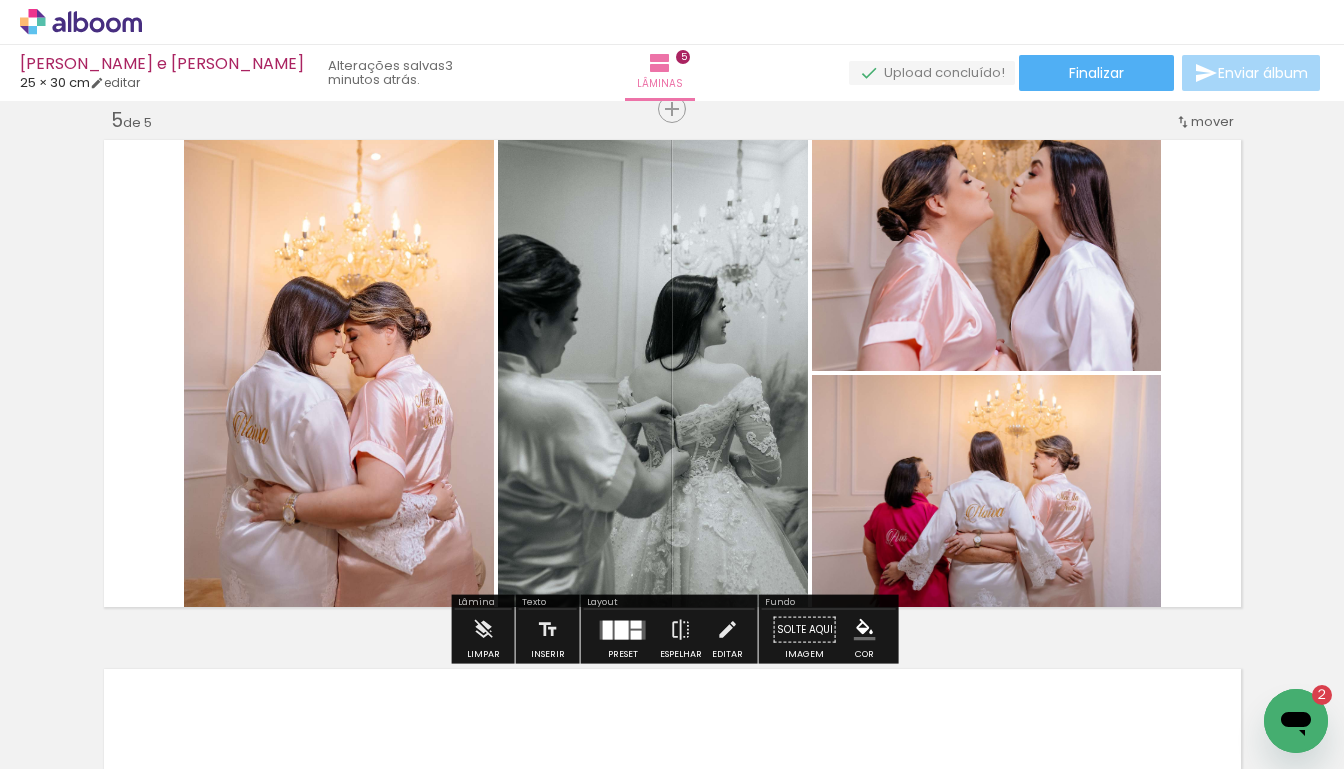 click on "Inserir lâmina 1  de 5  Inserir lâmina 2  de 5  Inserir lâmina 3  de 5  Inserir lâmina 4  de 5  Inserir lâmina 5  de 5" at bounding box center [672, -446] 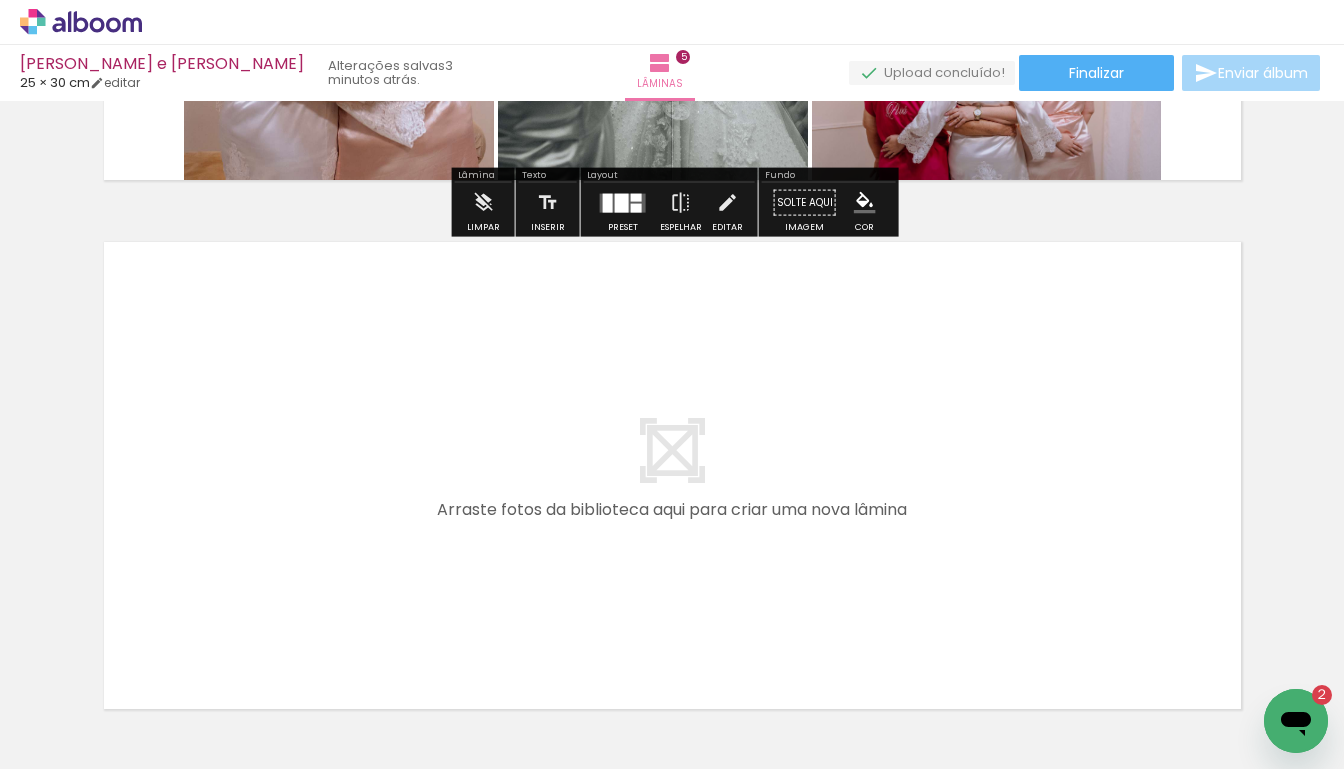 scroll, scrollTop: 2567, scrollLeft: 0, axis: vertical 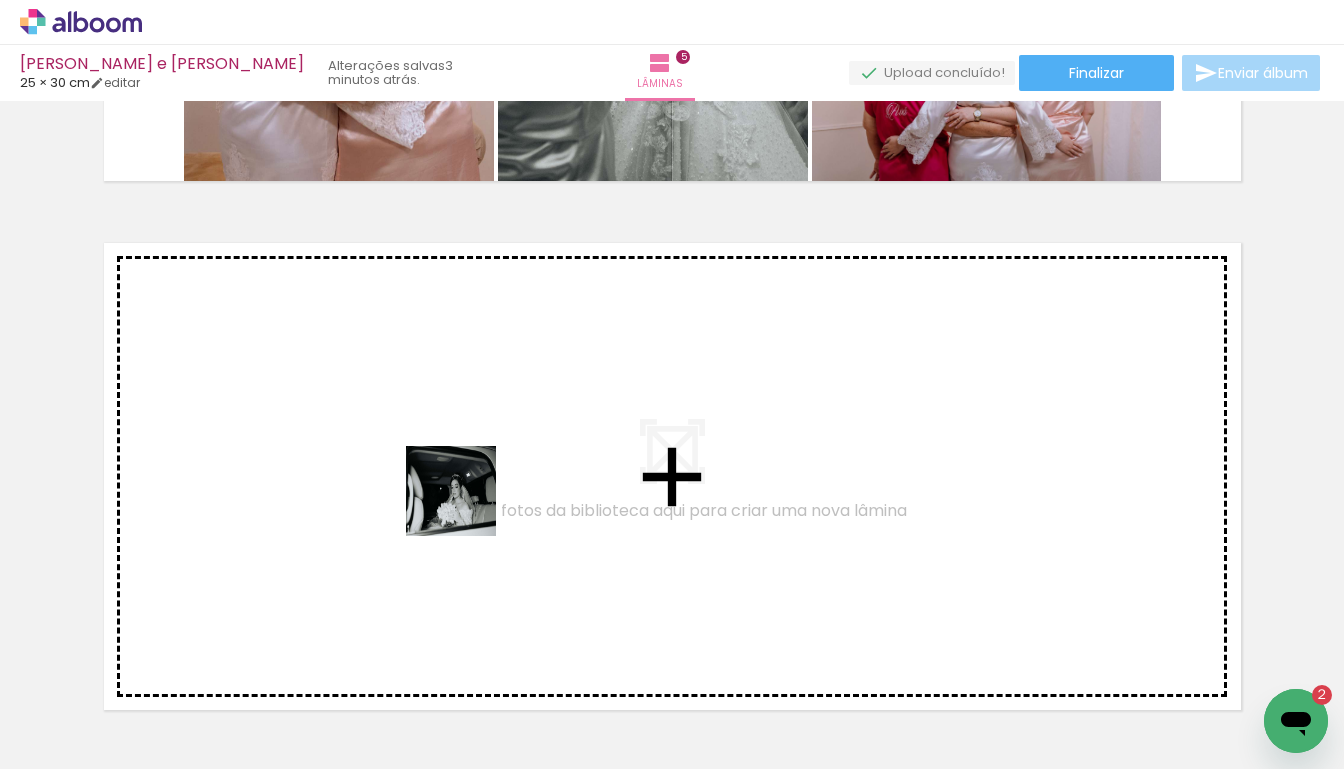 drag, startPoint x: 428, startPoint y: 707, endPoint x: 474, endPoint y: 484, distance: 227.69498 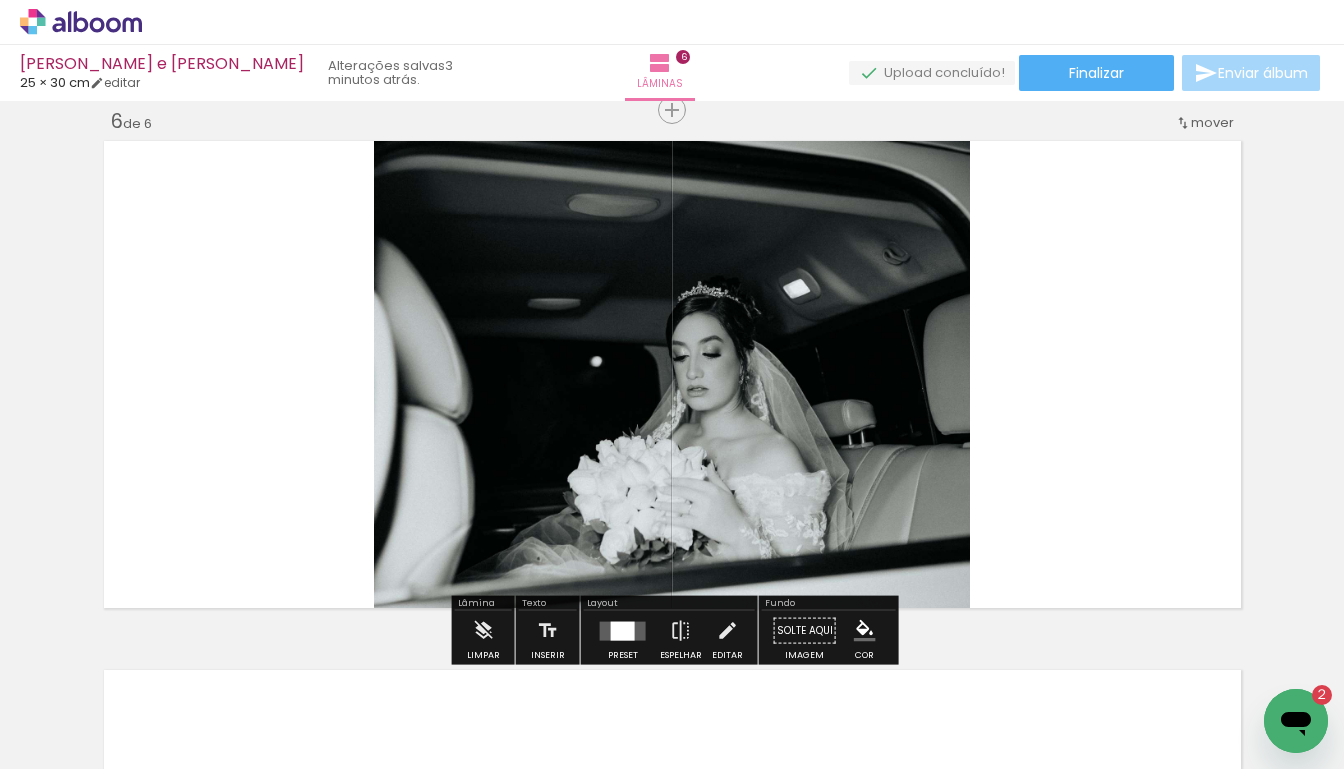 scroll, scrollTop: 2670, scrollLeft: 0, axis: vertical 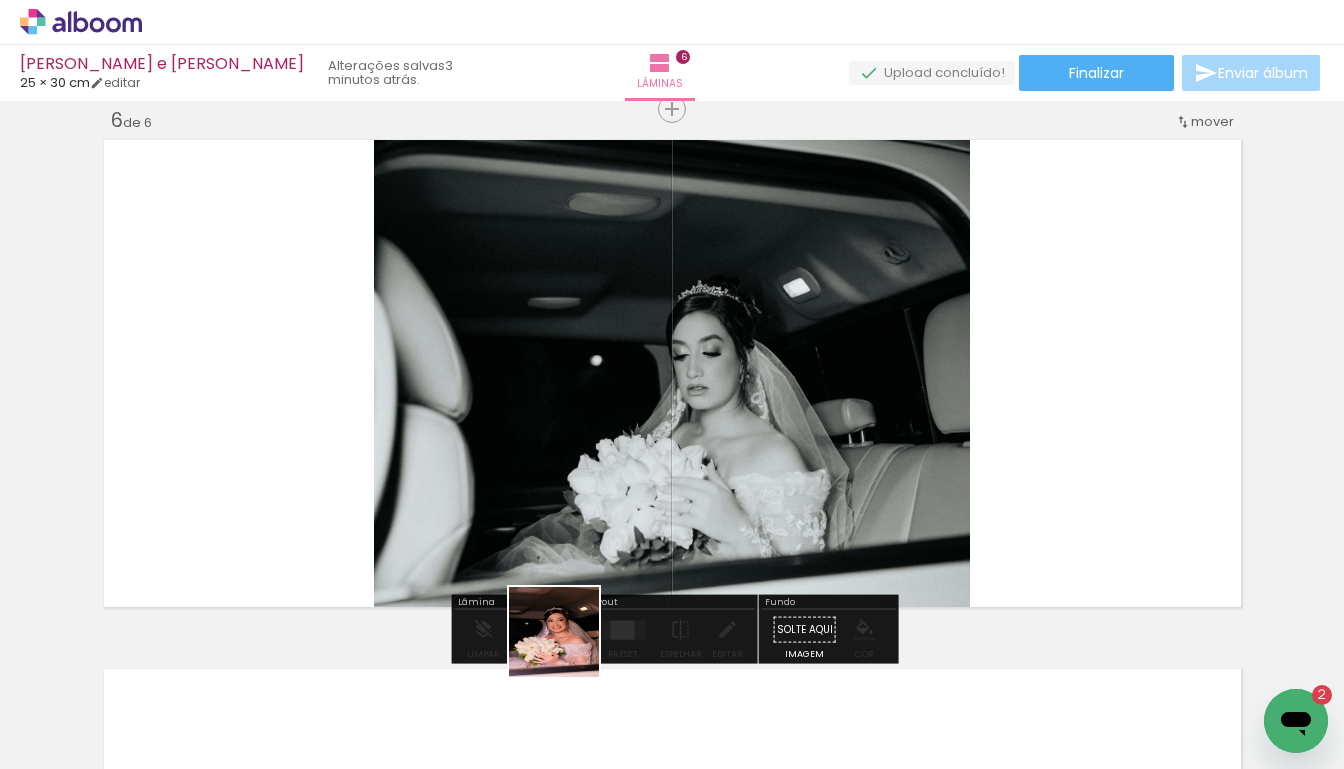 drag, startPoint x: 569, startPoint y: 703, endPoint x: 585, endPoint y: 497, distance: 206.62042 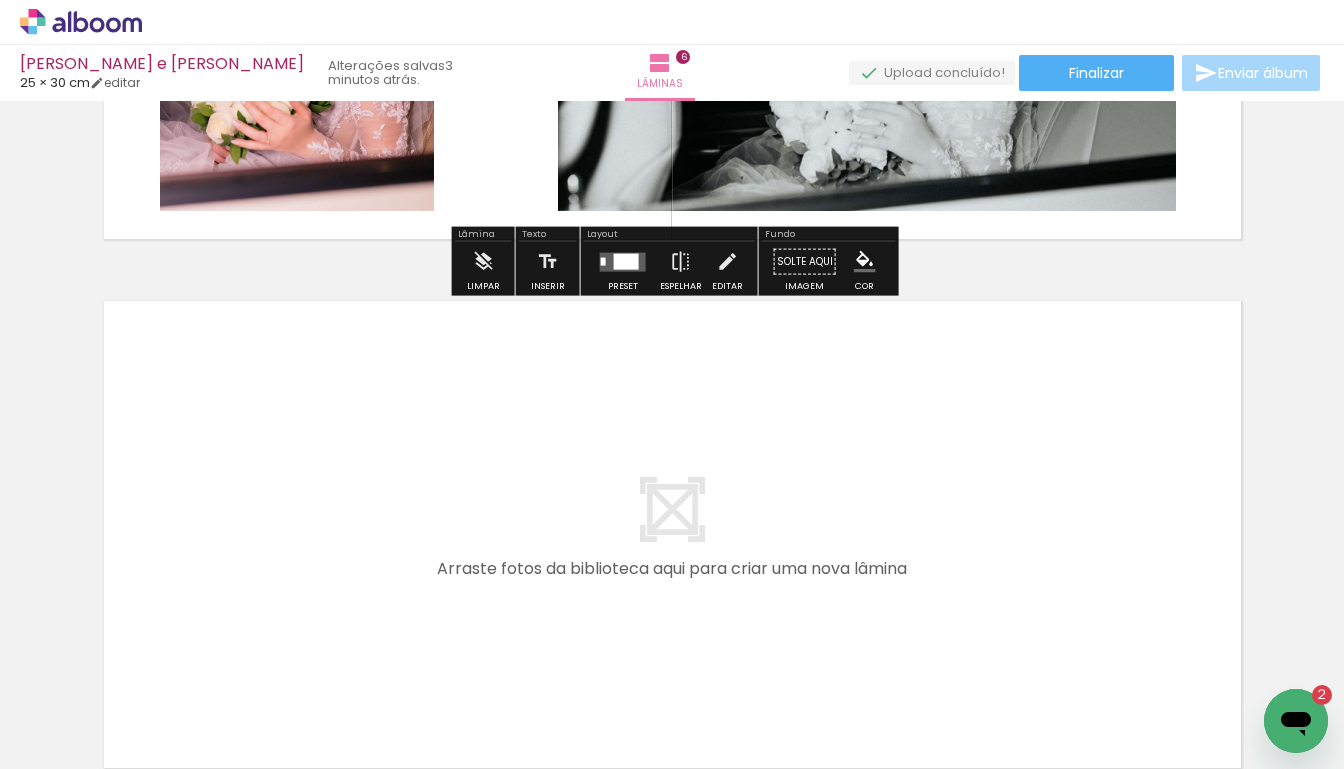 scroll, scrollTop: 3047, scrollLeft: 0, axis: vertical 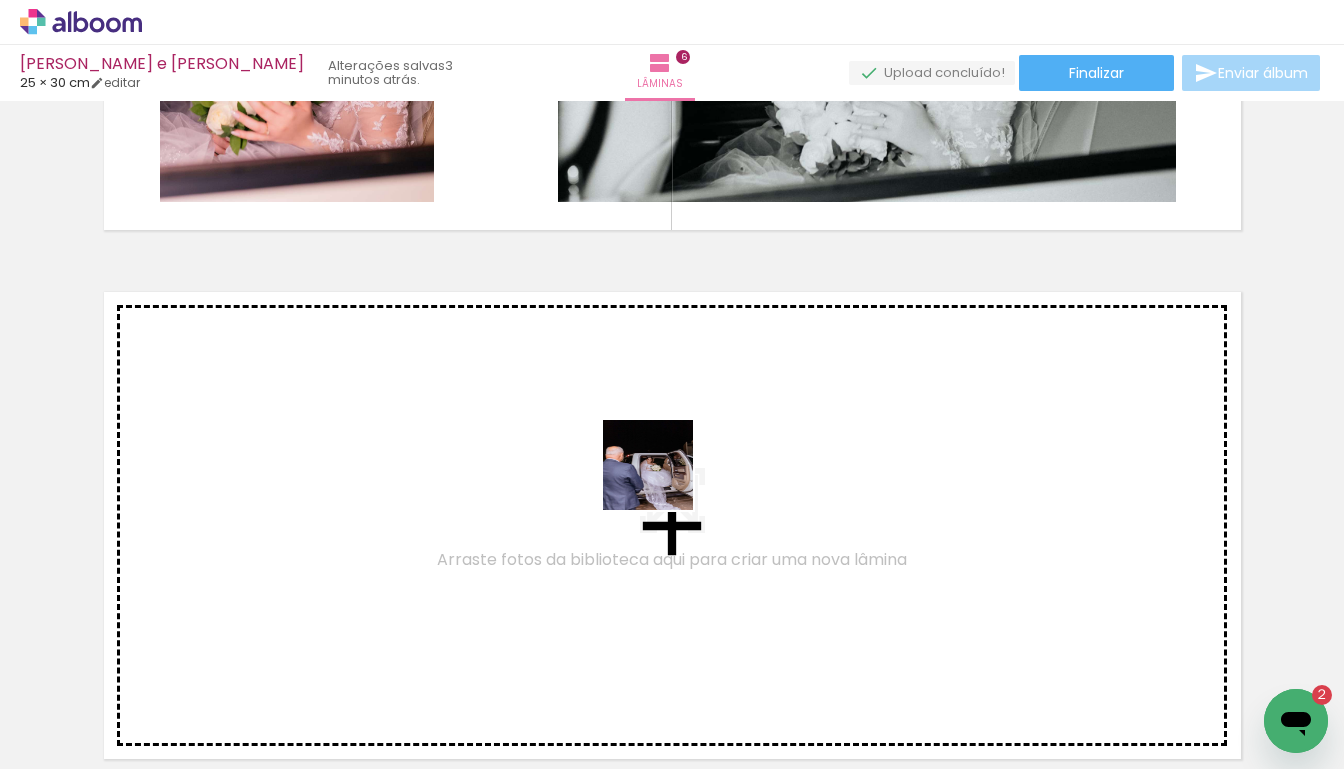 drag, startPoint x: 663, startPoint y: 691, endPoint x: 662, endPoint y: 473, distance: 218.00229 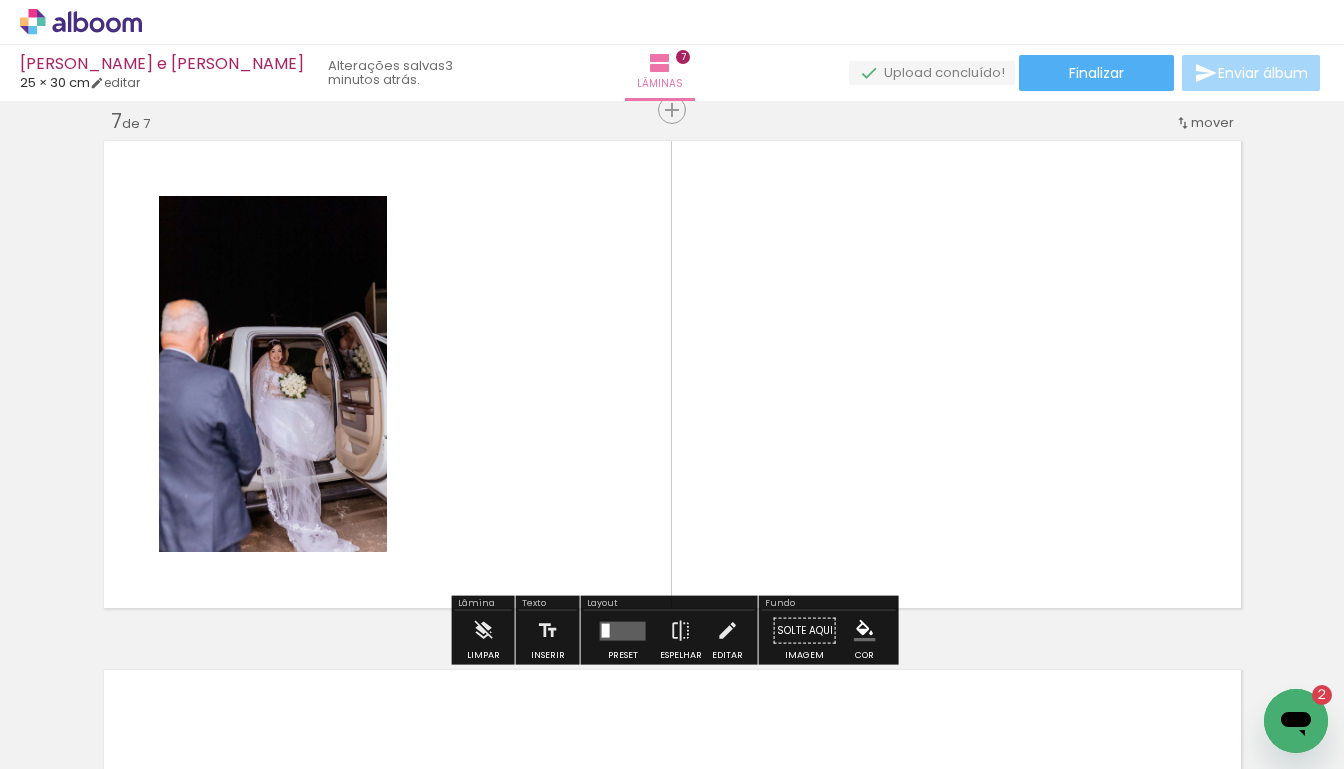 scroll, scrollTop: 3199, scrollLeft: 0, axis: vertical 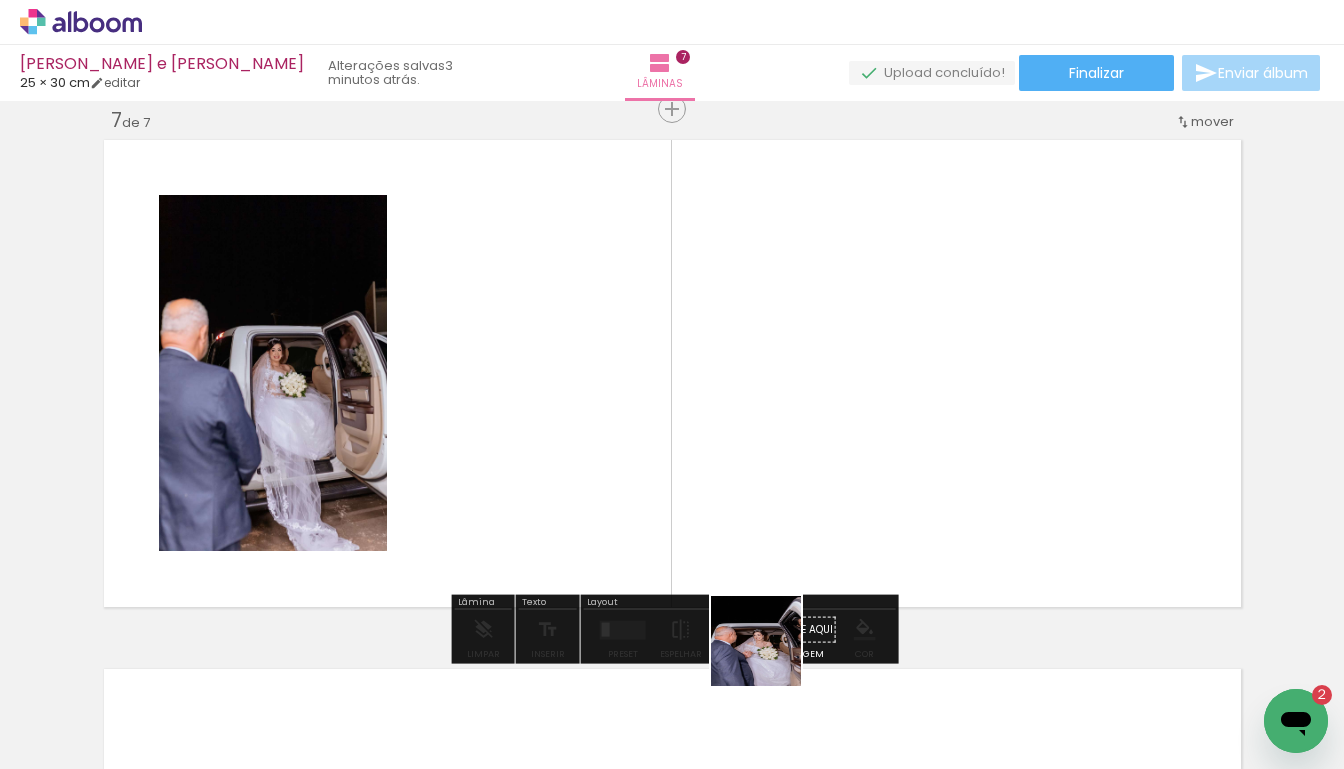 drag, startPoint x: 771, startPoint y: 741, endPoint x: 783, endPoint y: 424, distance: 317.22705 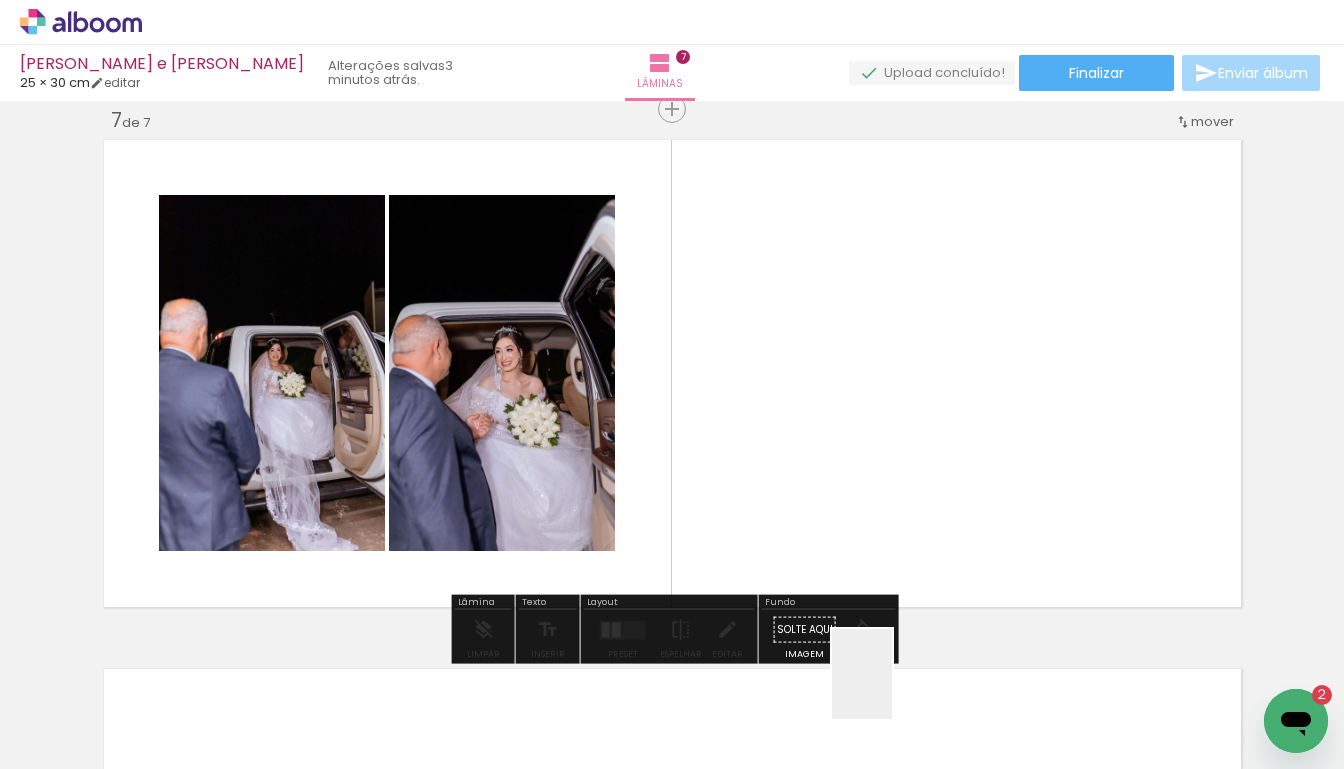 drag, startPoint x: 892, startPoint y: 698, endPoint x: 891, endPoint y: 423, distance: 275.00183 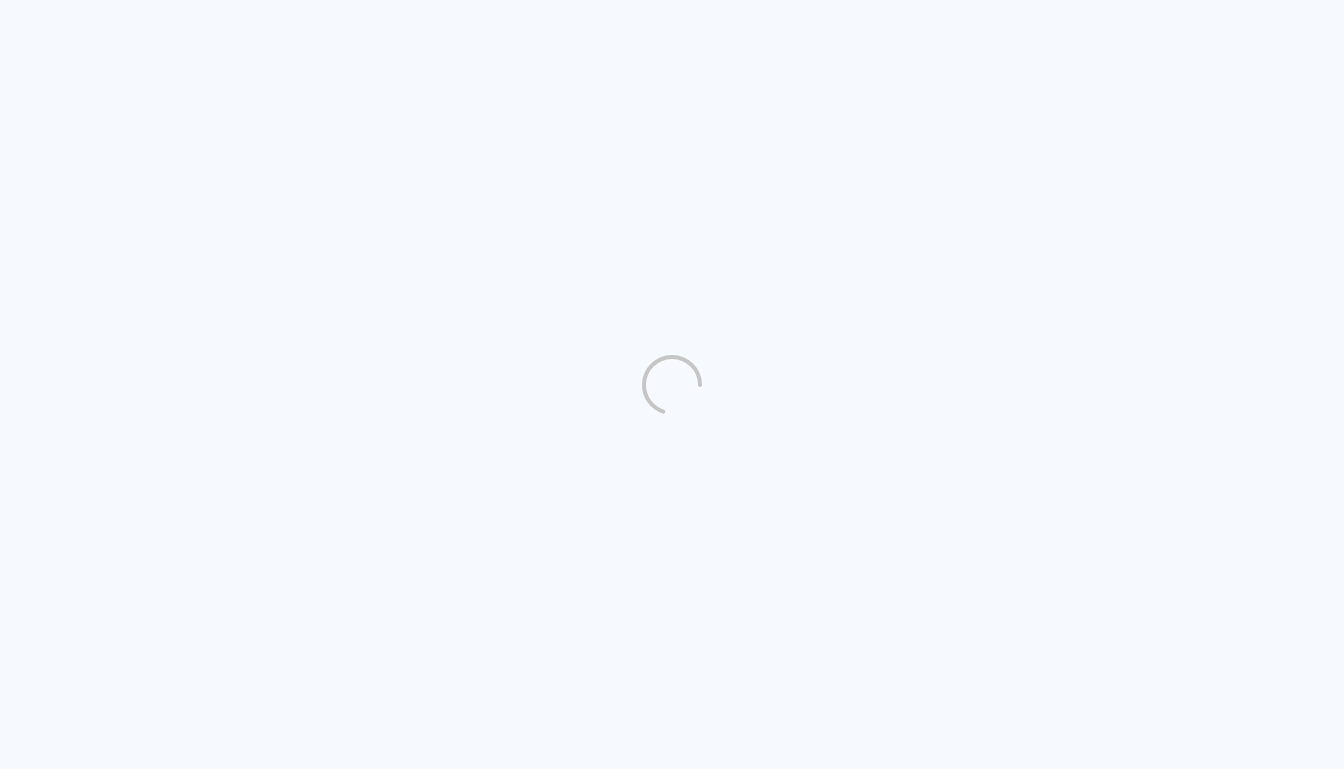 scroll, scrollTop: 0, scrollLeft: 0, axis: both 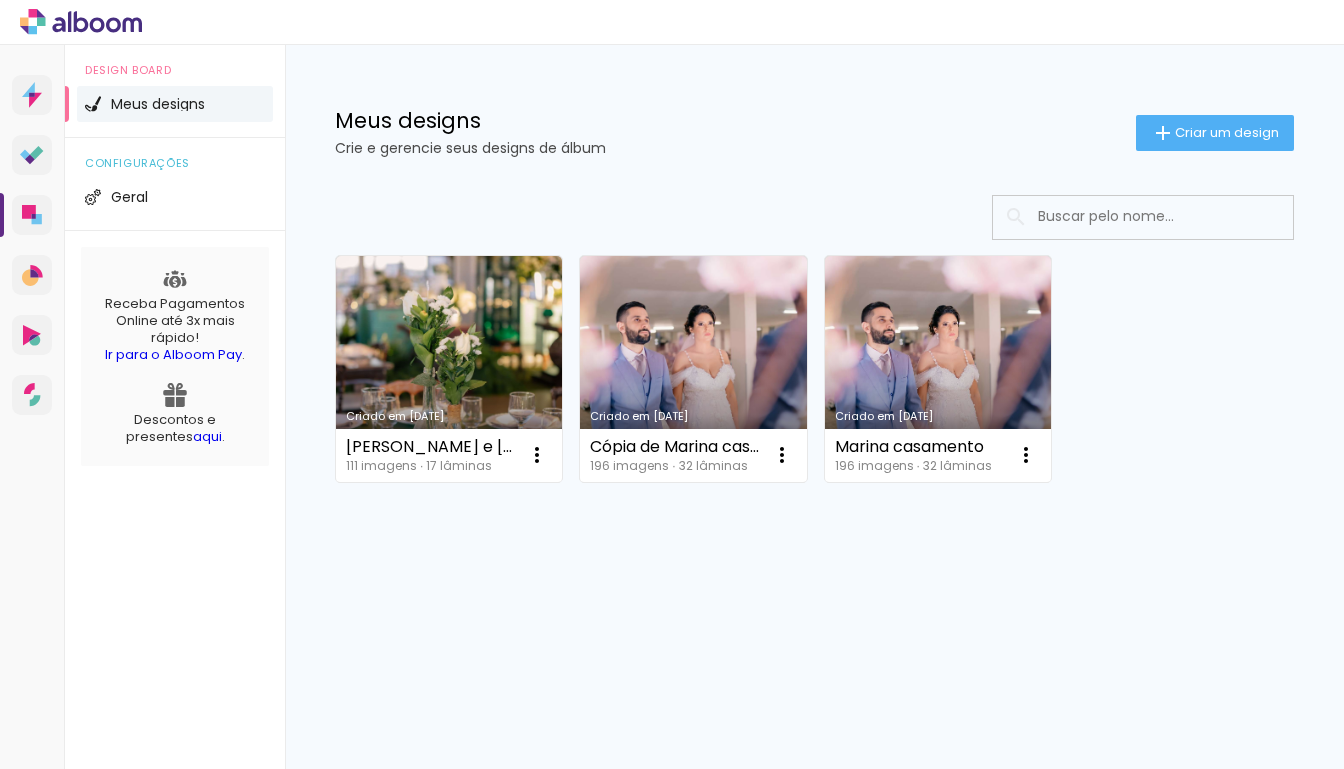 click on "Criado em [DATE]" at bounding box center (449, 369) 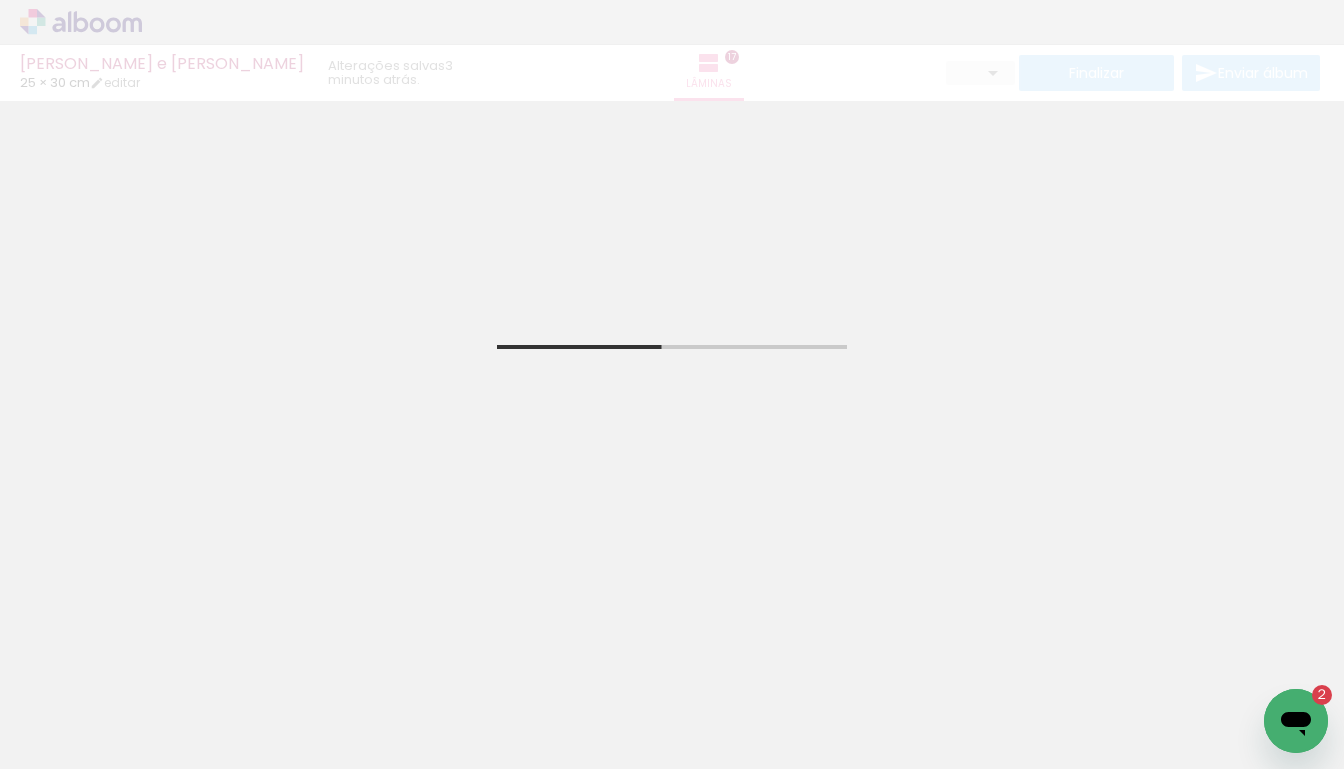 scroll, scrollTop: 0, scrollLeft: 0, axis: both 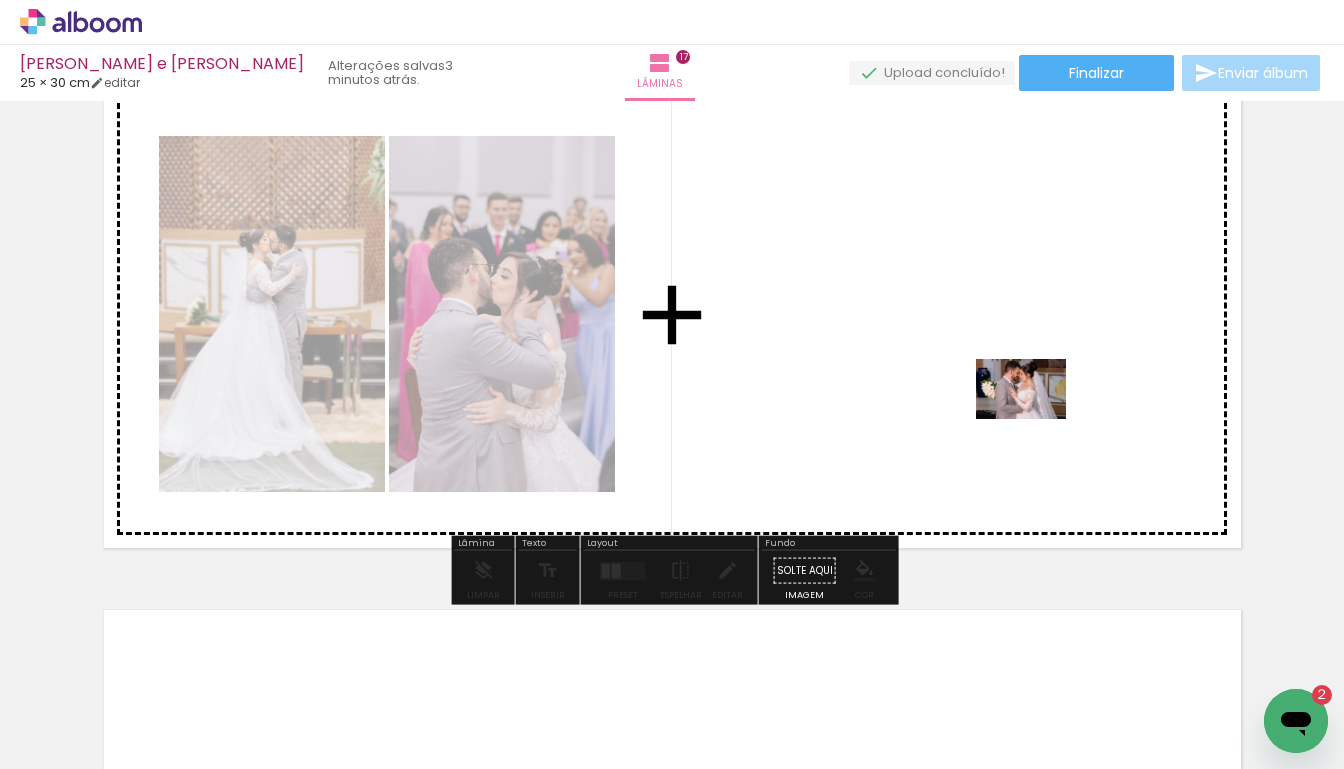drag, startPoint x: 1032, startPoint y: 707, endPoint x: 1036, endPoint y: 418, distance: 289.02768 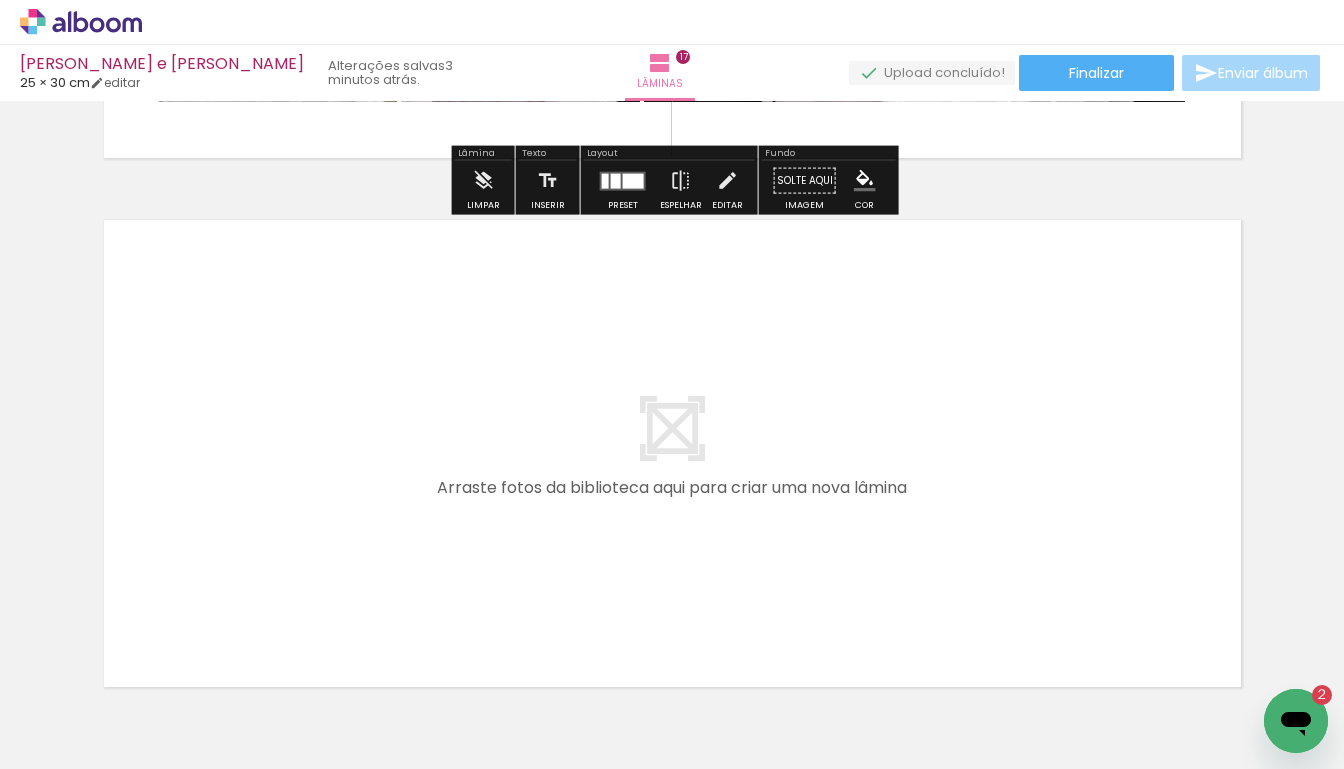 scroll, scrollTop: 8943, scrollLeft: 0, axis: vertical 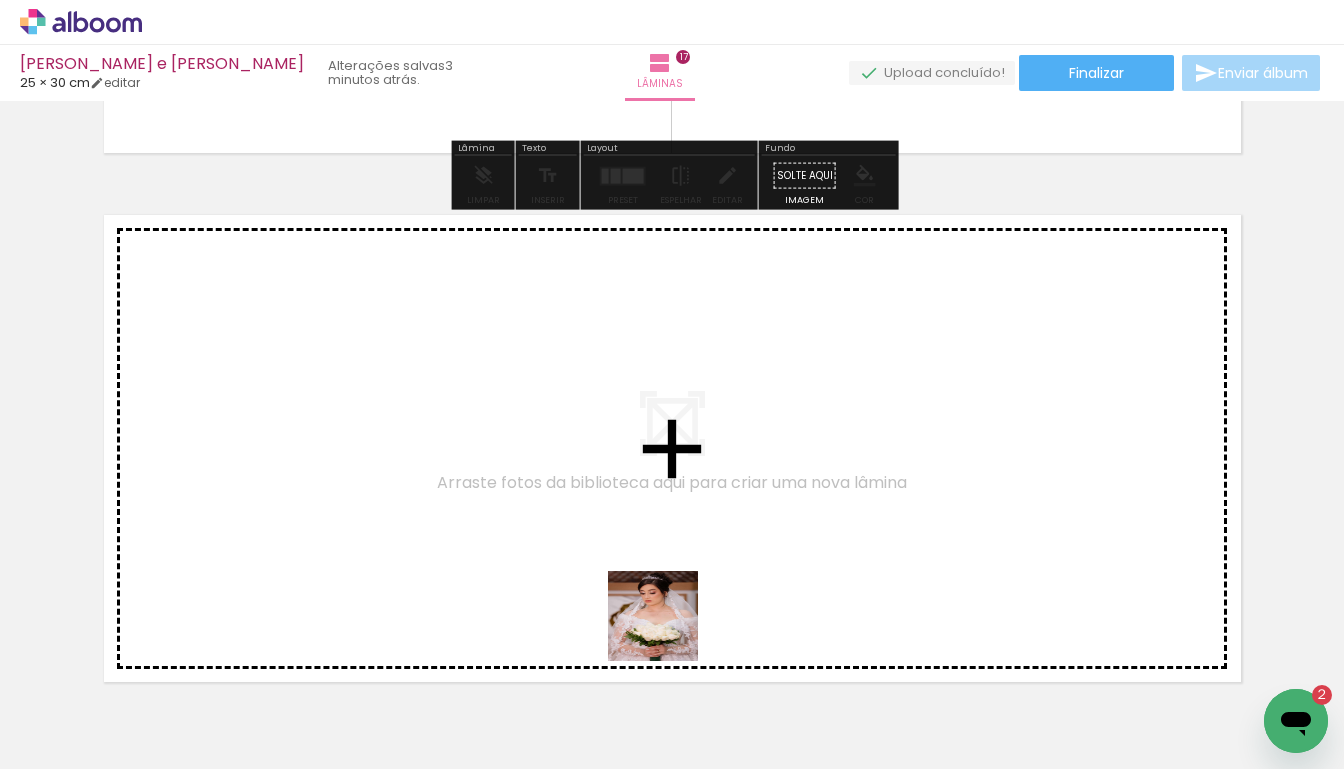 click at bounding box center [672, 384] 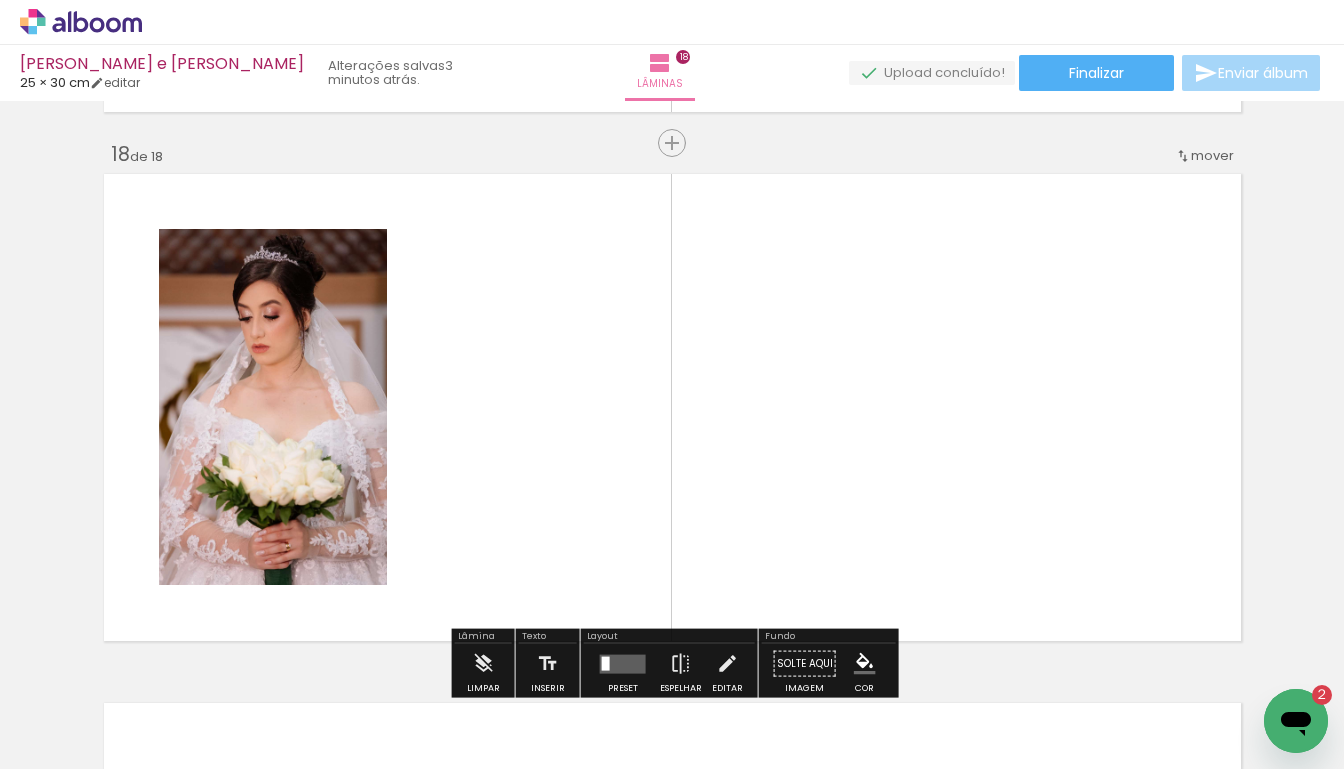 scroll, scrollTop: 9018, scrollLeft: 0, axis: vertical 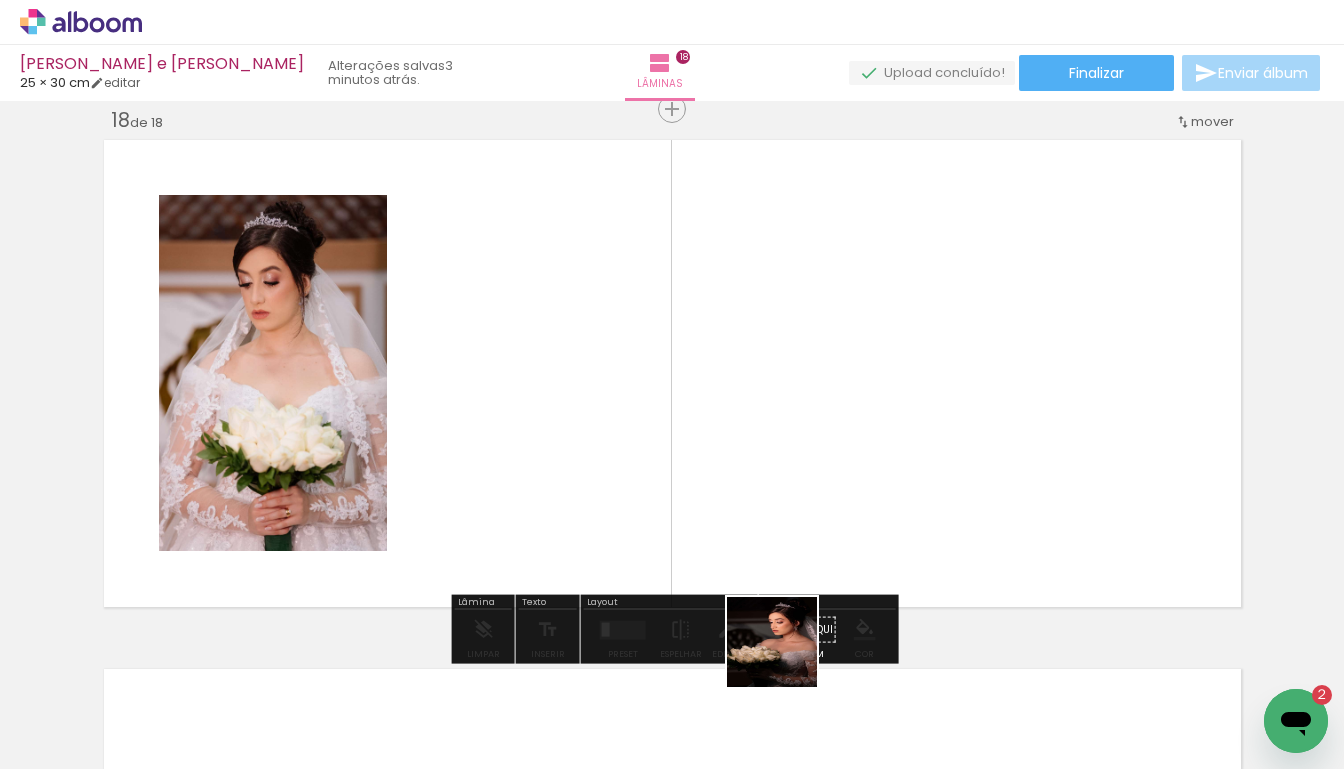 drag, startPoint x: 787, startPoint y: 685, endPoint x: 782, endPoint y: 439, distance: 246.05081 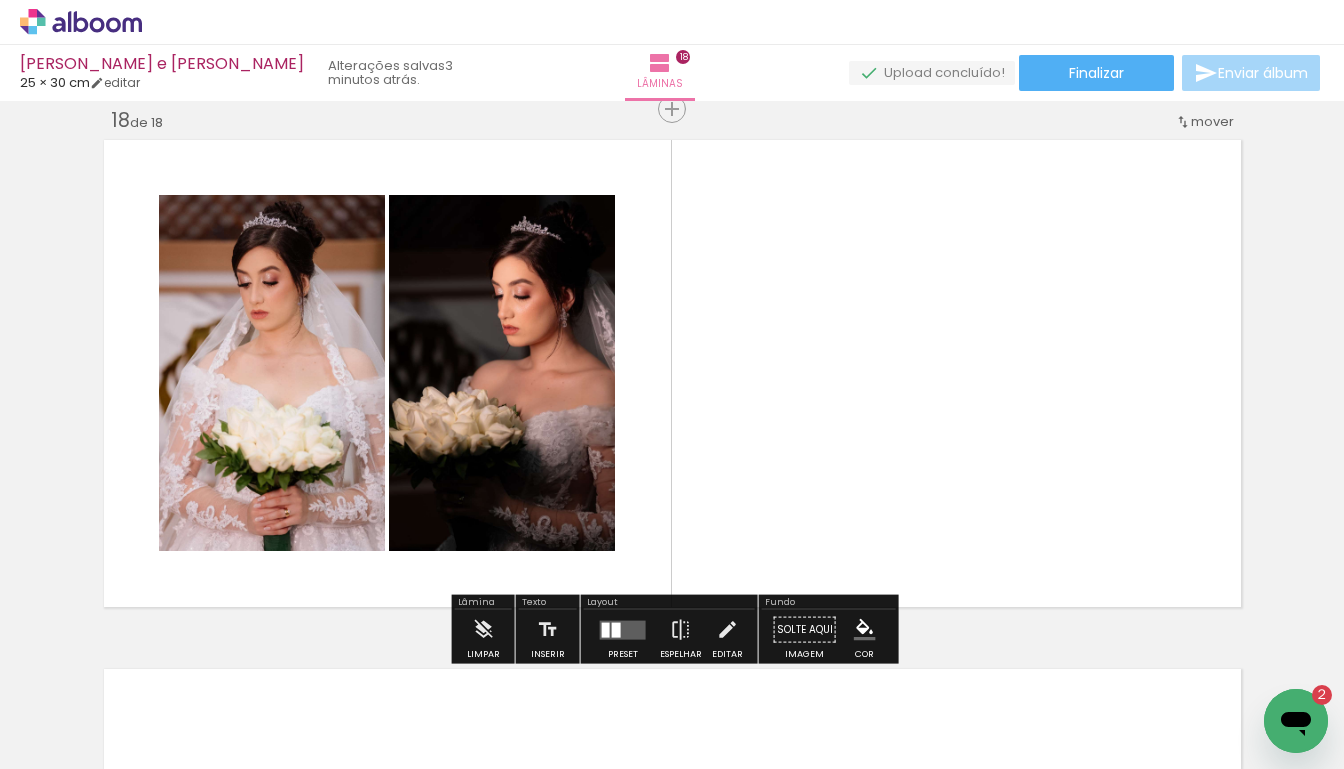 drag, startPoint x: 910, startPoint y: 711, endPoint x: 906, endPoint y: 502, distance: 209.03827 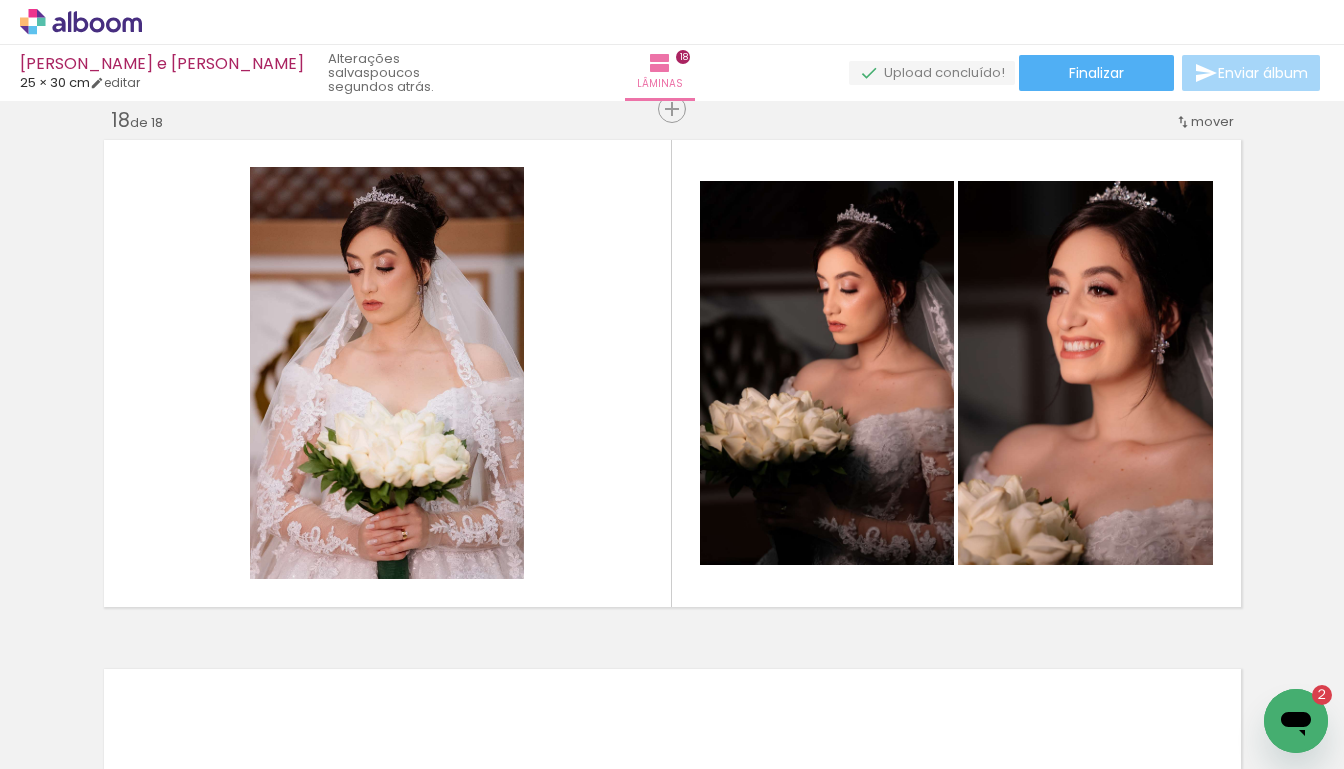scroll, scrollTop: 0, scrollLeft: 4023, axis: horizontal 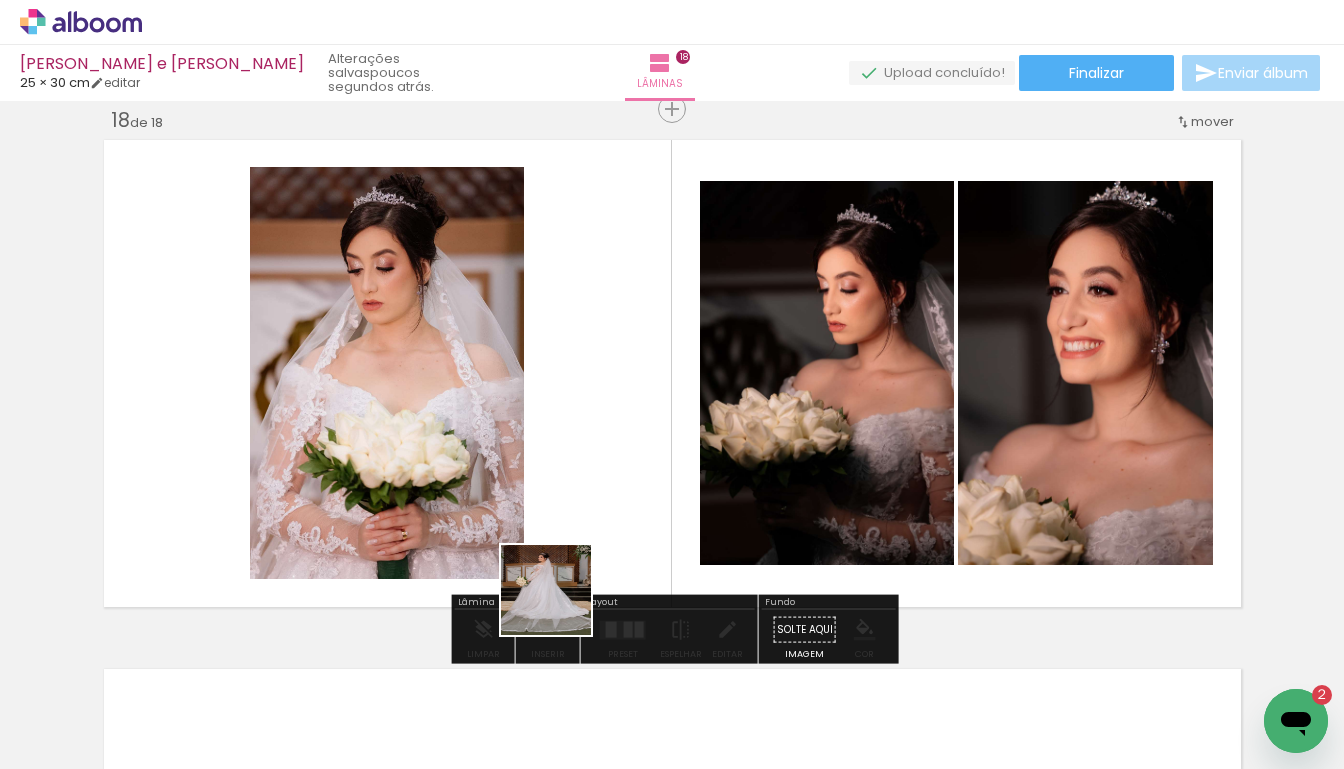 drag, startPoint x: 561, startPoint y: 681, endPoint x: 556, endPoint y: 460, distance: 221.05655 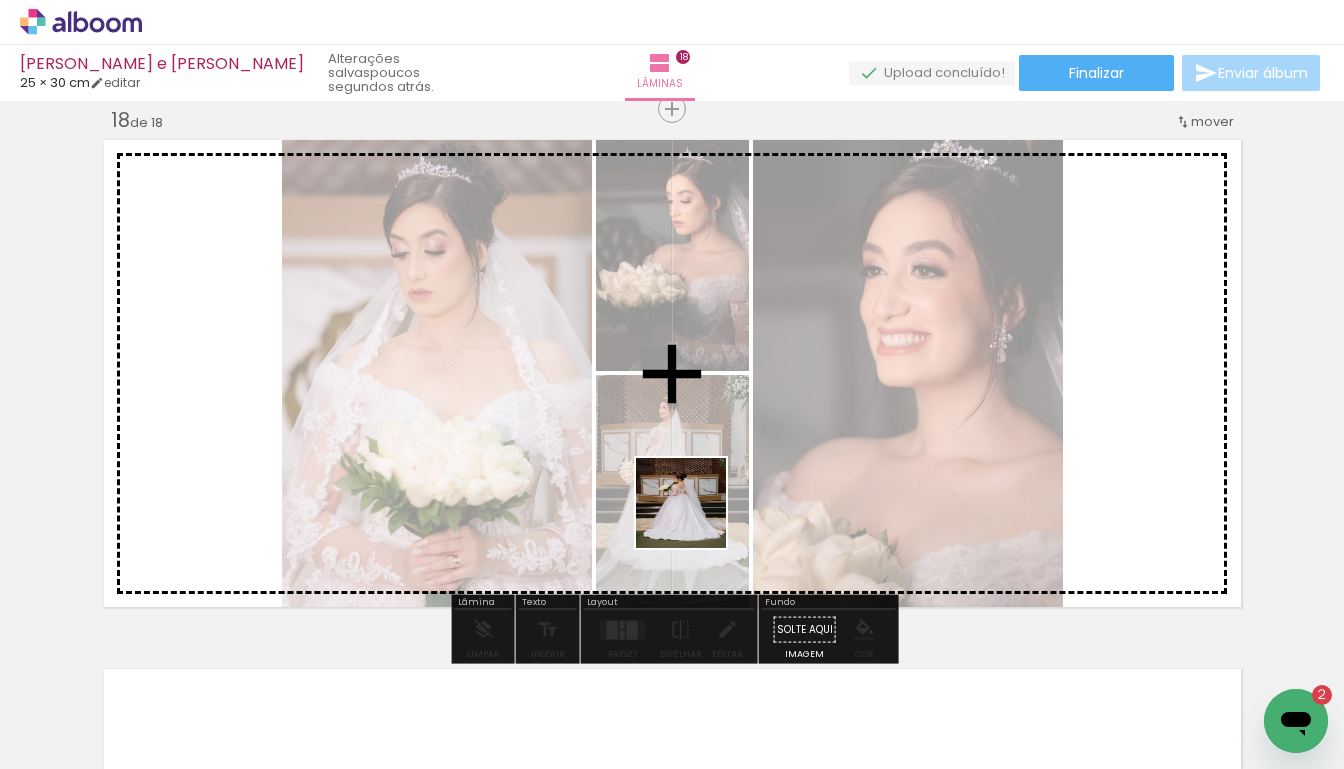 drag, startPoint x: 660, startPoint y: 703, endPoint x: 695, endPoint y: 508, distance: 198.11613 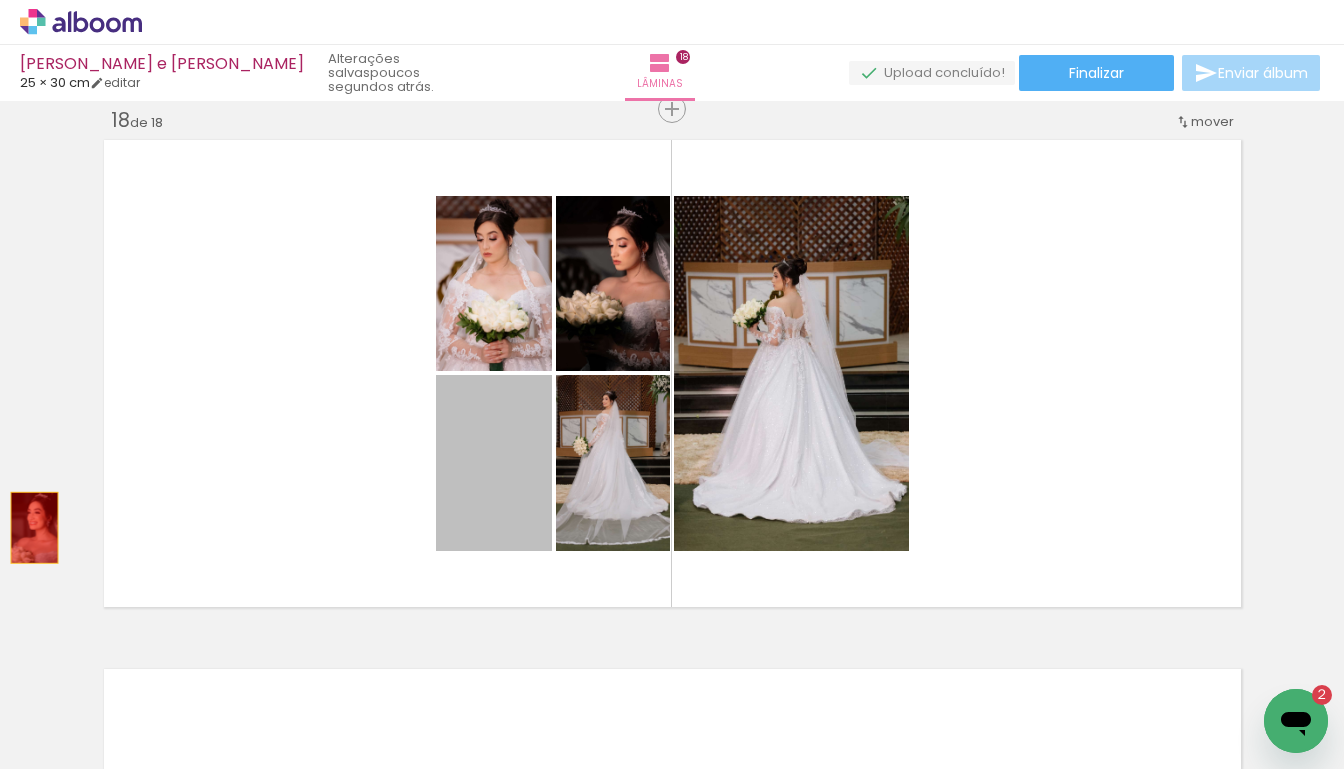 drag, startPoint x: 475, startPoint y: 498, endPoint x: 40, endPoint y: 528, distance: 436.03326 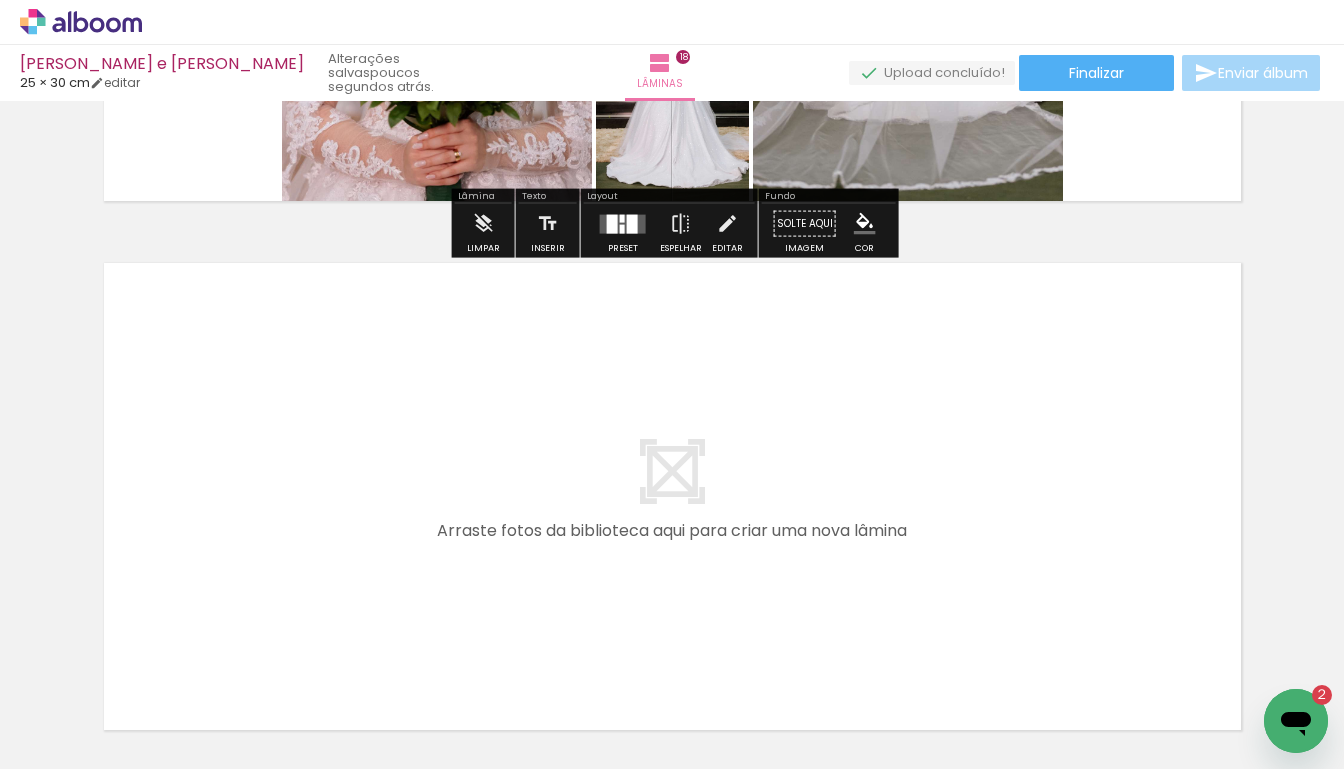 scroll, scrollTop: 9431, scrollLeft: 0, axis: vertical 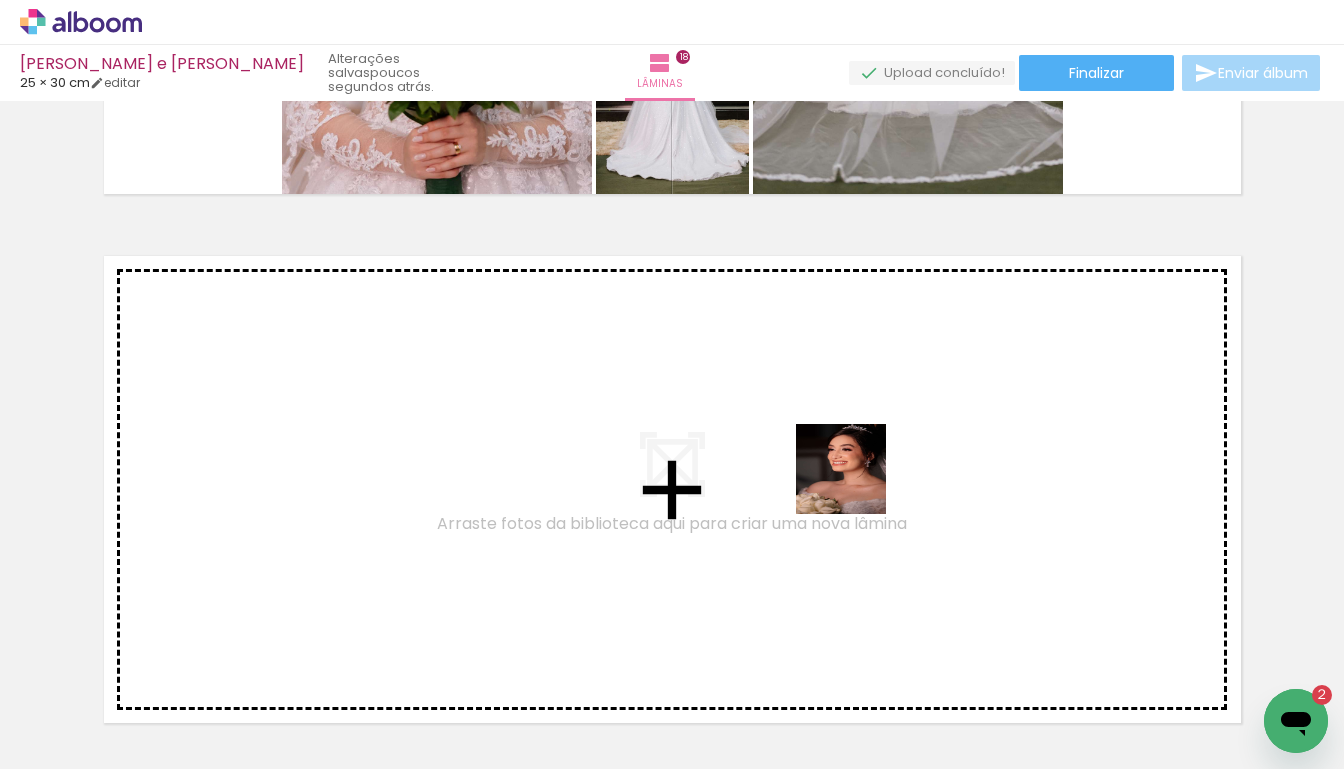 drag, startPoint x: 1019, startPoint y: 715, endPoint x: 852, endPoint y: 479, distance: 289.11072 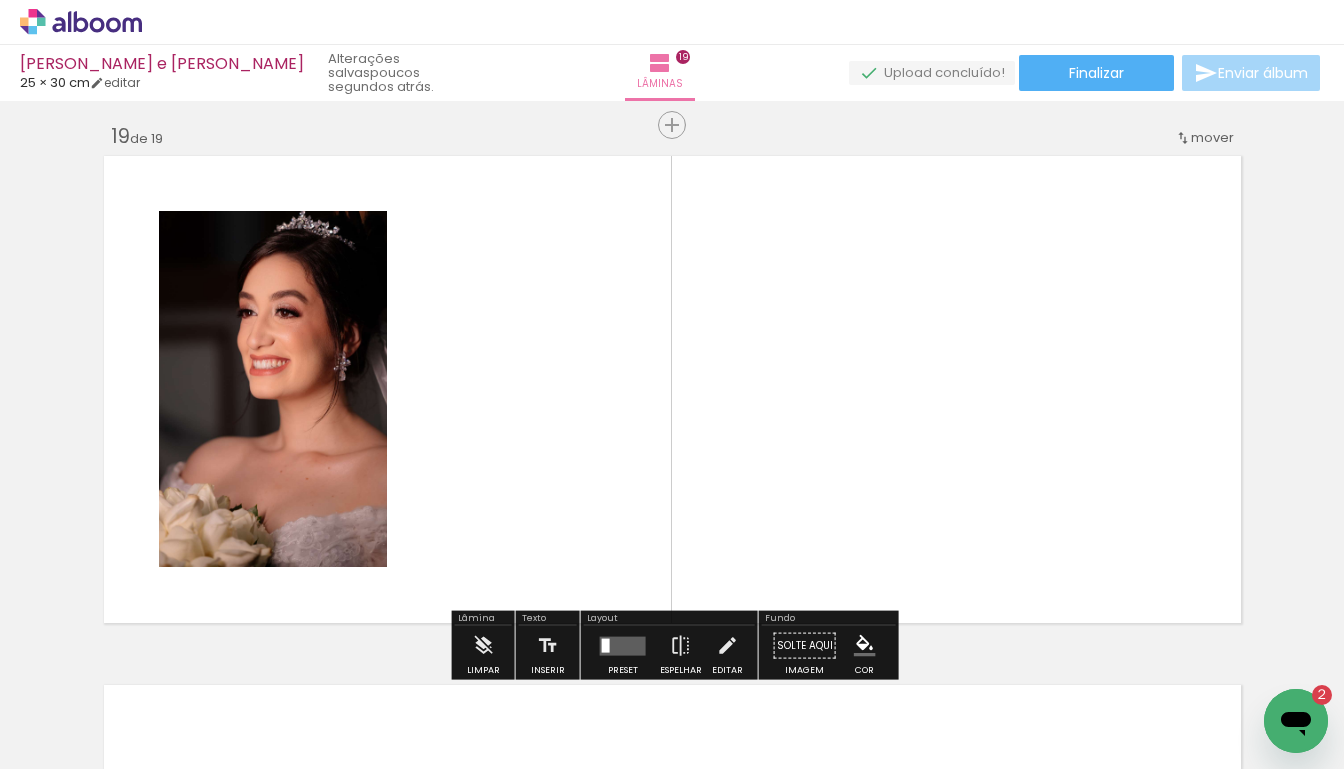scroll, scrollTop: 9547, scrollLeft: 0, axis: vertical 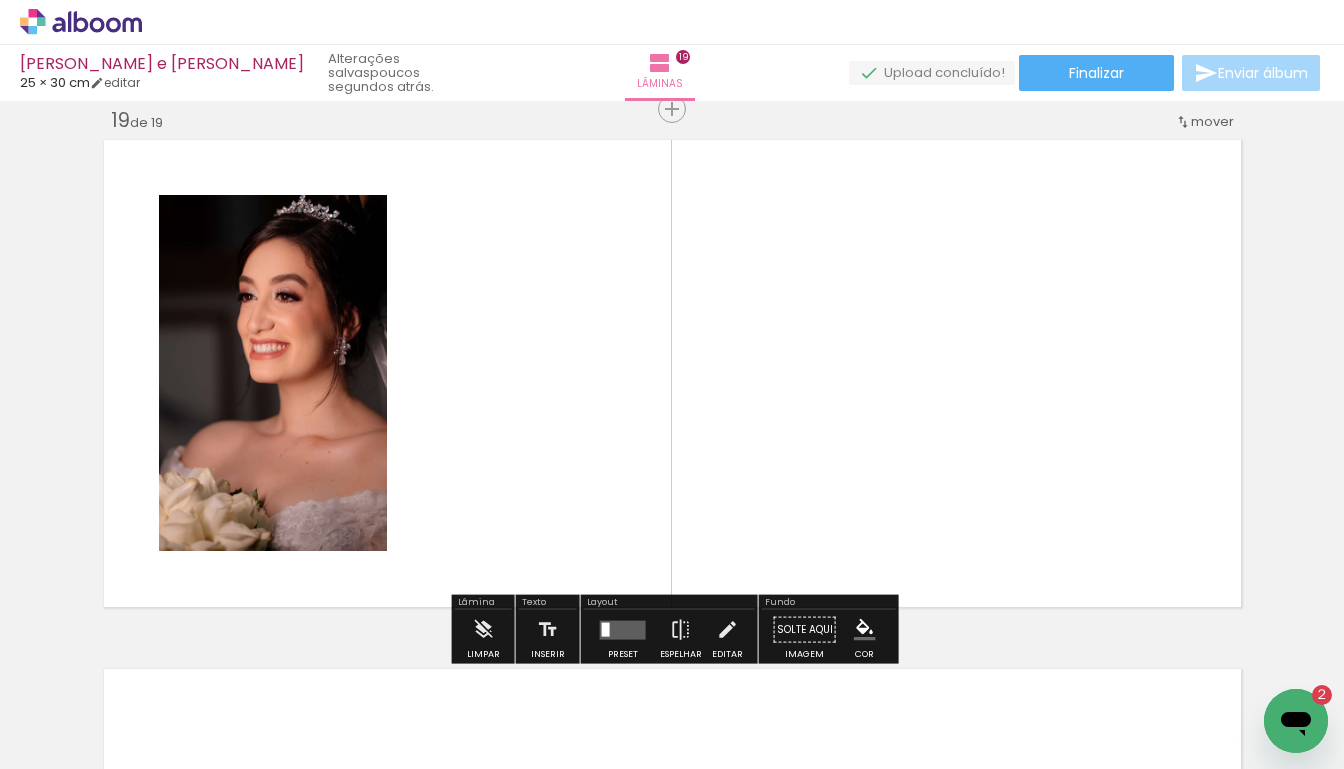 click 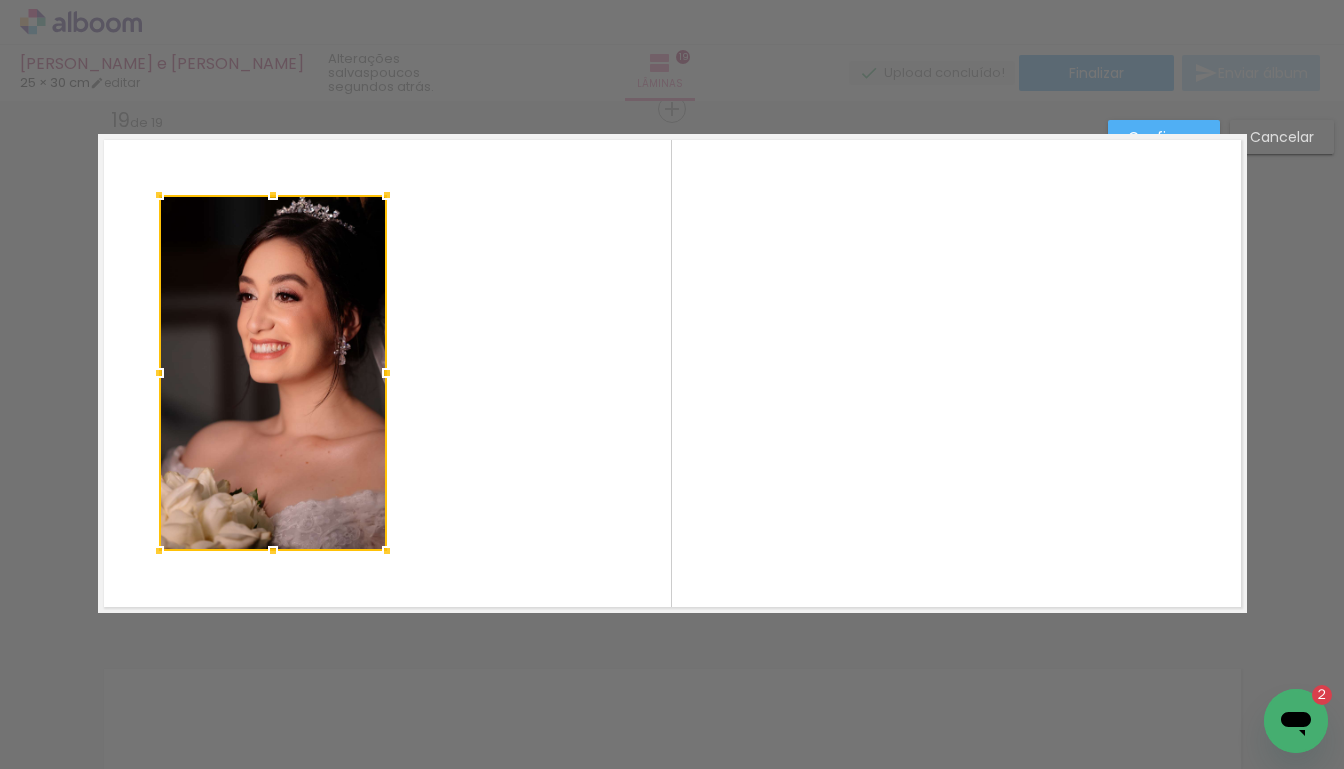click on "Cancelar" at bounding box center (0, 0) 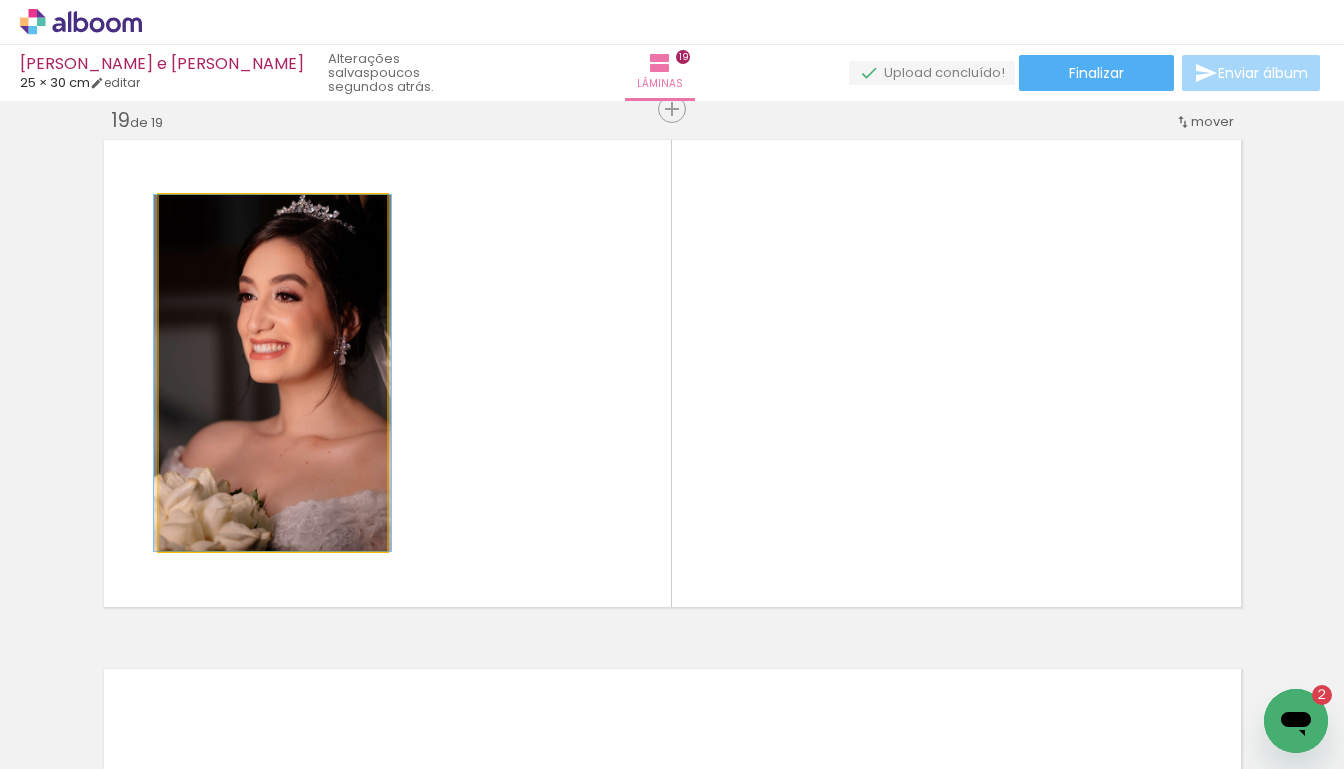 click 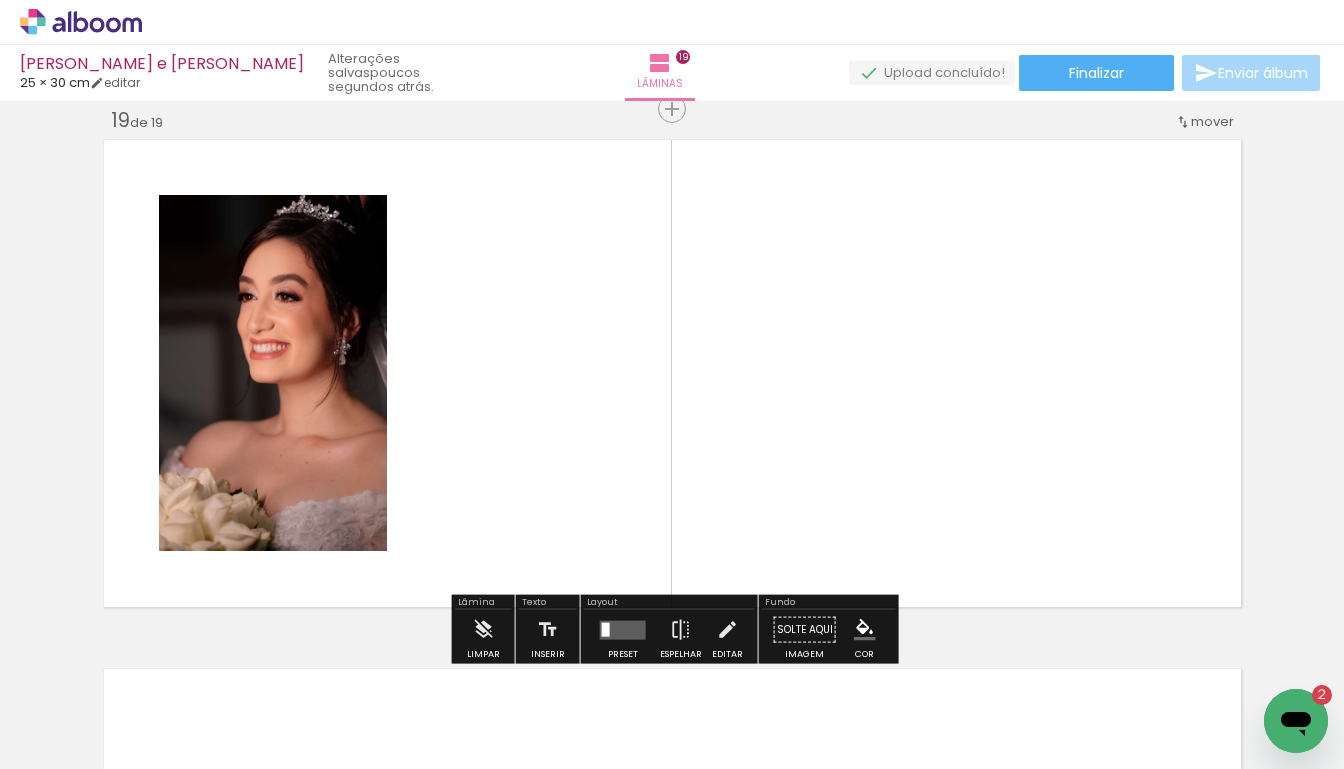 click at bounding box center [623, 629] 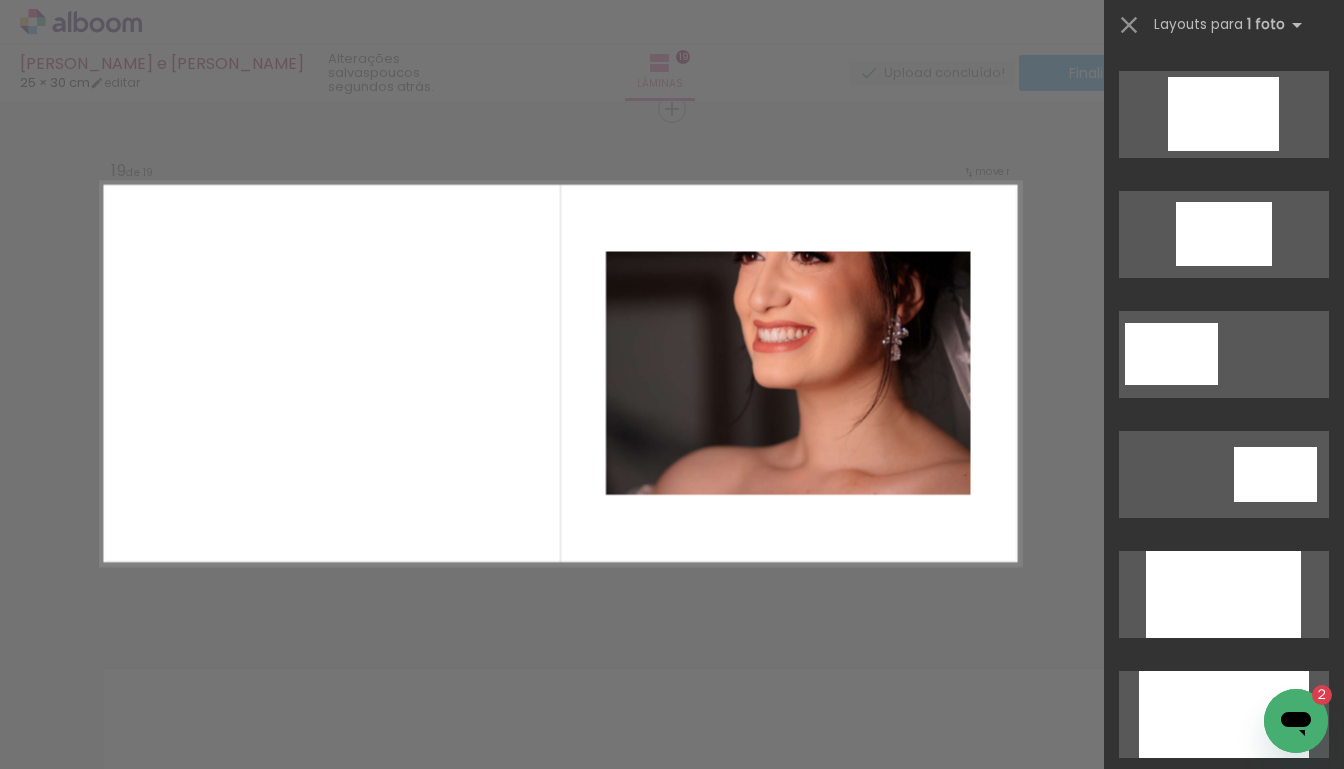 scroll, scrollTop: 3607, scrollLeft: 0, axis: vertical 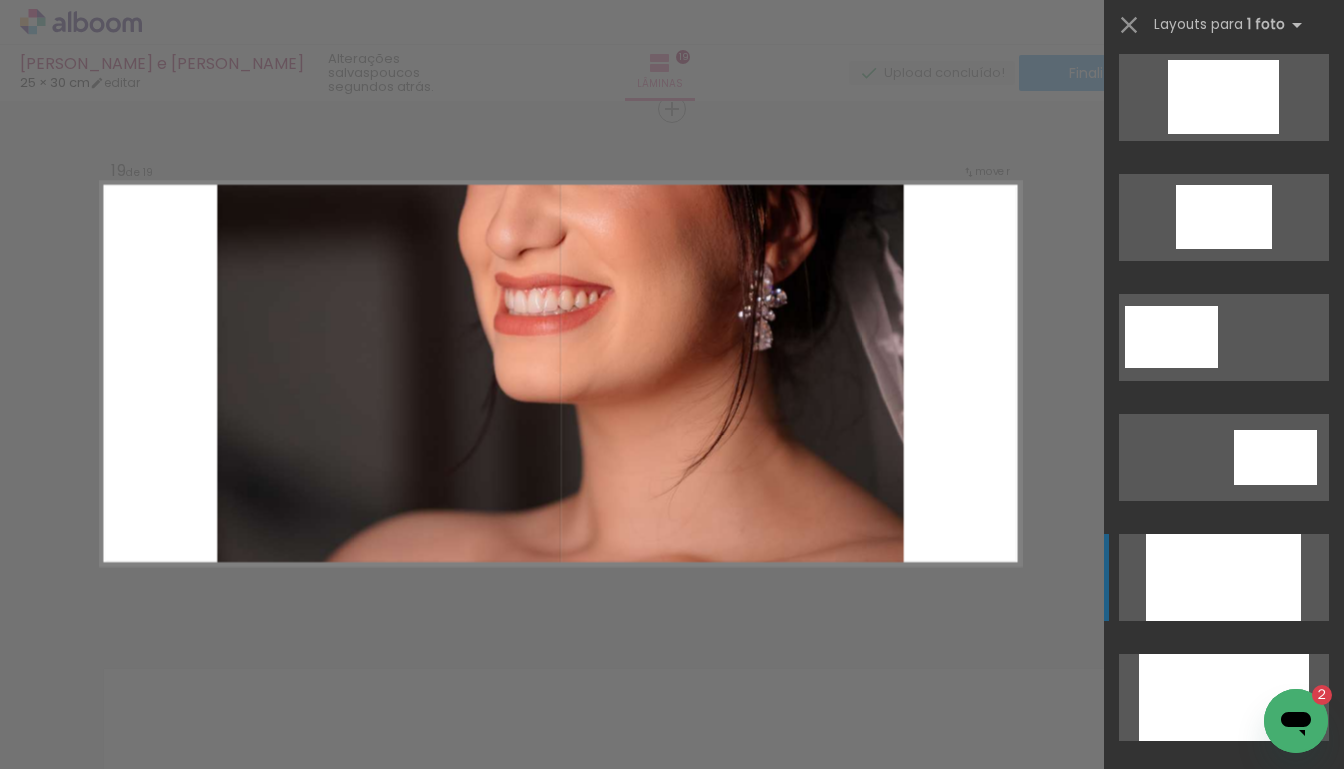 click at bounding box center [1184, 1417] 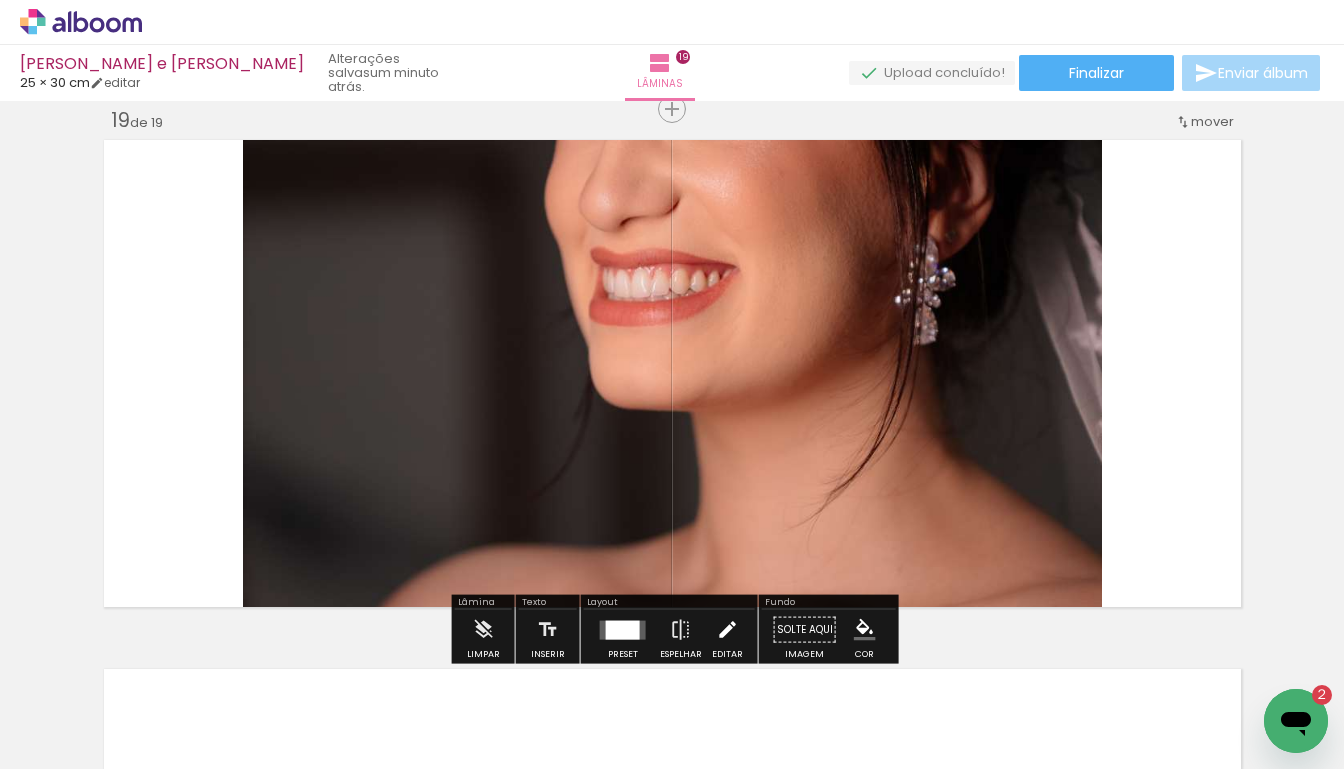 click at bounding box center (727, 630) 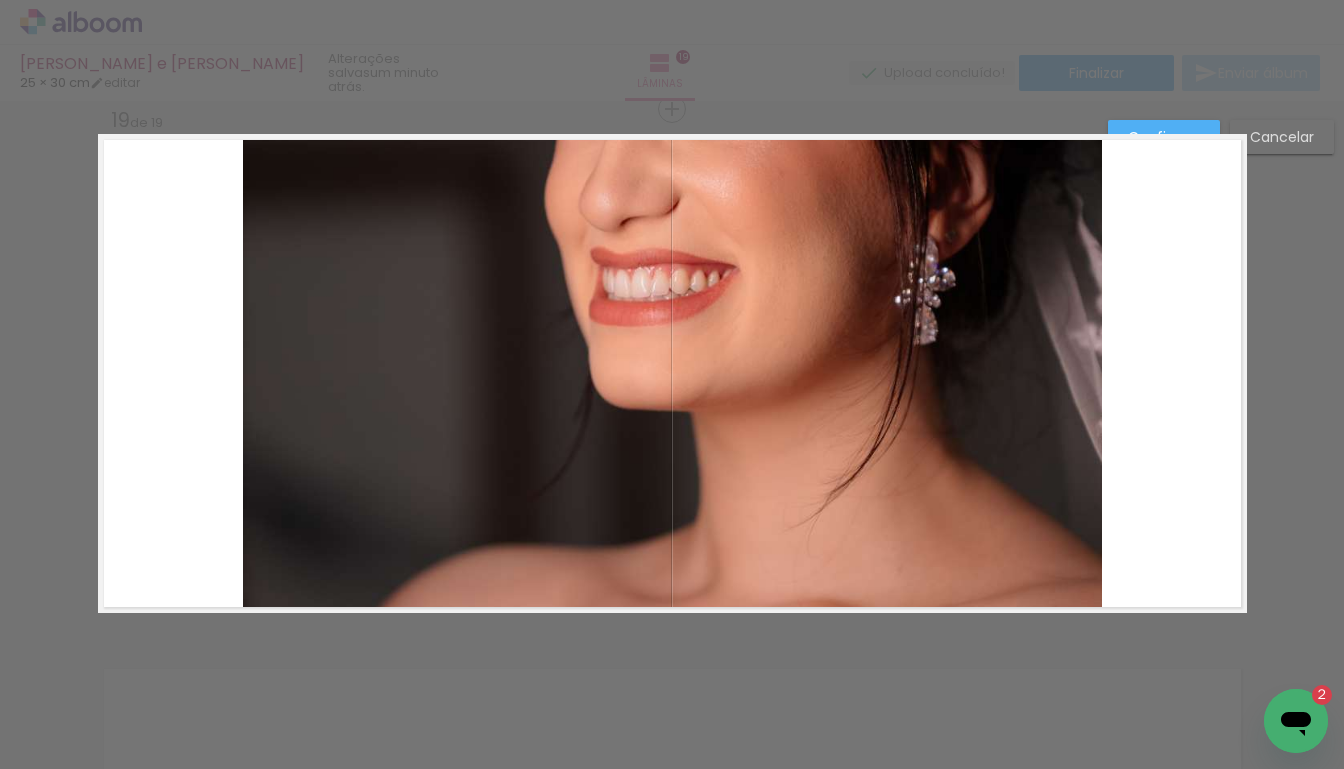 click at bounding box center (672, 373) 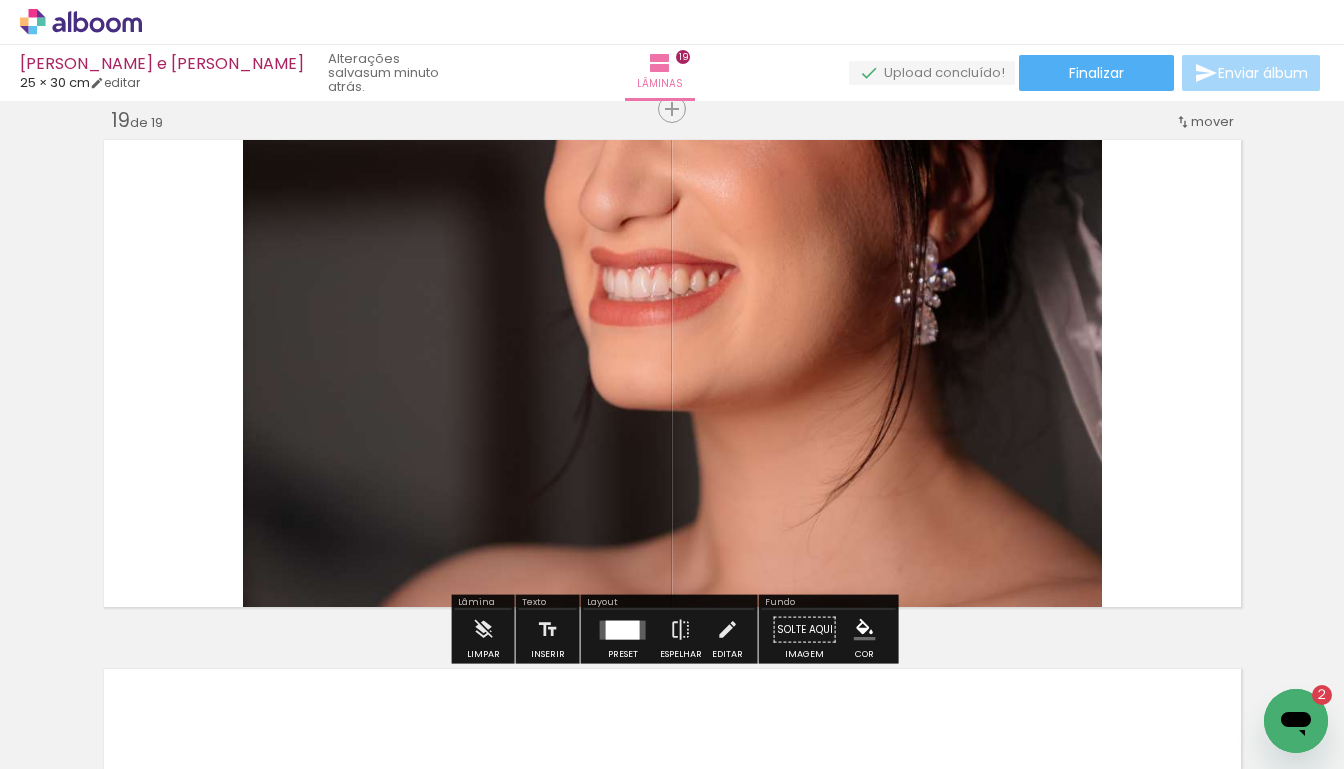 click at bounding box center (114, 702) 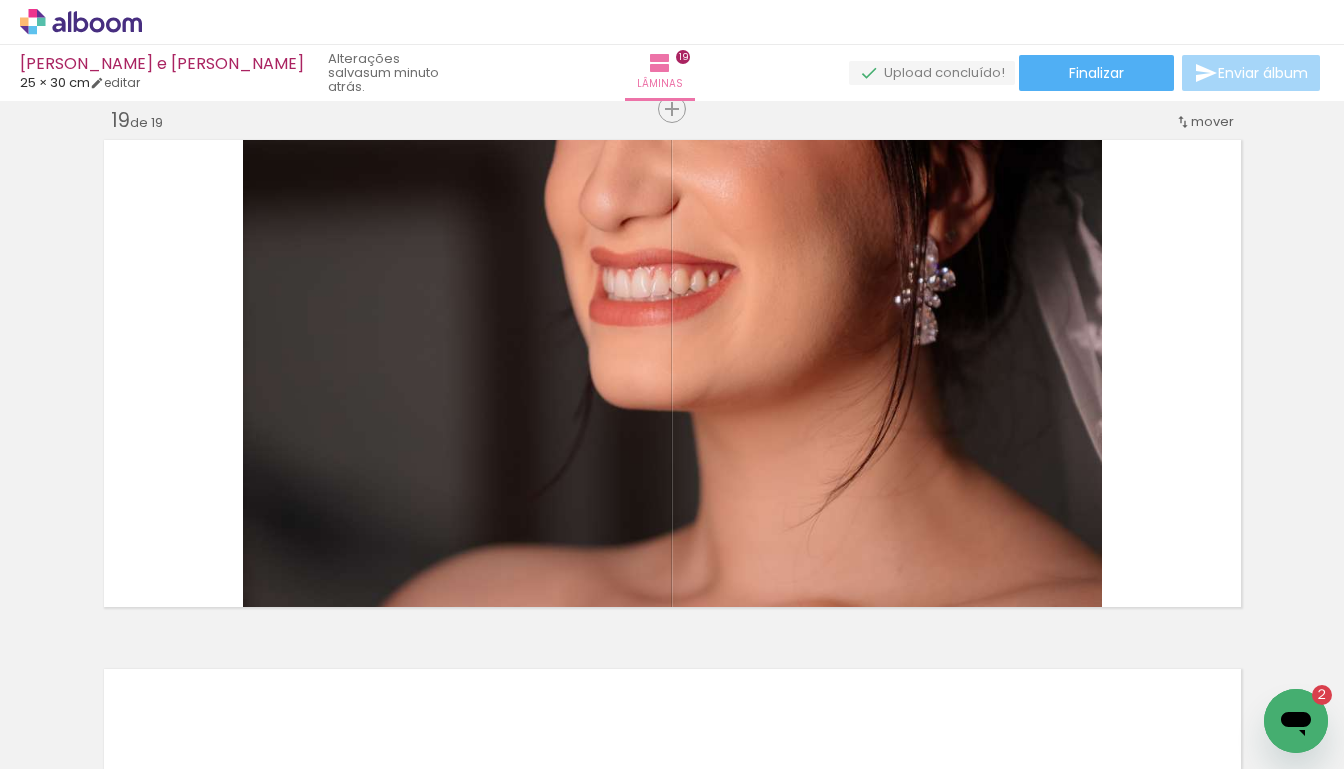 click at bounding box center [114, 702] 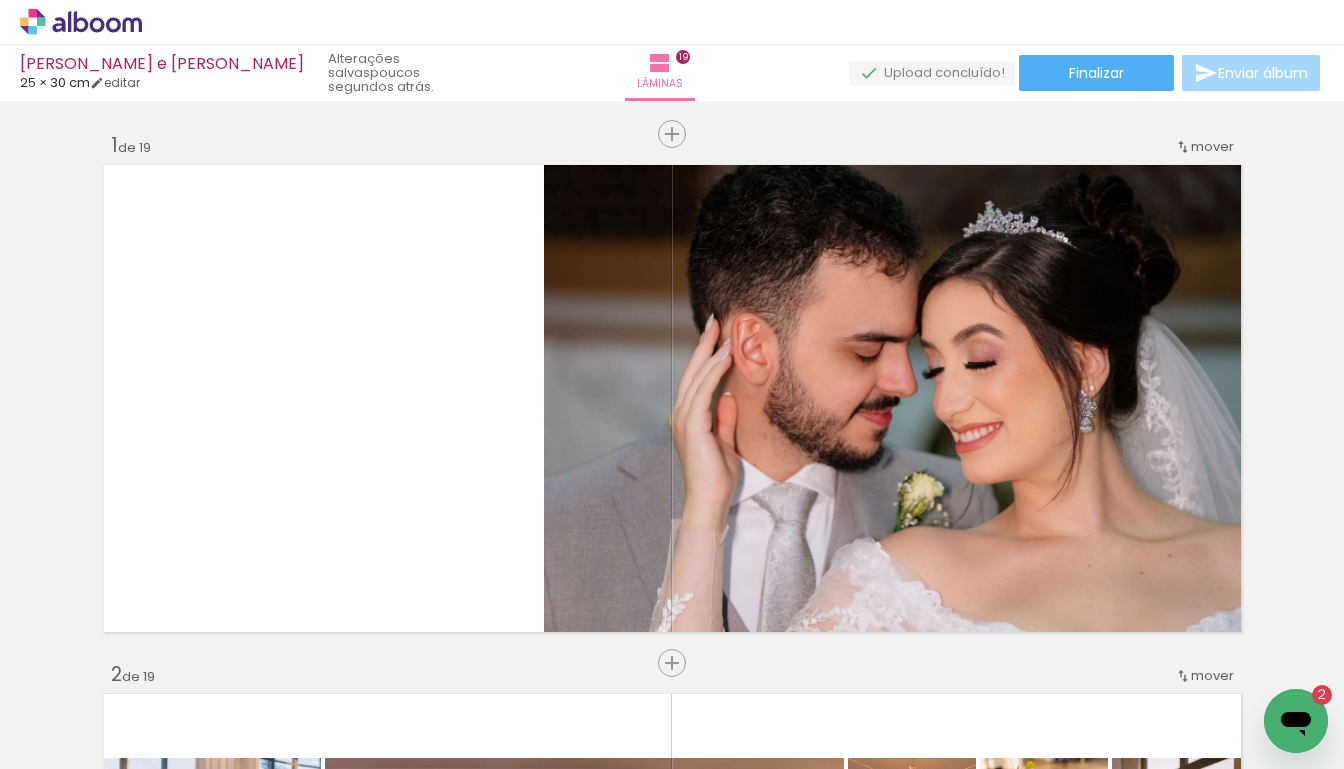 scroll, scrollTop: 0, scrollLeft: 0, axis: both 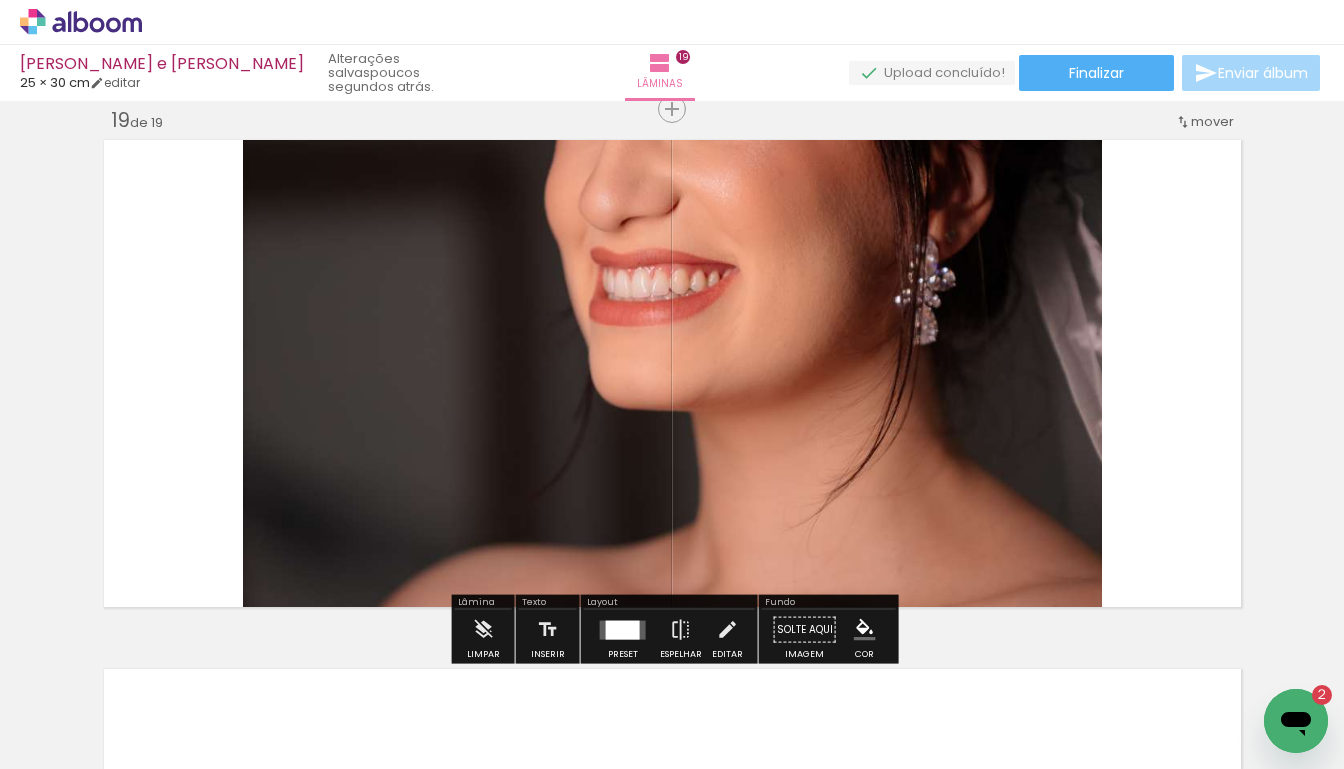 click on "Adicionar
Fotos" at bounding box center [71, 742] 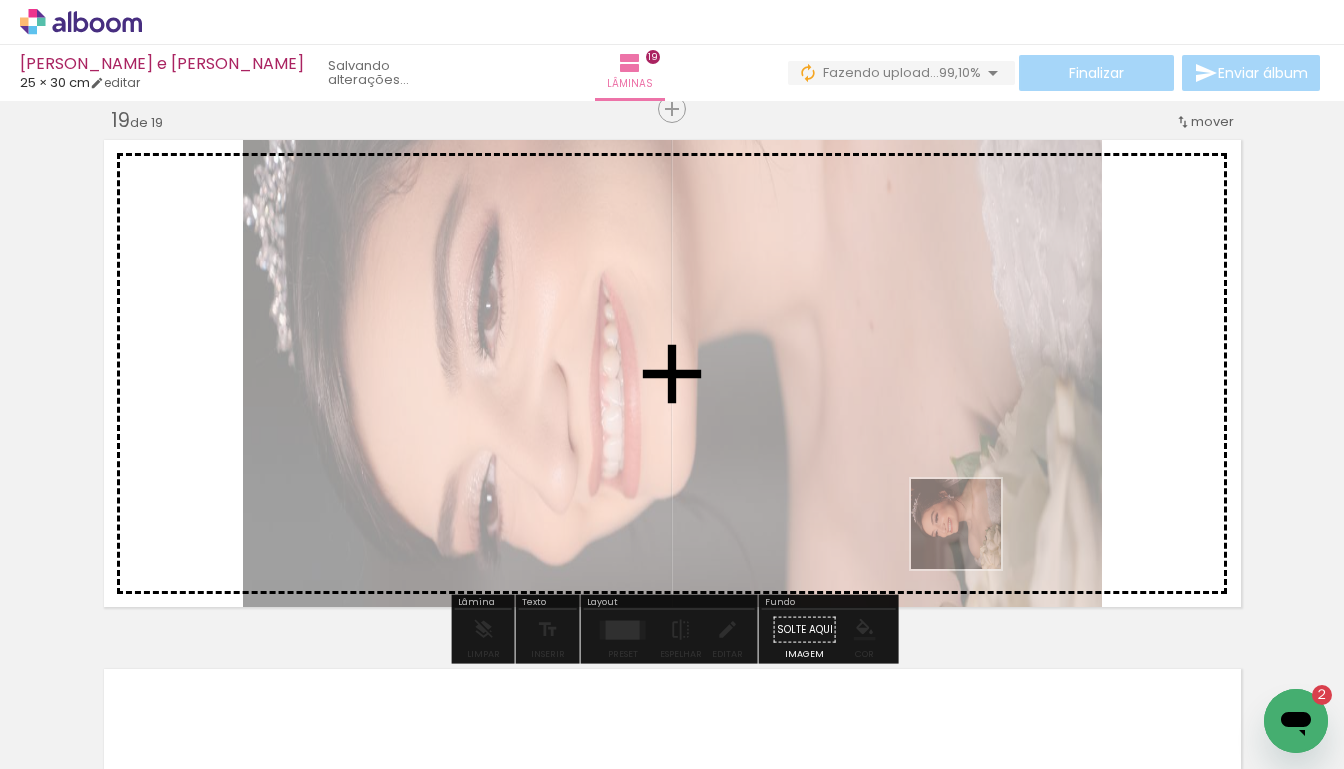 drag, startPoint x: 1036, startPoint y: 709, endPoint x: 964, endPoint y: 524, distance: 198.517 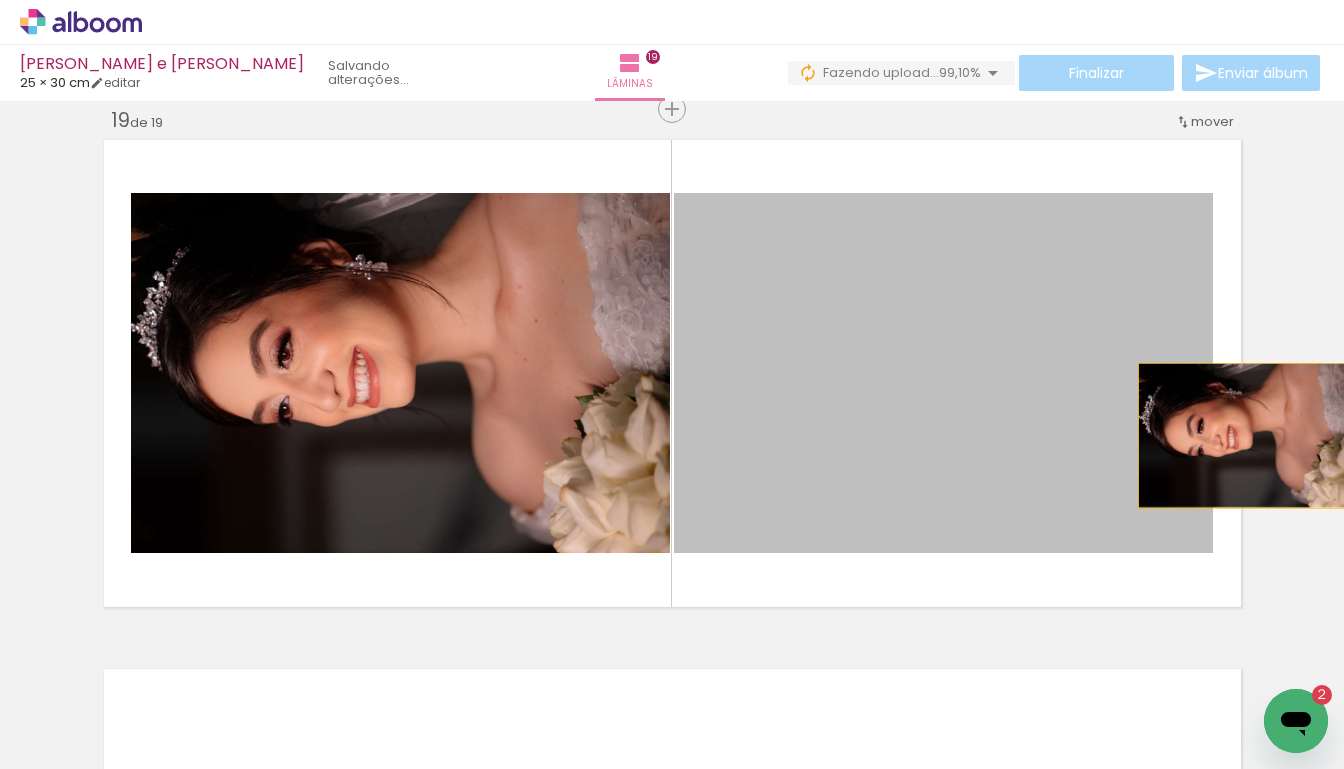 drag, startPoint x: 816, startPoint y: 419, endPoint x: 1246, endPoint y: 435, distance: 430.29758 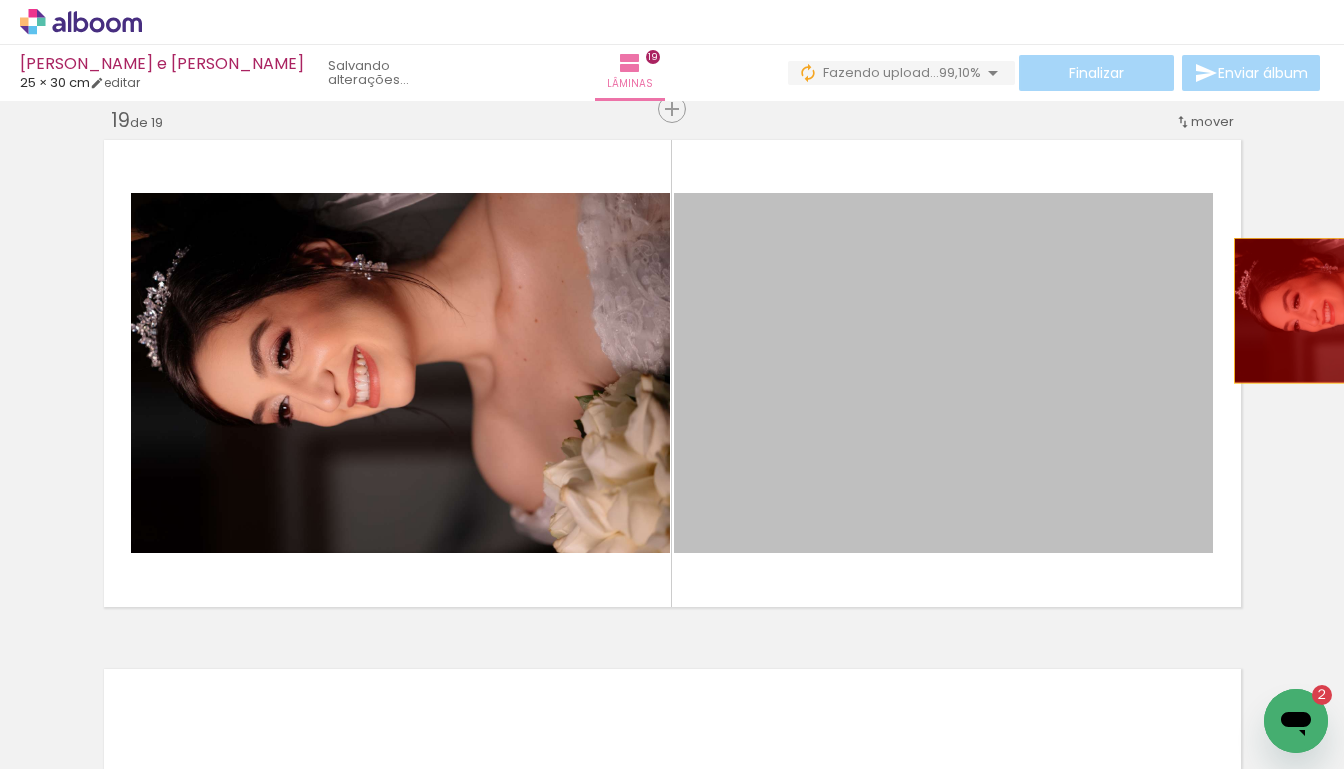 drag, startPoint x: 943, startPoint y: 353, endPoint x: 1342, endPoint y: 310, distance: 401.31036 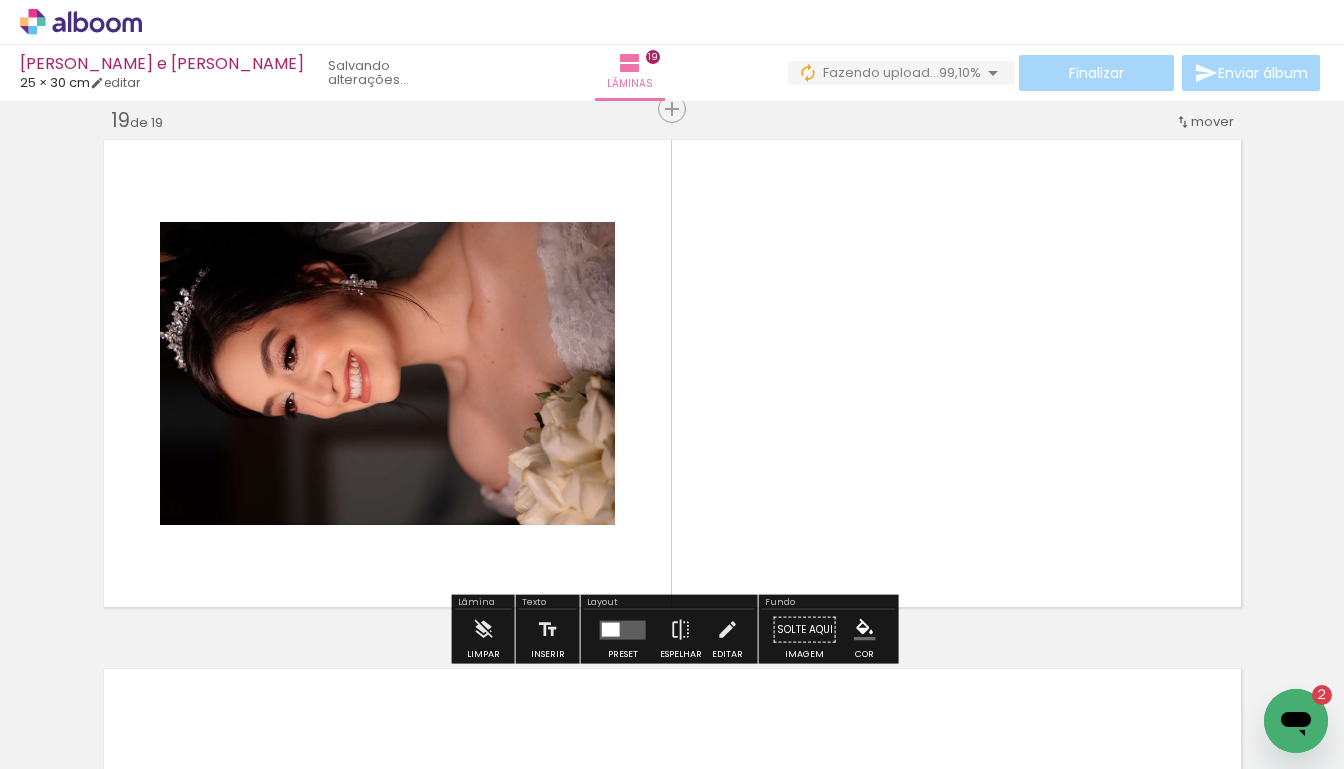 click at bounding box center (611, 629) 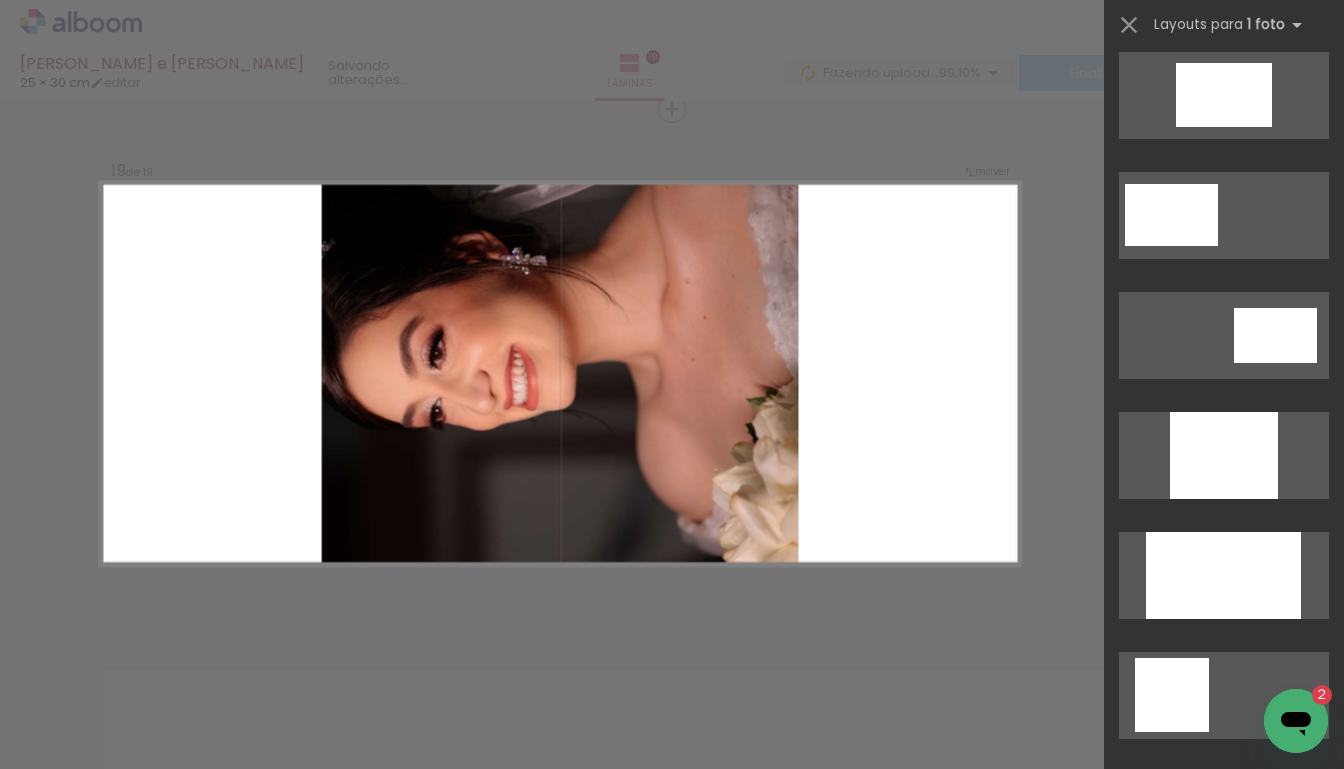 scroll, scrollTop: 860, scrollLeft: 0, axis: vertical 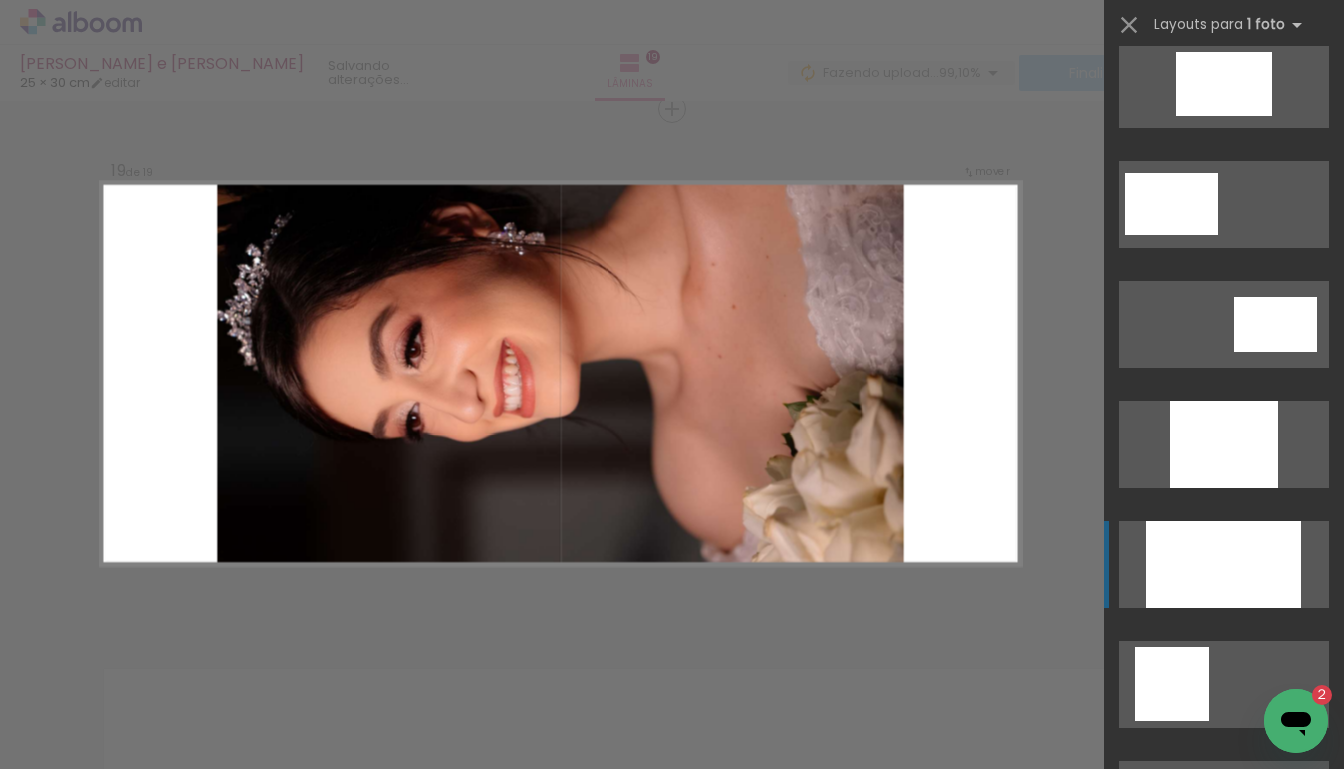 click at bounding box center [1223, -396] 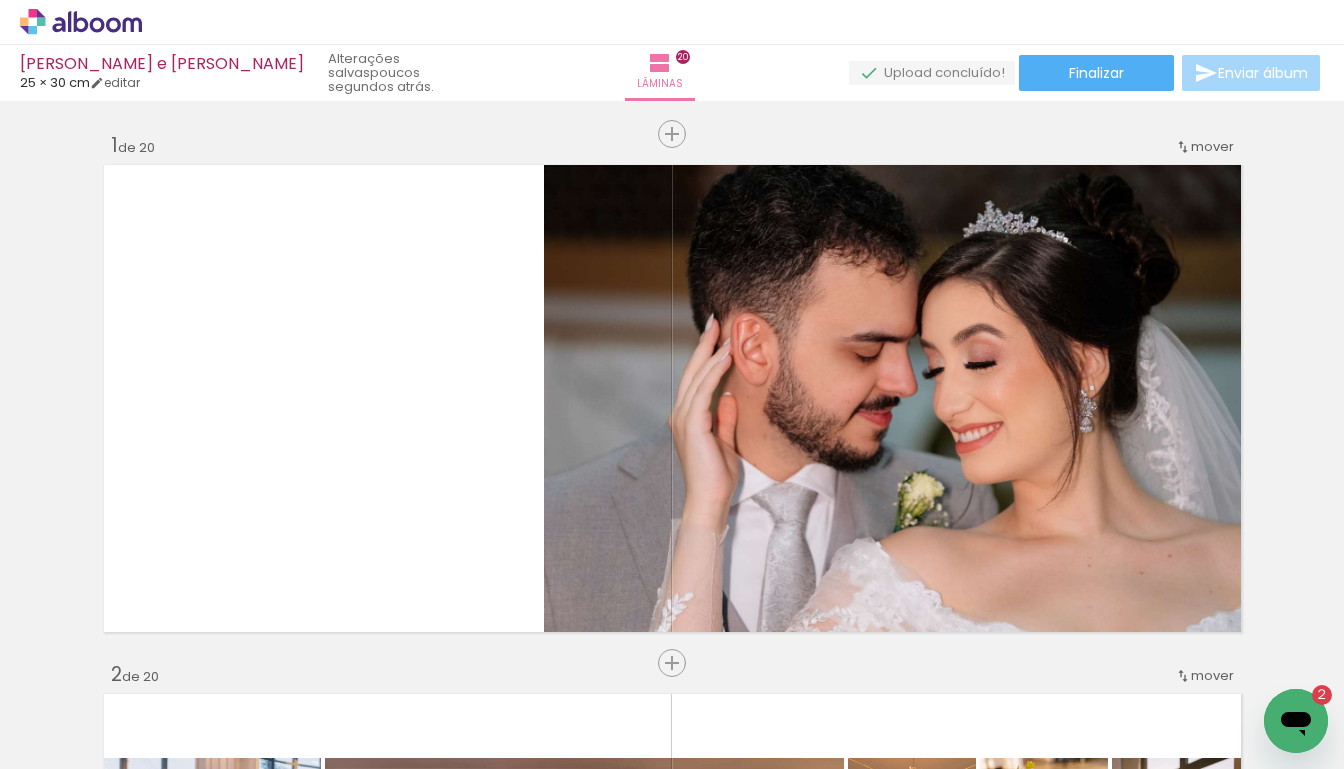 scroll, scrollTop: 0, scrollLeft: 0, axis: both 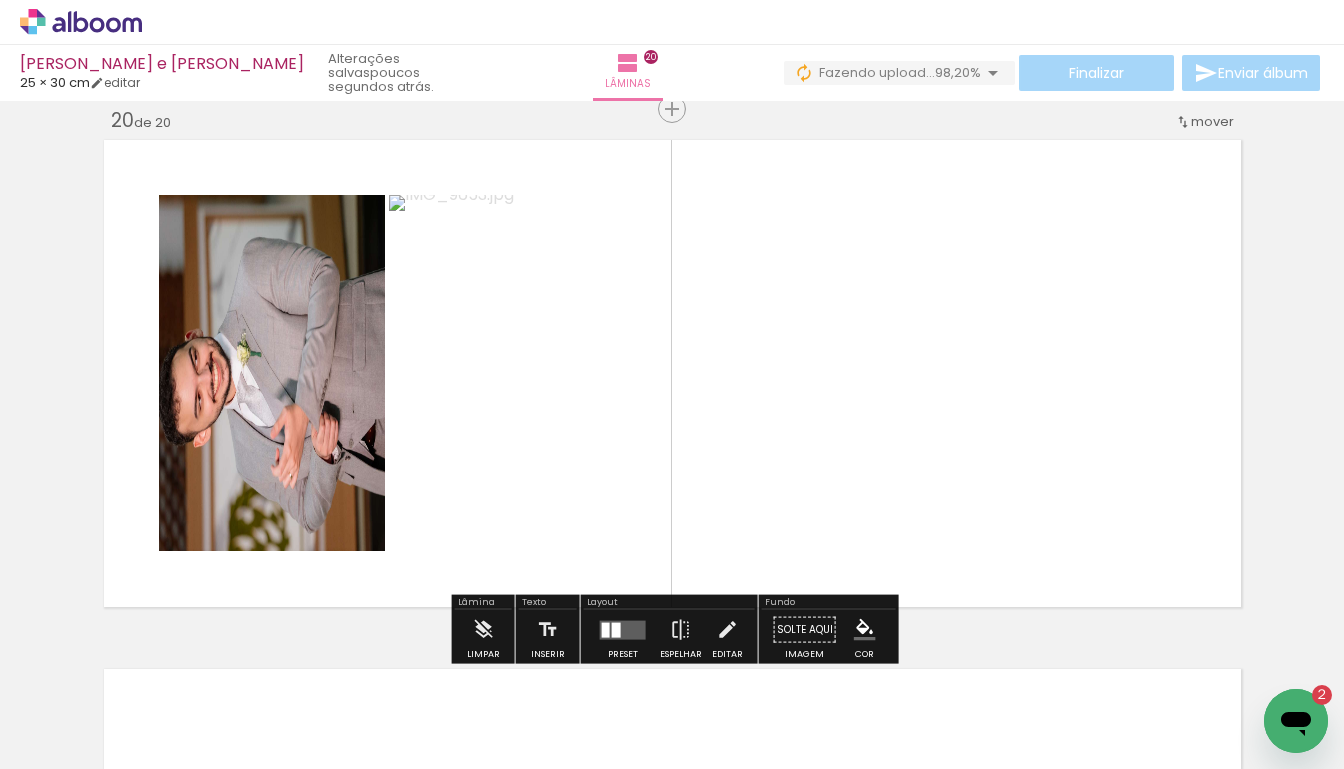 click at bounding box center (623, 629) 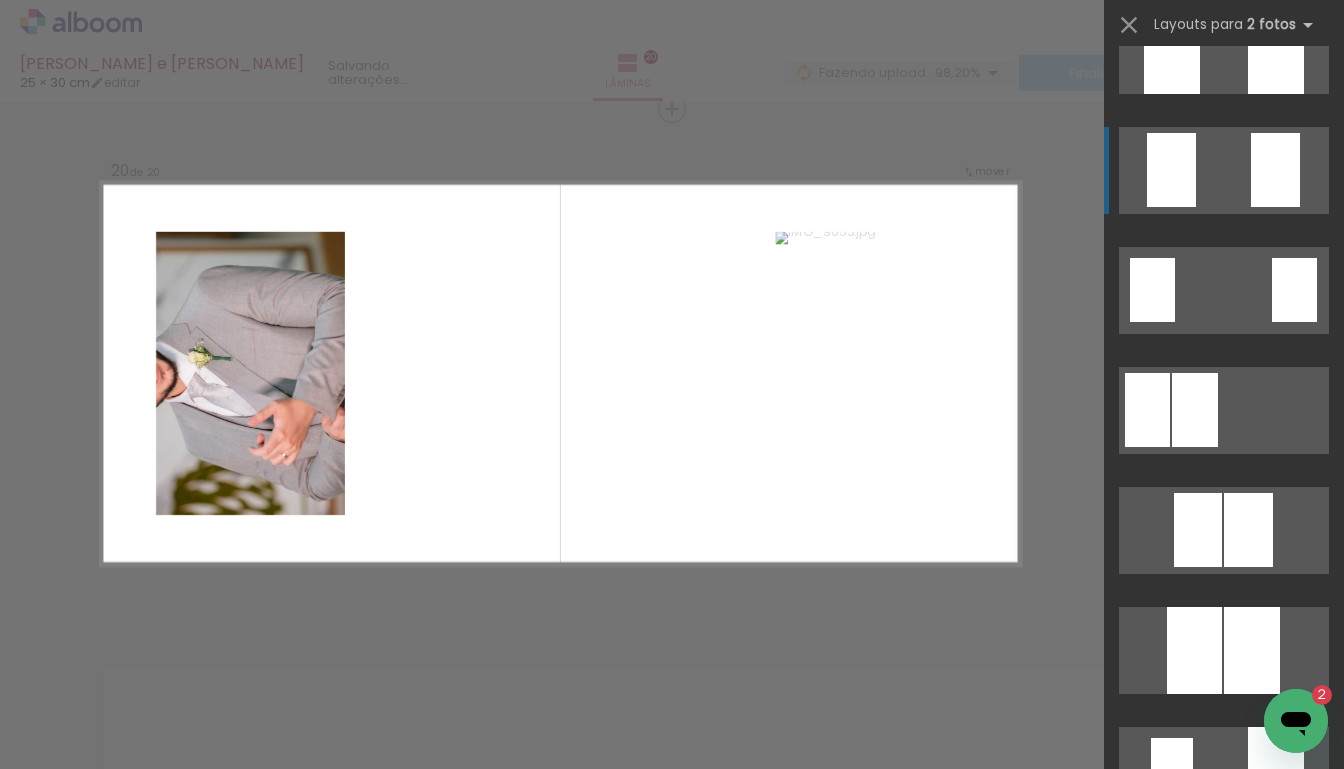 scroll, scrollTop: 6953, scrollLeft: 0, axis: vertical 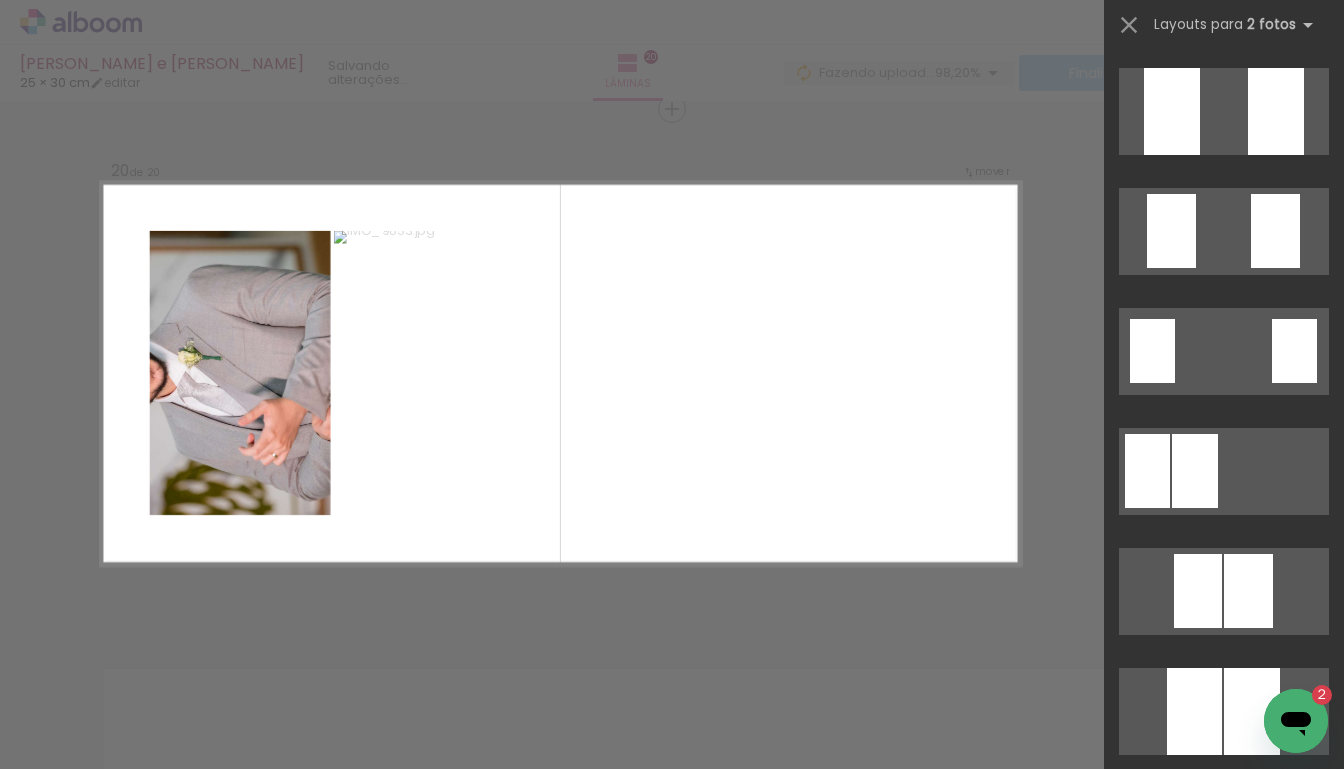 click on "Confirmar Cancelar" at bounding box center (672, -4397) 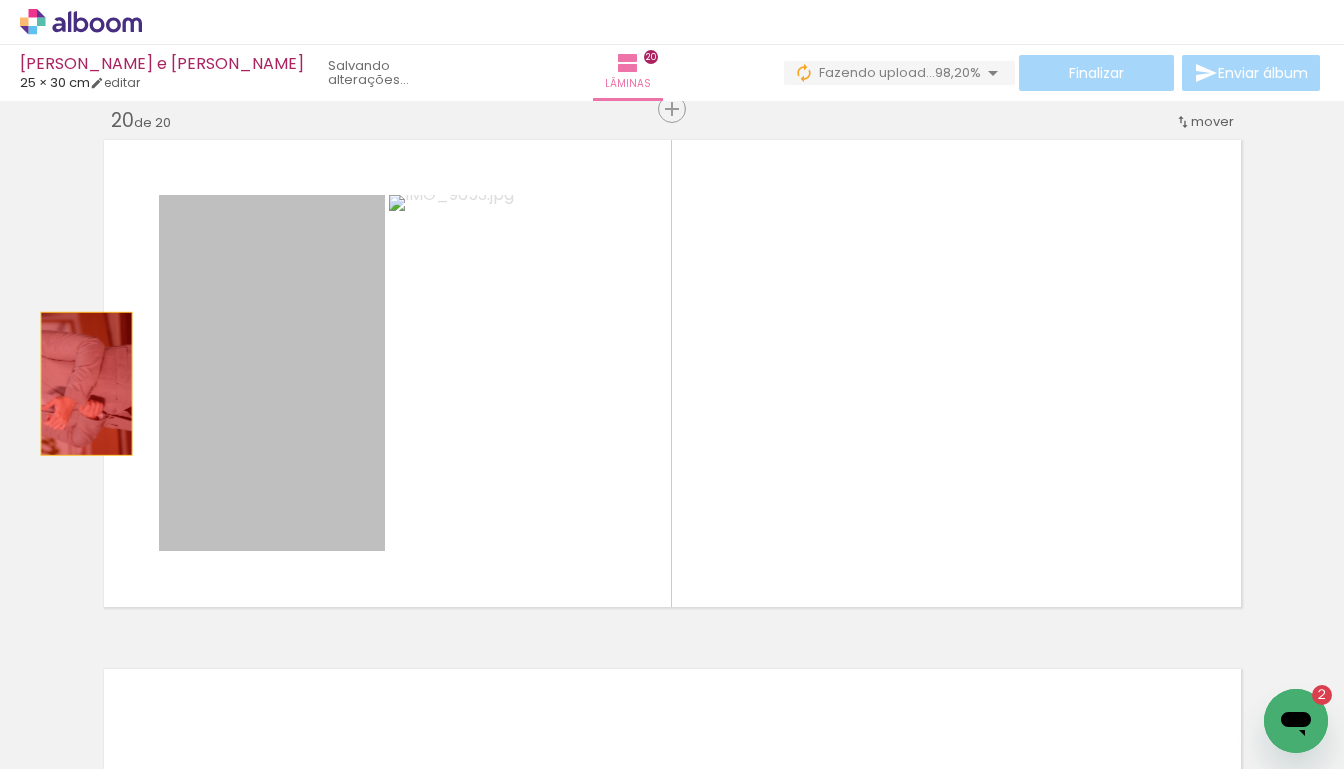 drag, startPoint x: 278, startPoint y: 383, endPoint x: 70, endPoint y: 383, distance: 208 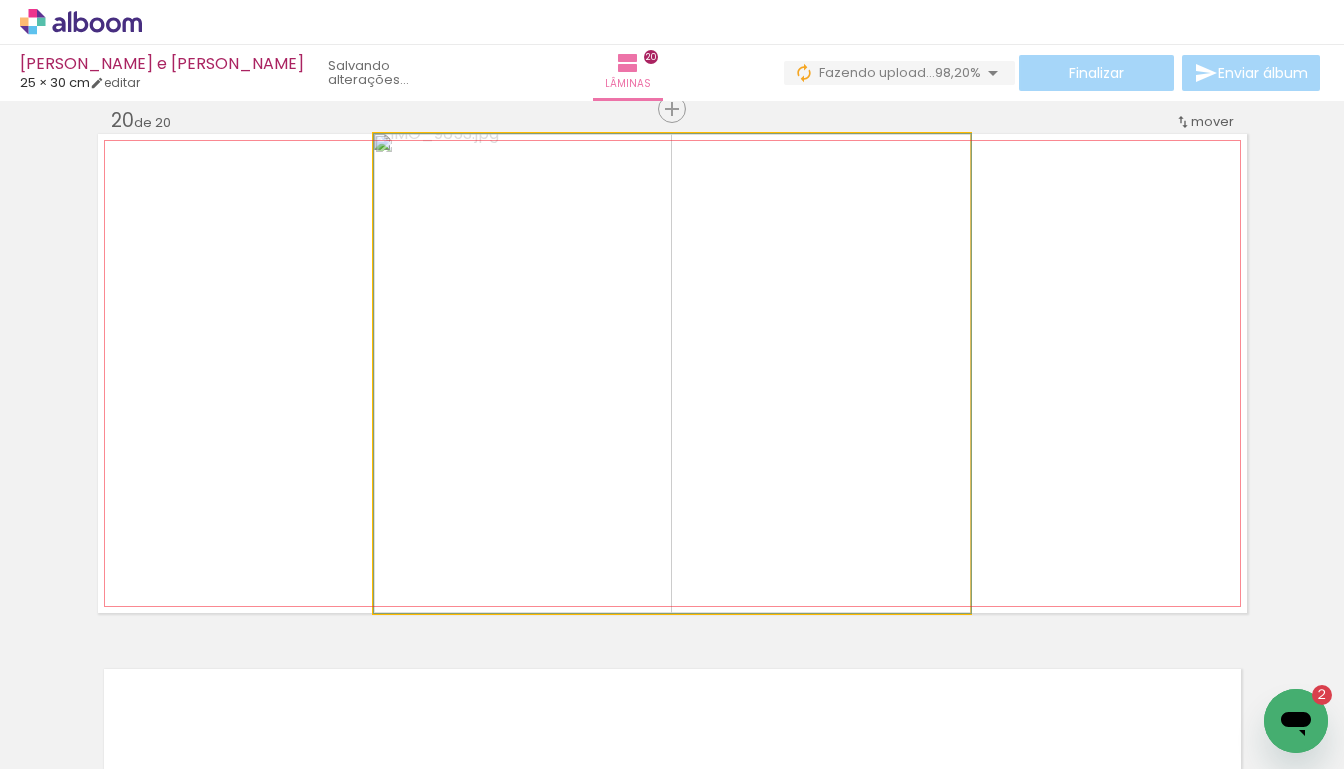 click 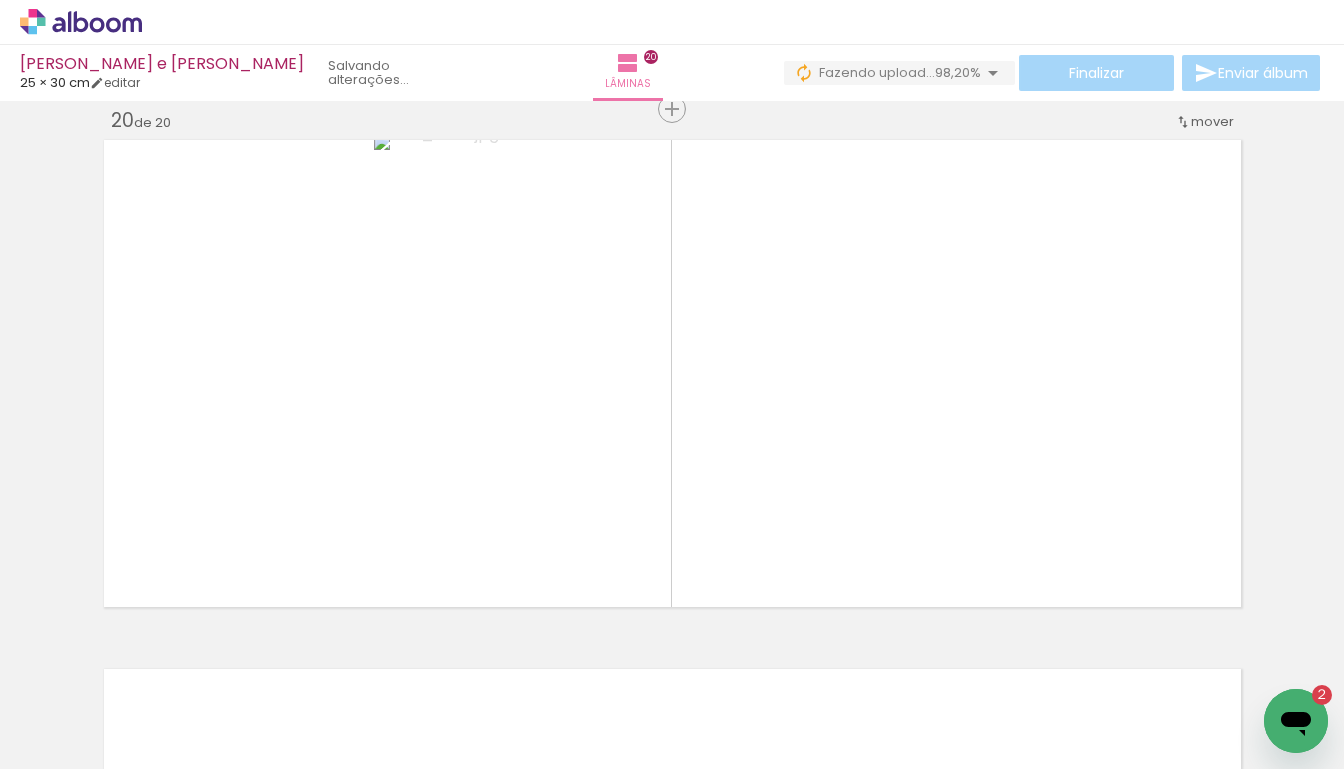 scroll, scrollTop: 0, scrollLeft: 3960, axis: horizontal 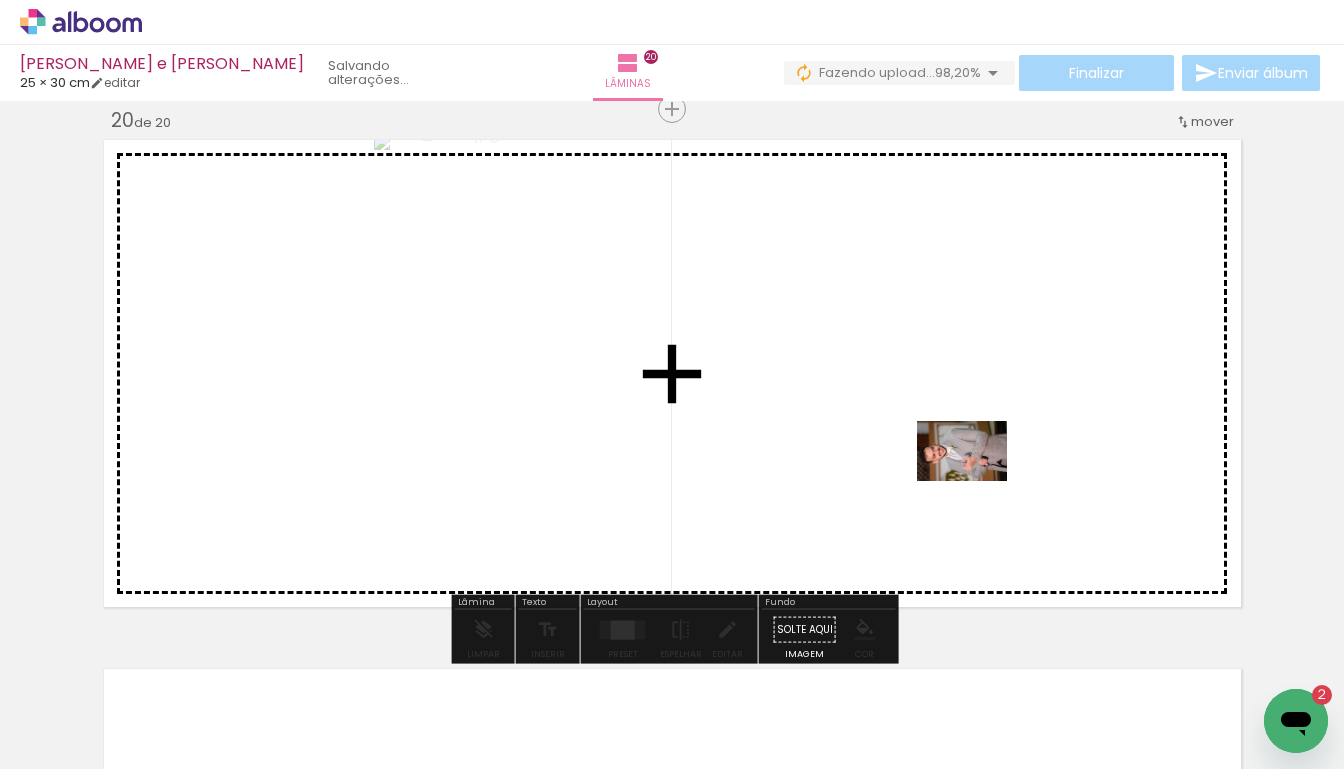 click at bounding box center (672, 384) 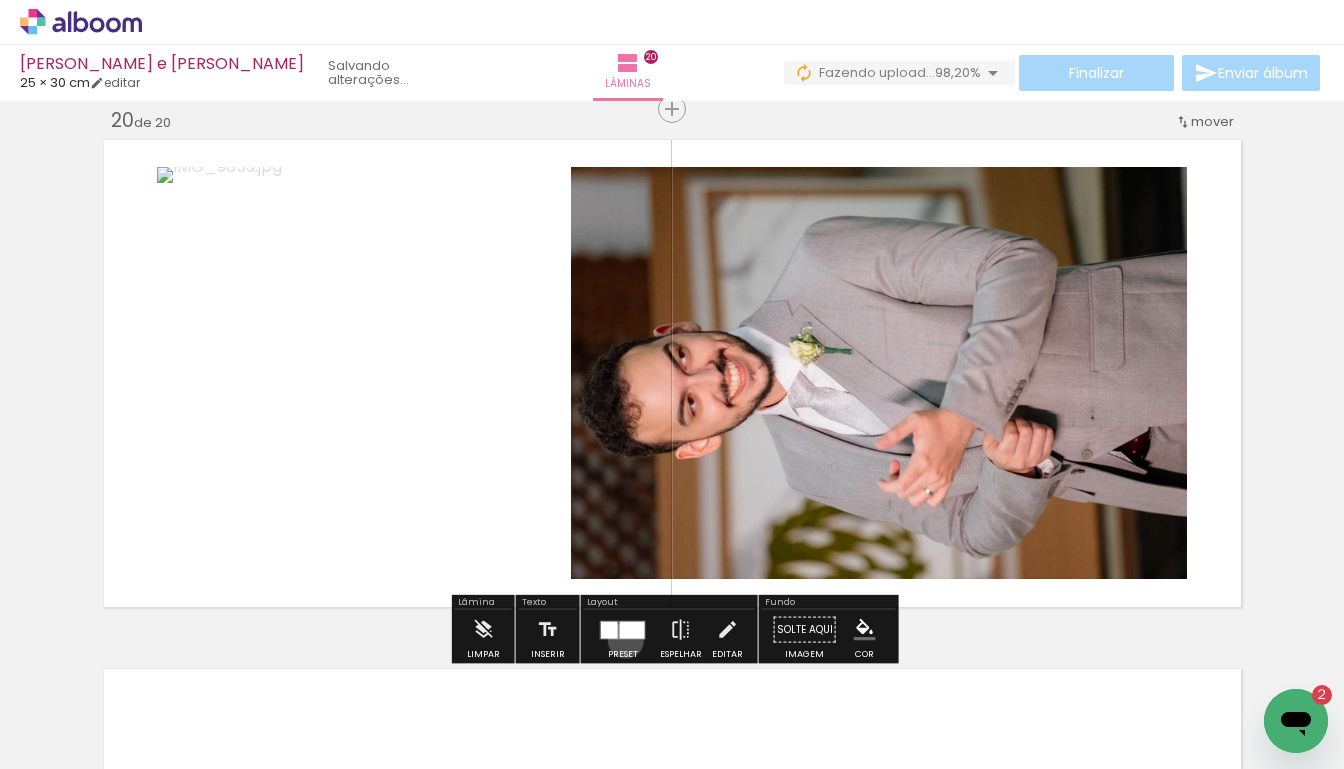 click at bounding box center (623, 630) 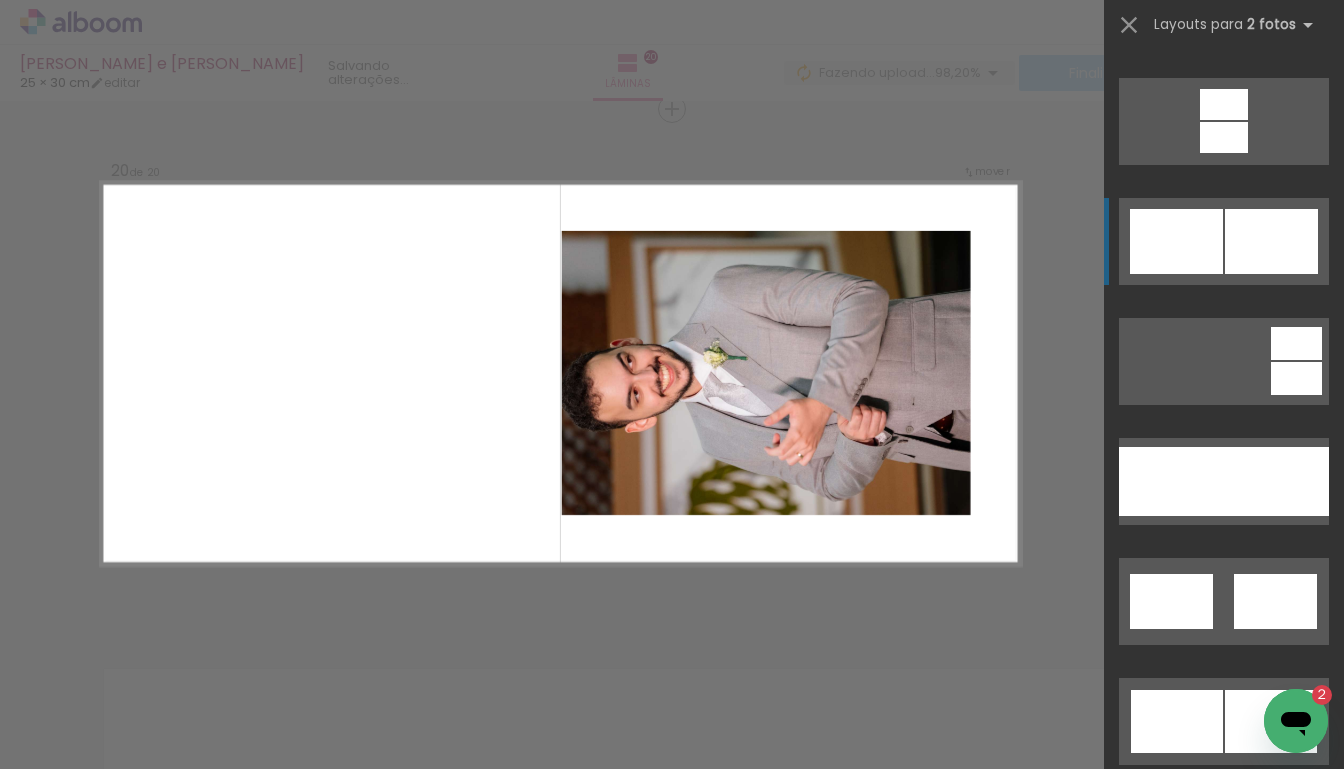 scroll, scrollTop: 1064, scrollLeft: 0, axis: vertical 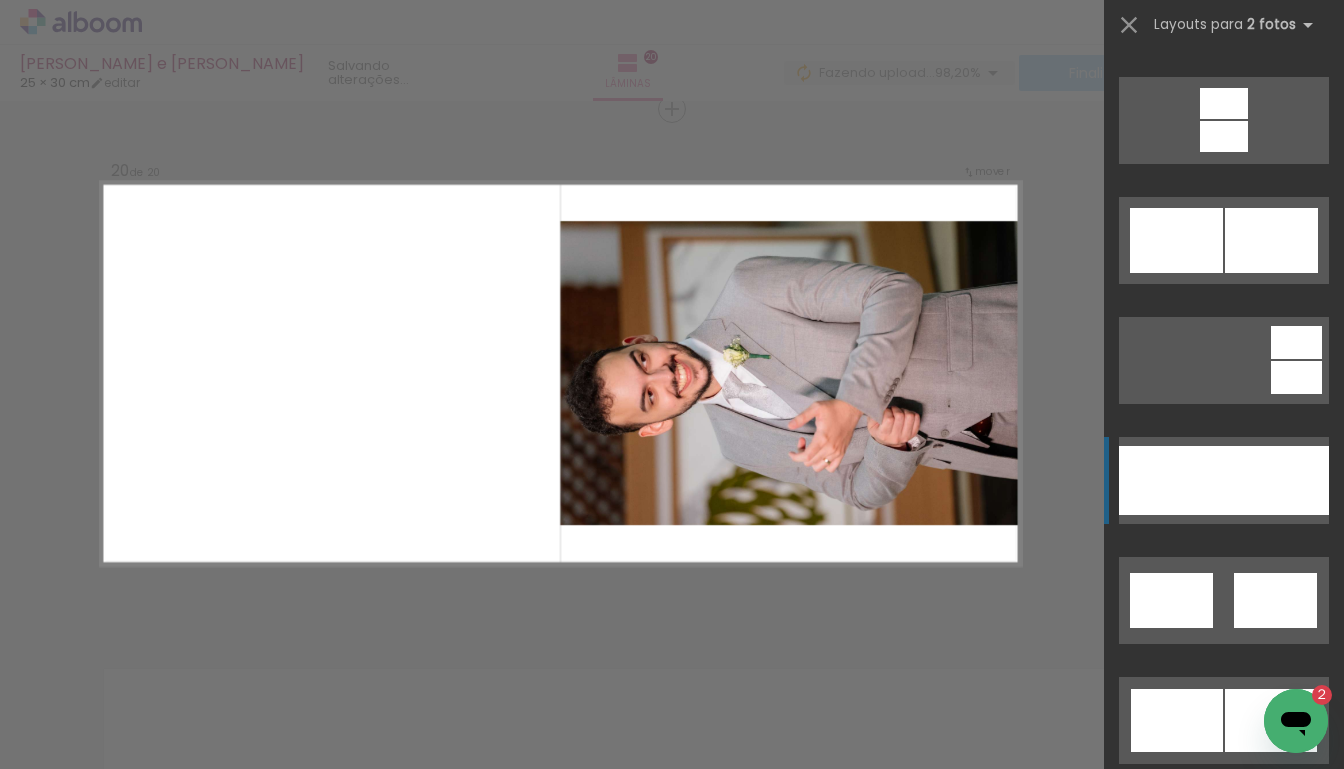 click at bounding box center (1276, 480) 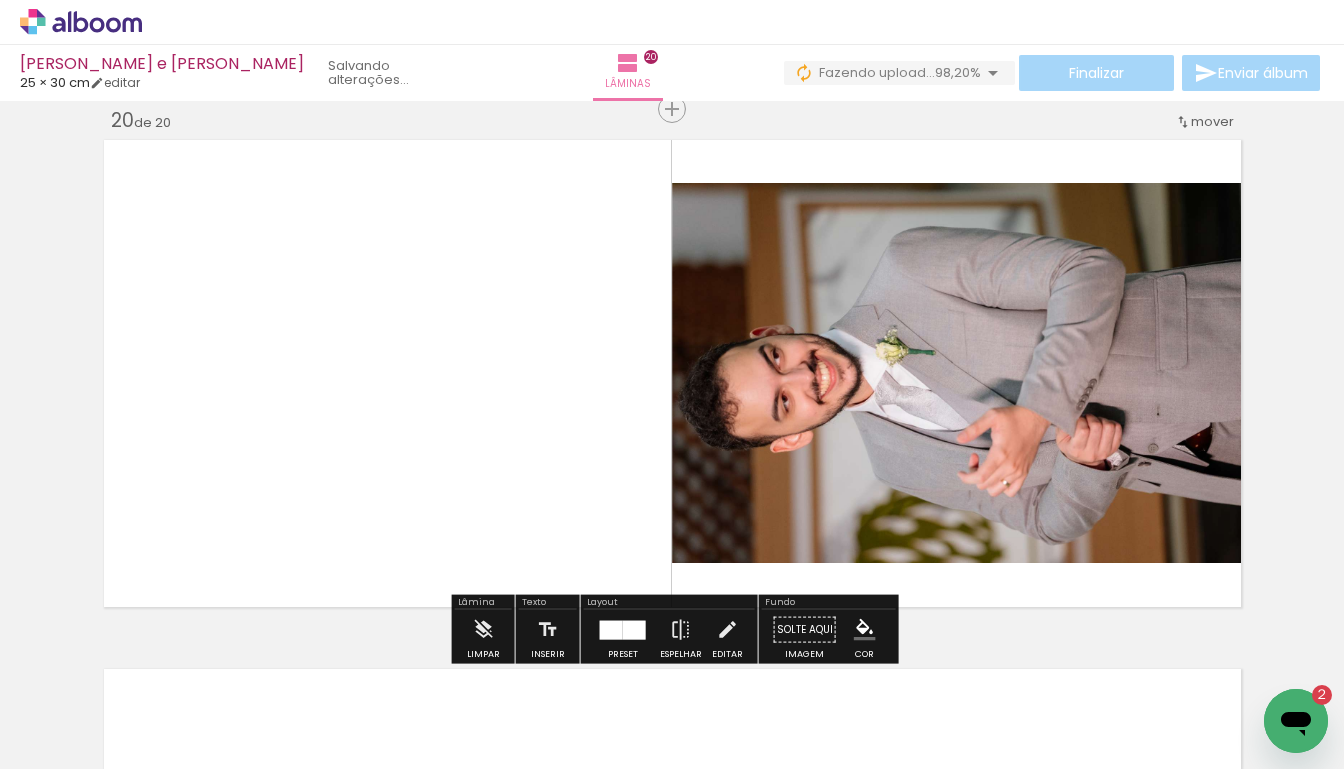 click on "Inserir lâmina 1  de 20  Inserir lâmina 2  de 20  Inserir lâmina 3  de 20  Inserir lâmina 4  de 20  Inserir lâmina 5  de 20  Inserir lâmina 6  de 20  Inserir lâmina 7  de 20  Inserir lâmina 8  de 20  Inserir lâmina 9  de 20  Inserir lâmina 10  de 20  Inserir lâmina 11  de 20  Inserir lâmina 12  de 20  Inserir lâmina 13  de 20  Inserir lâmina 14  de 20  Inserir lâmina 15  de 20  Inserir lâmina 16  de 20  Inserir lâmina 17  de 20  Inserir lâmina 18  de 20  Inserir lâmina 19  de 20  Inserir lâmina 20  de 20" at bounding box center [672, -4413] 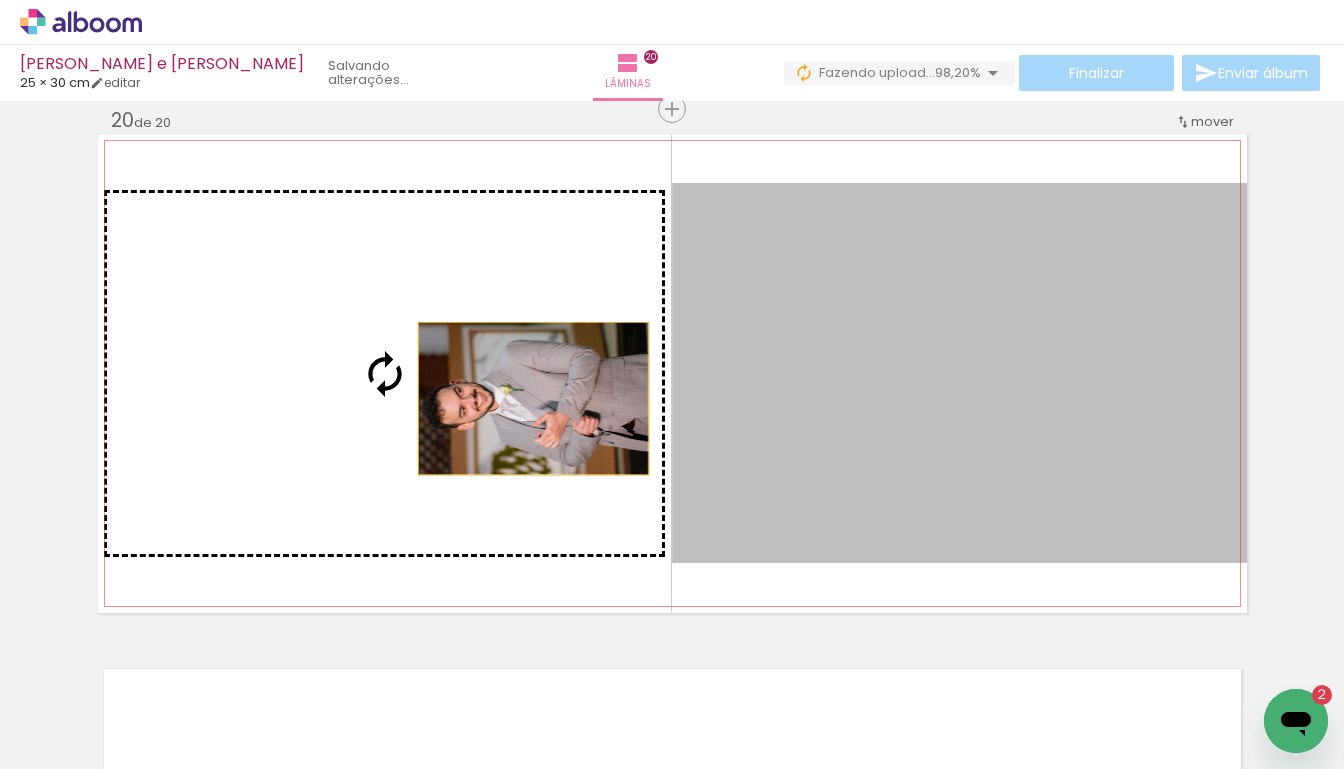 drag, startPoint x: 891, startPoint y: 410, endPoint x: 533, endPoint y: 398, distance: 358.20105 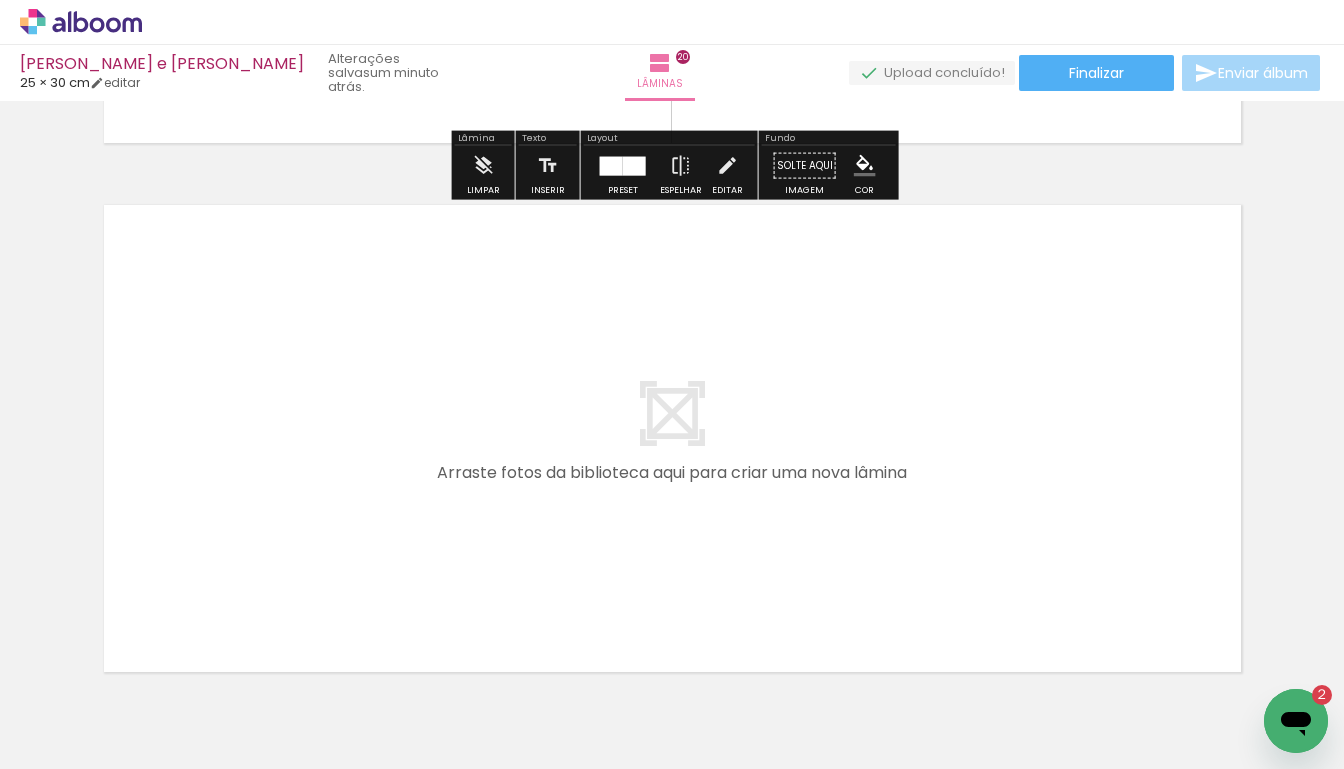 scroll, scrollTop: 10549, scrollLeft: 0, axis: vertical 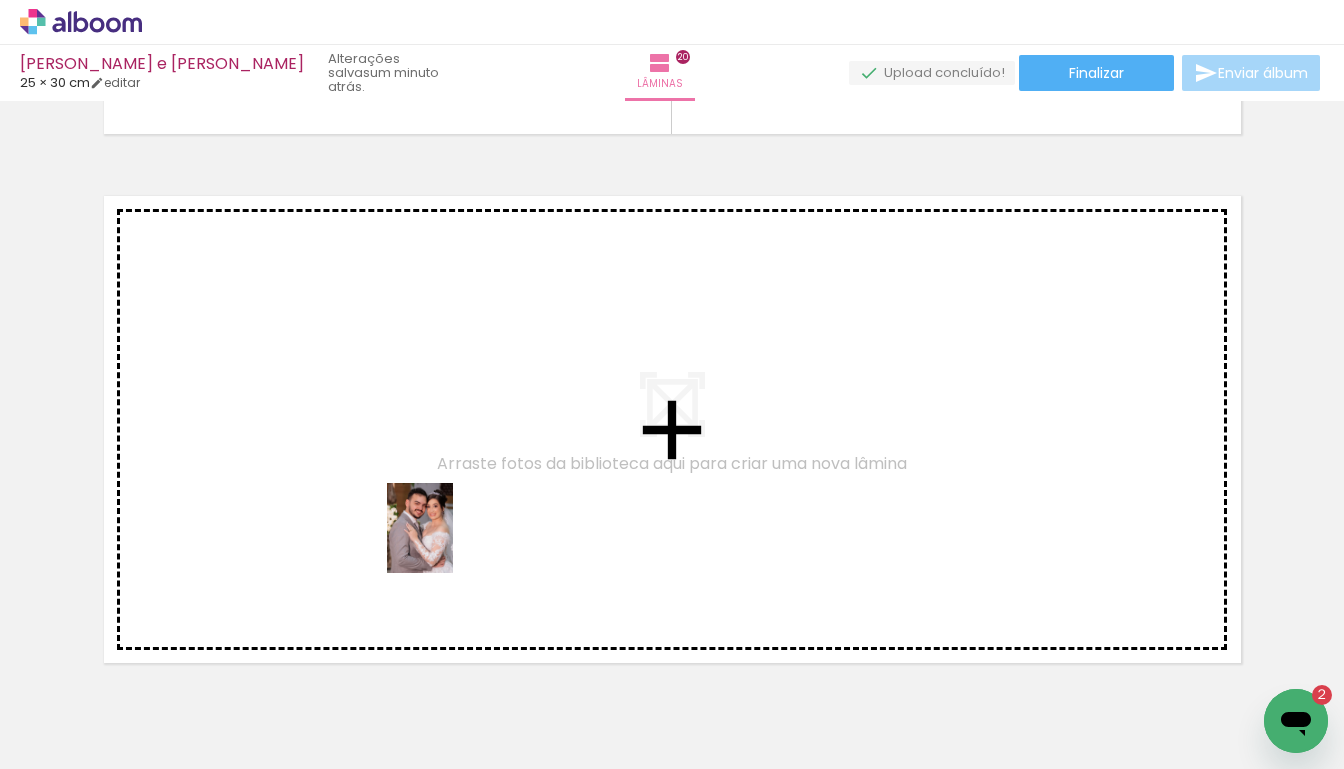 drag, startPoint x: 396, startPoint y: 722, endPoint x: 447, endPoint y: 542, distance: 187.08554 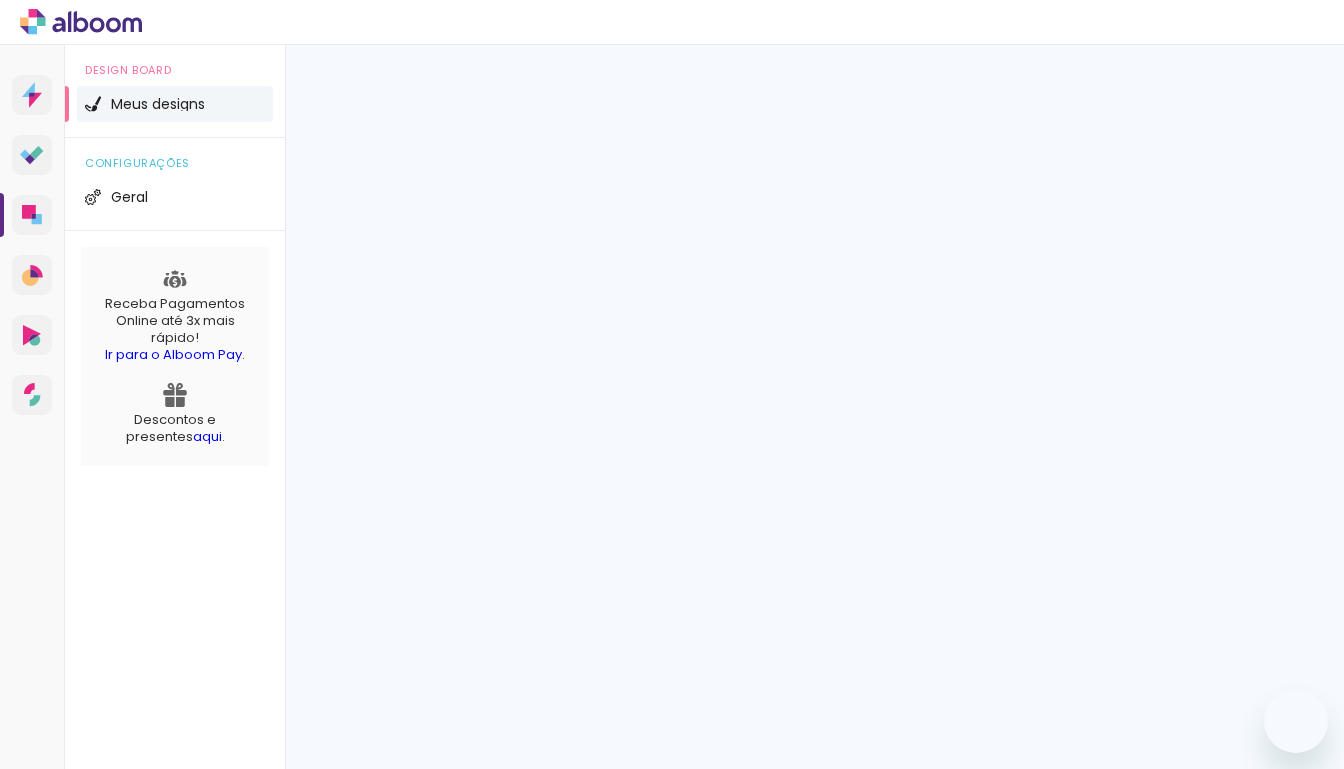 scroll, scrollTop: 0, scrollLeft: 0, axis: both 